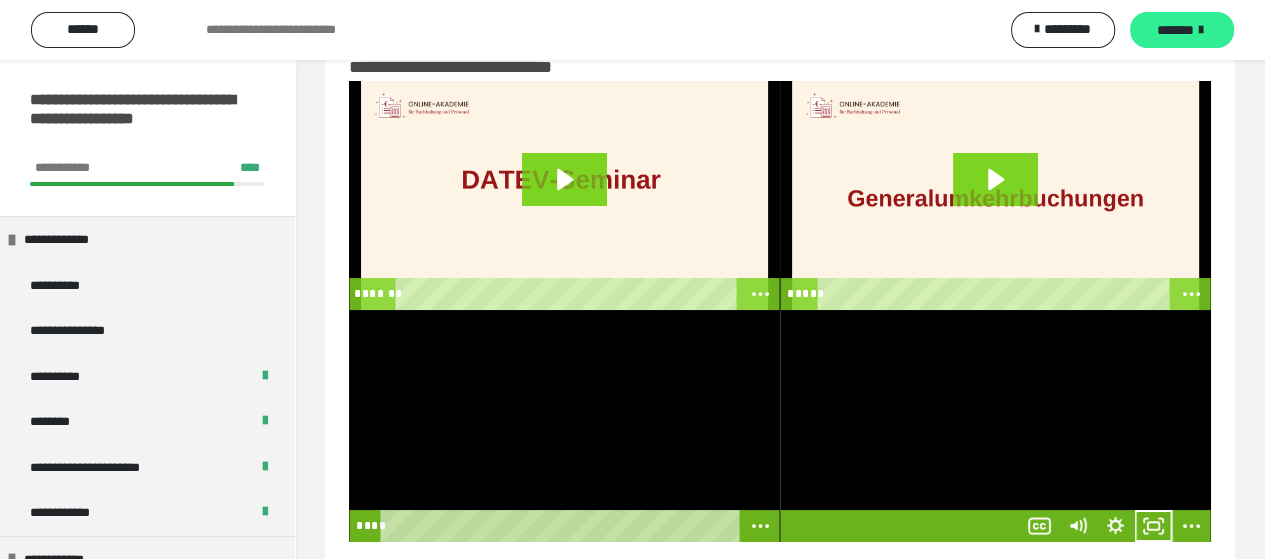 scroll, scrollTop: 0, scrollLeft: 0, axis: both 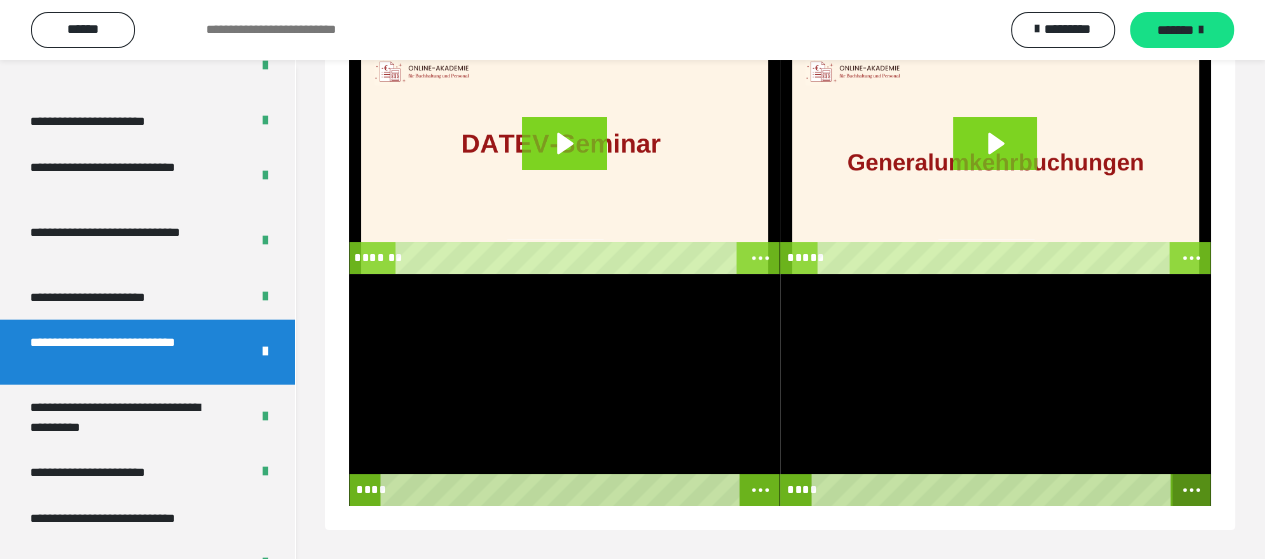 click 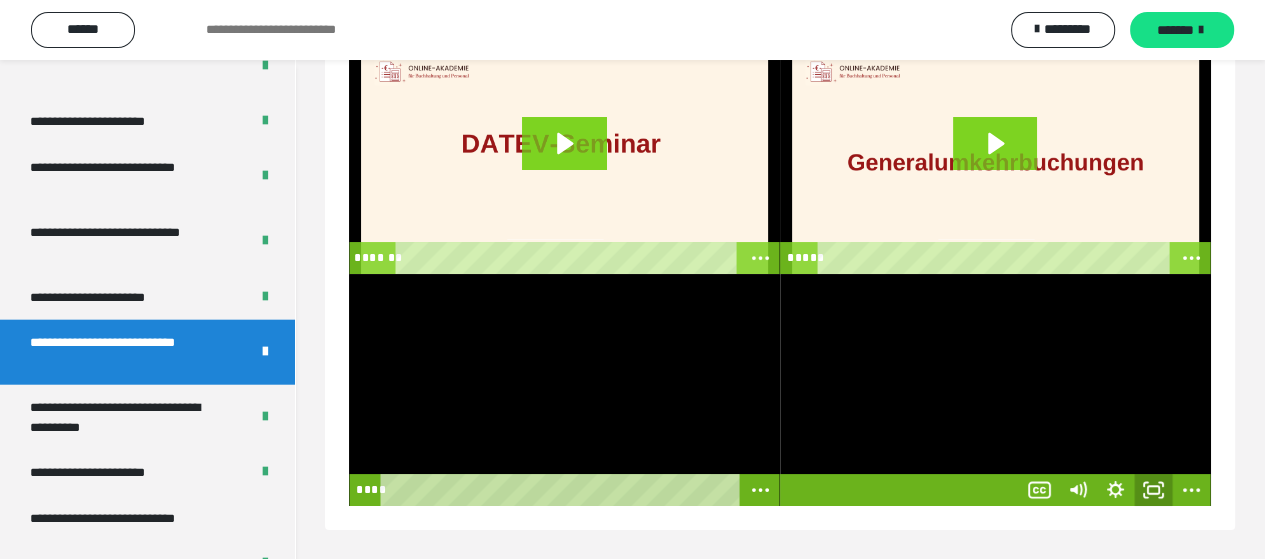 click 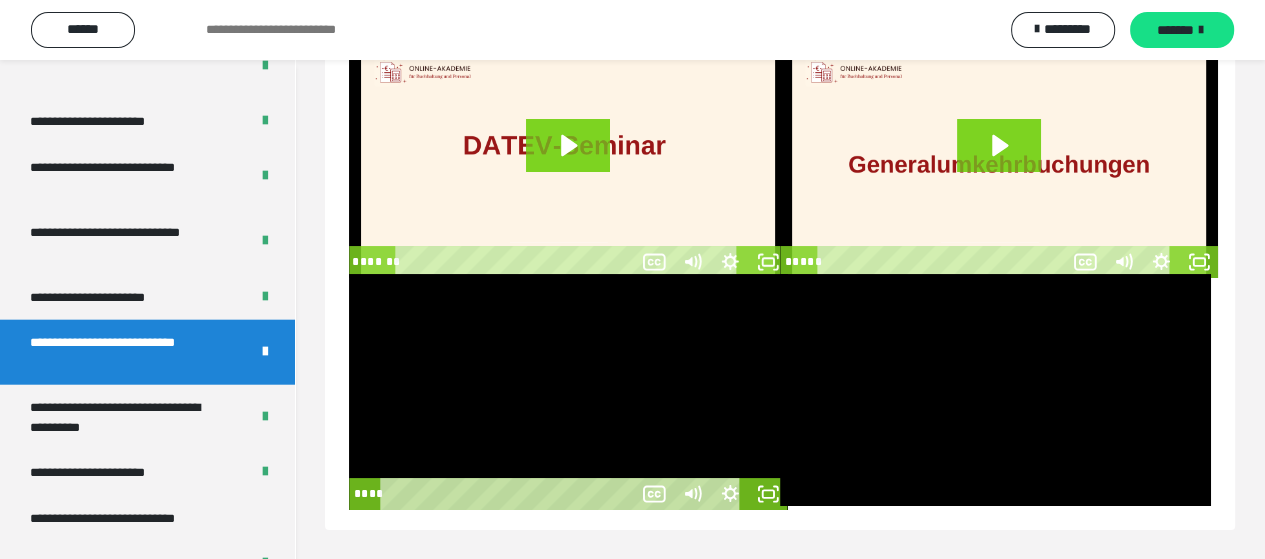 scroll, scrollTop: 60, scrollLeft: 0, axis: vertical 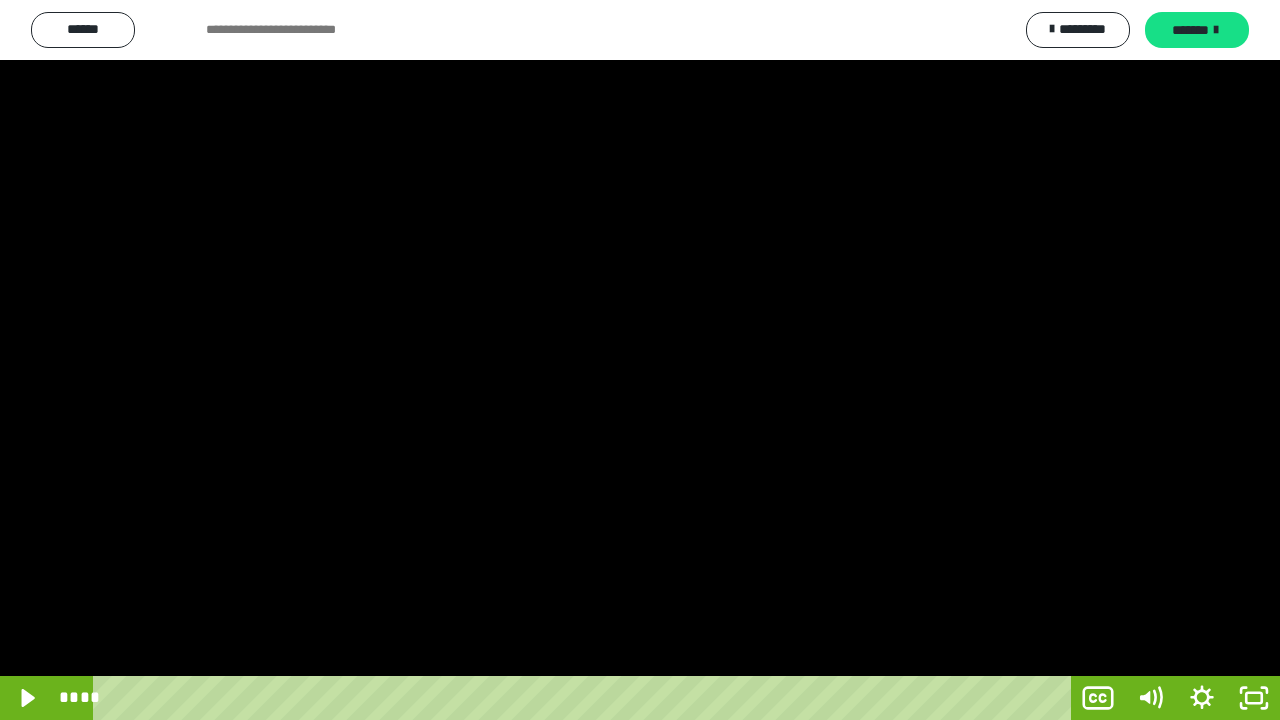 click at bounding box center (640, 360) 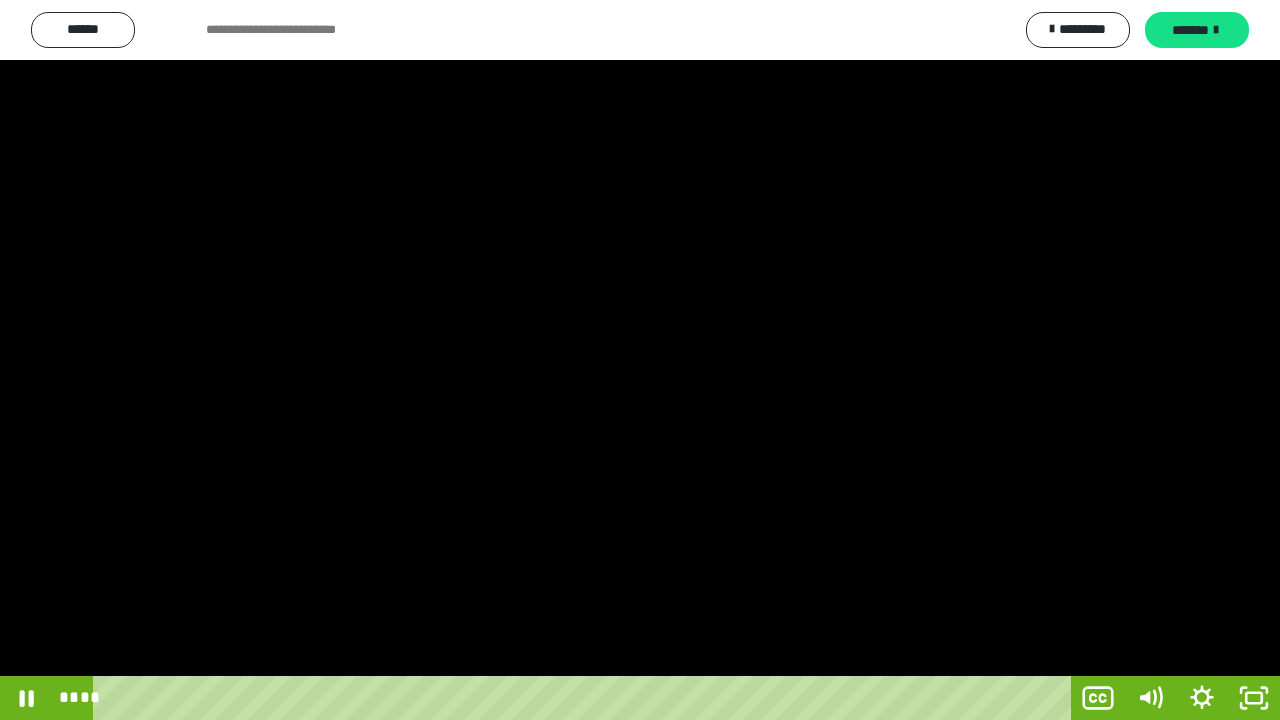 click at bounding box center [640, 360] 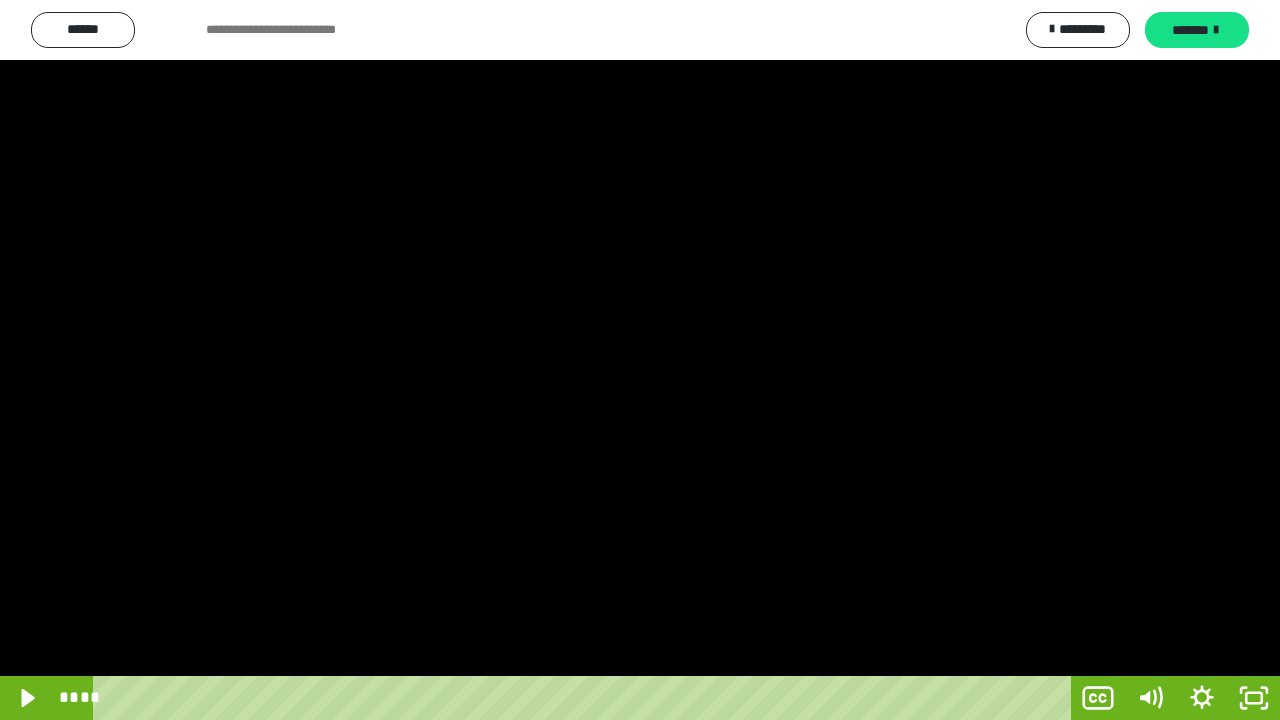 click at bounding box center [640, 360] 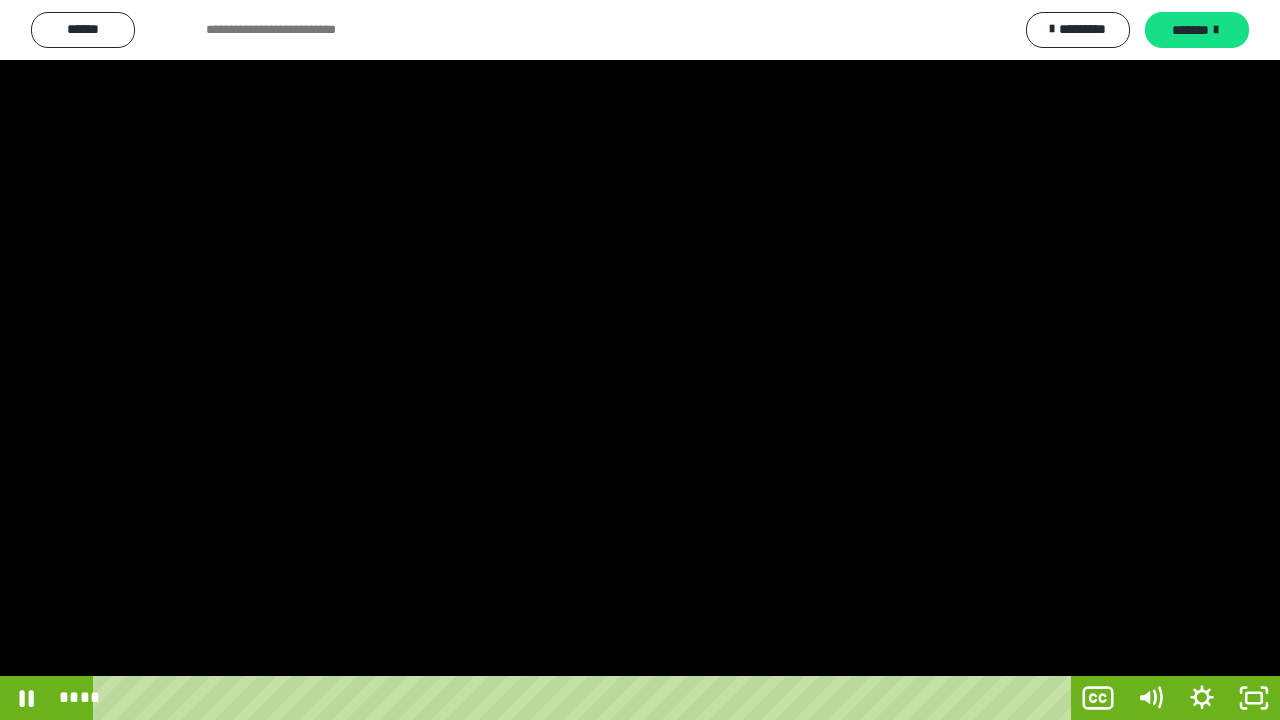 click at bounding box center [640, 360] 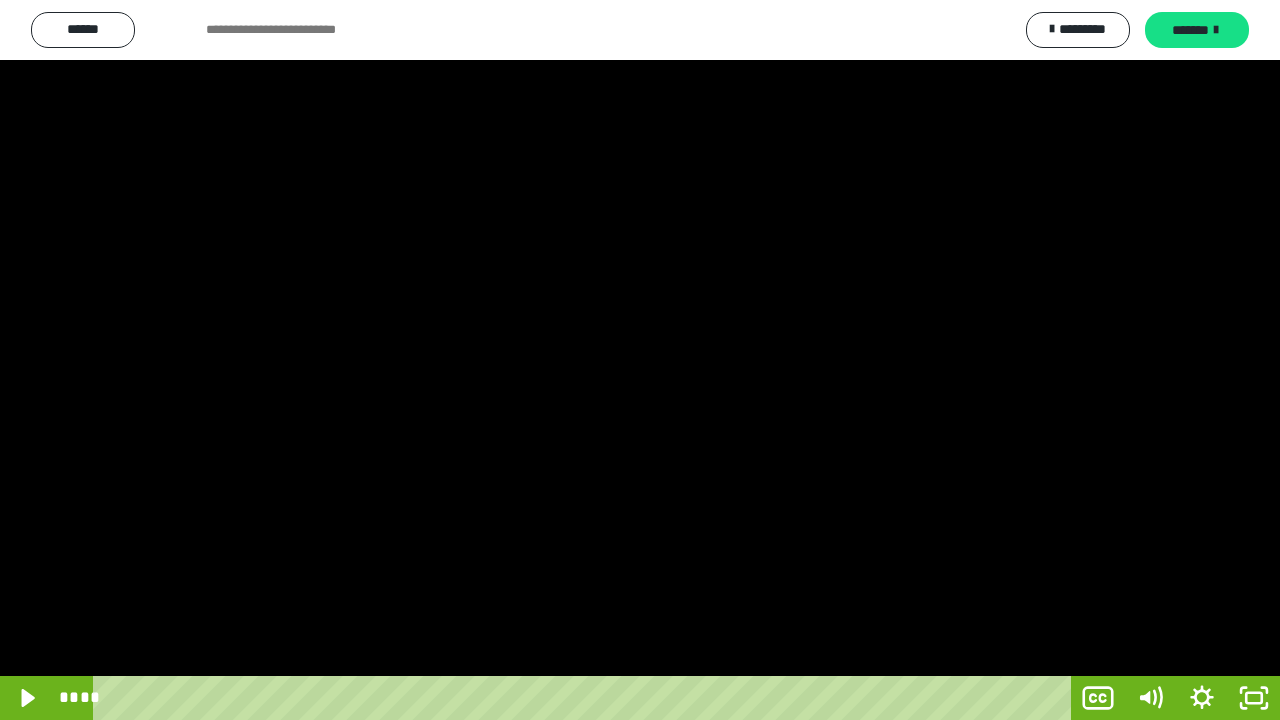 click at bounding box center [640, 360] 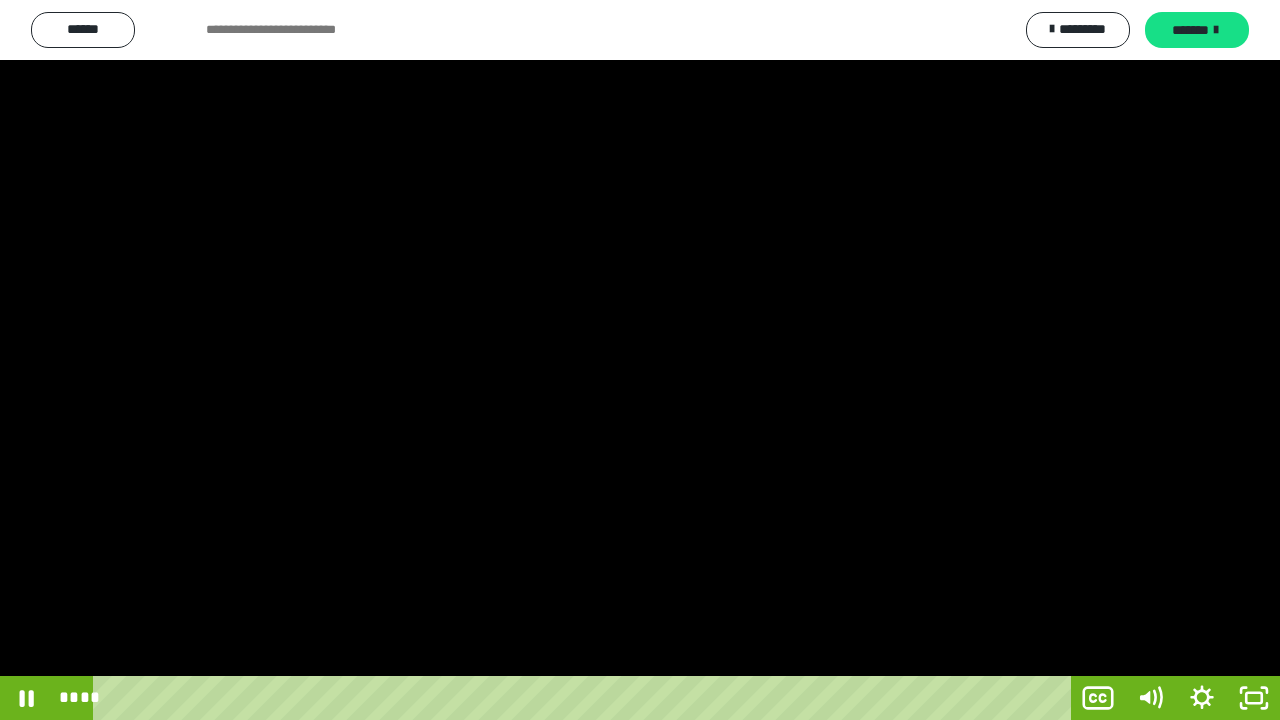 click at bounding box center (640, 360) 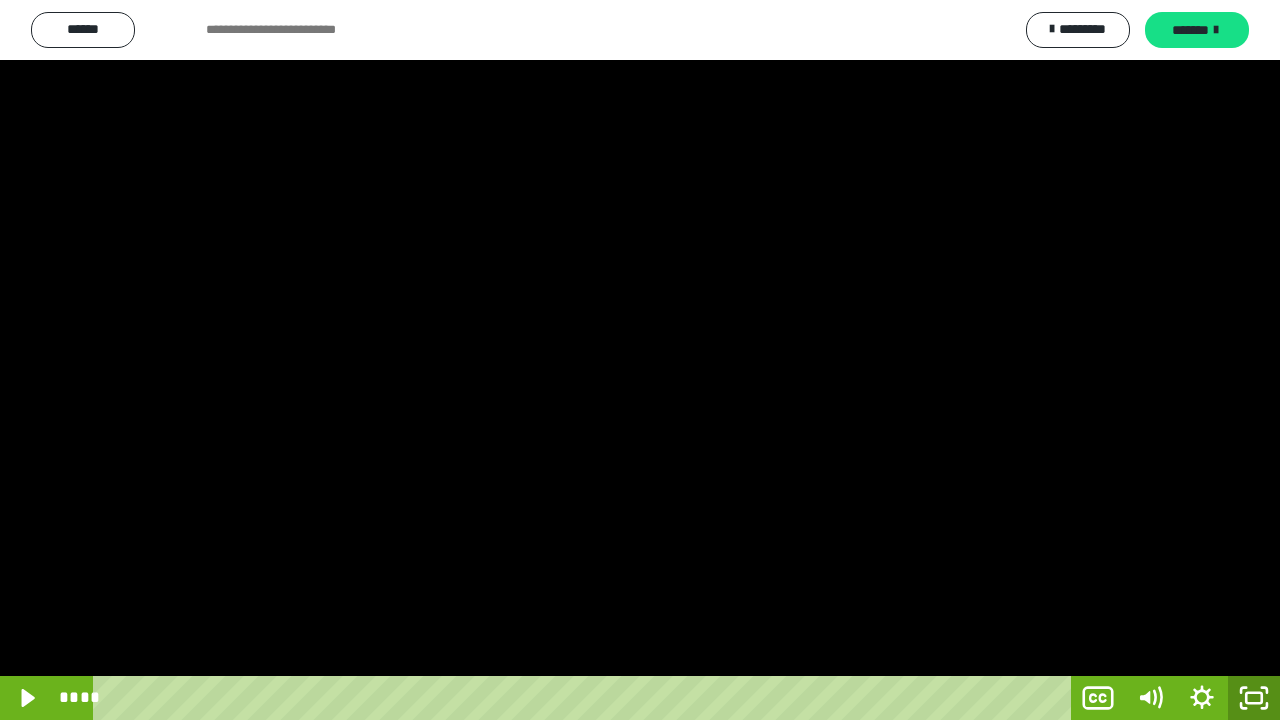 drag, startPoint x: 1256, startPoint y: 692, endPoint x: 1212, endPoint y: 692, distance: 44 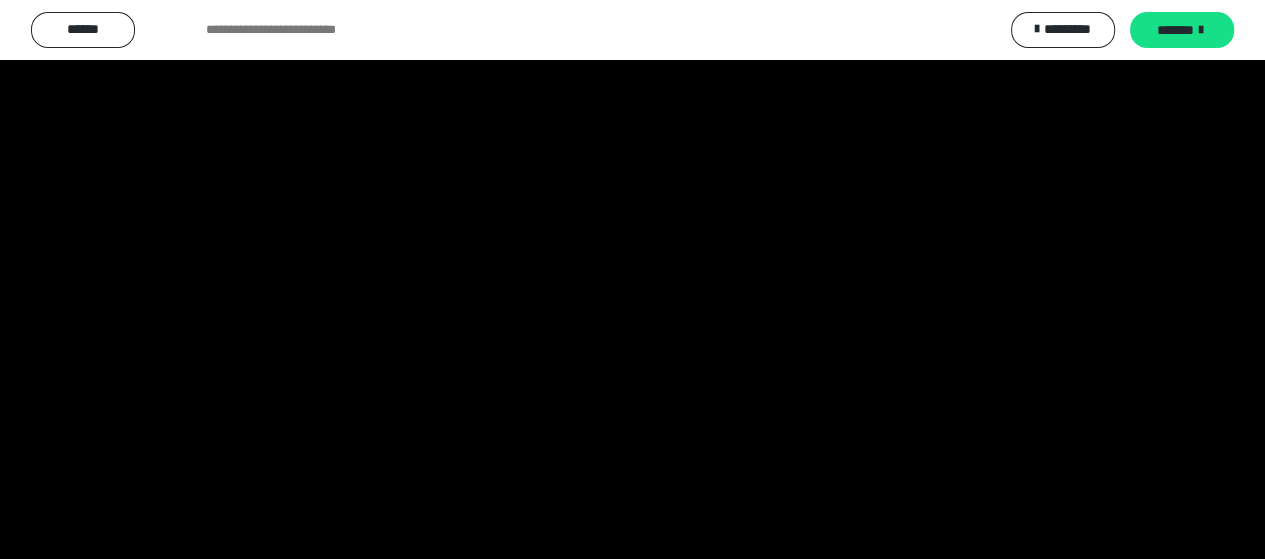 scroll, scrollTop: 4466, scrollLeft: 0, axis: vertical 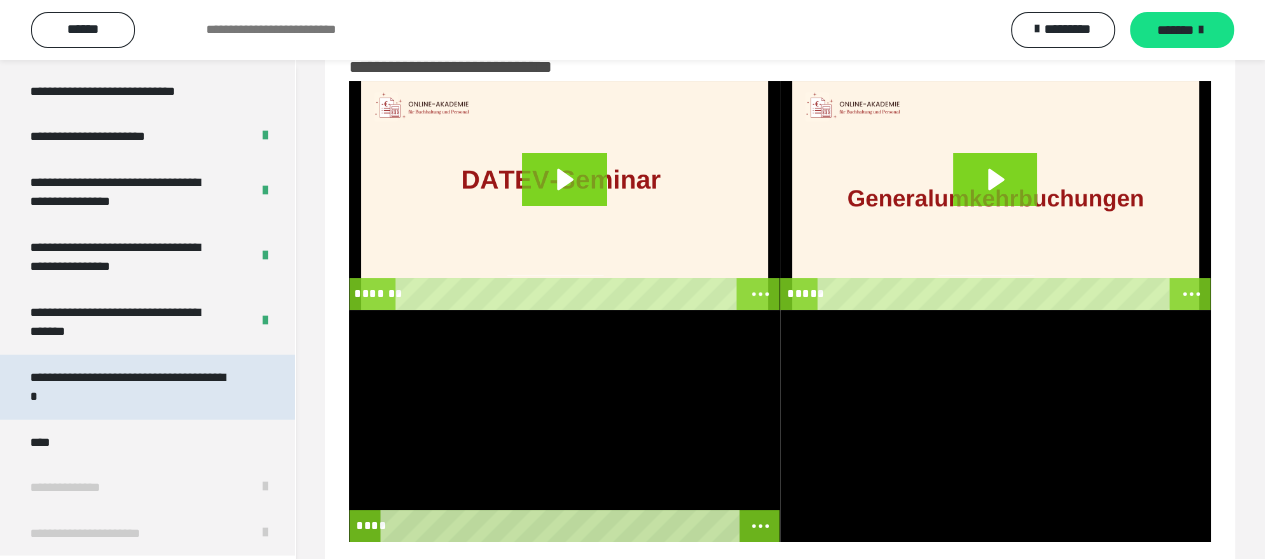 click on "**********" at bounding box center [132, 387] 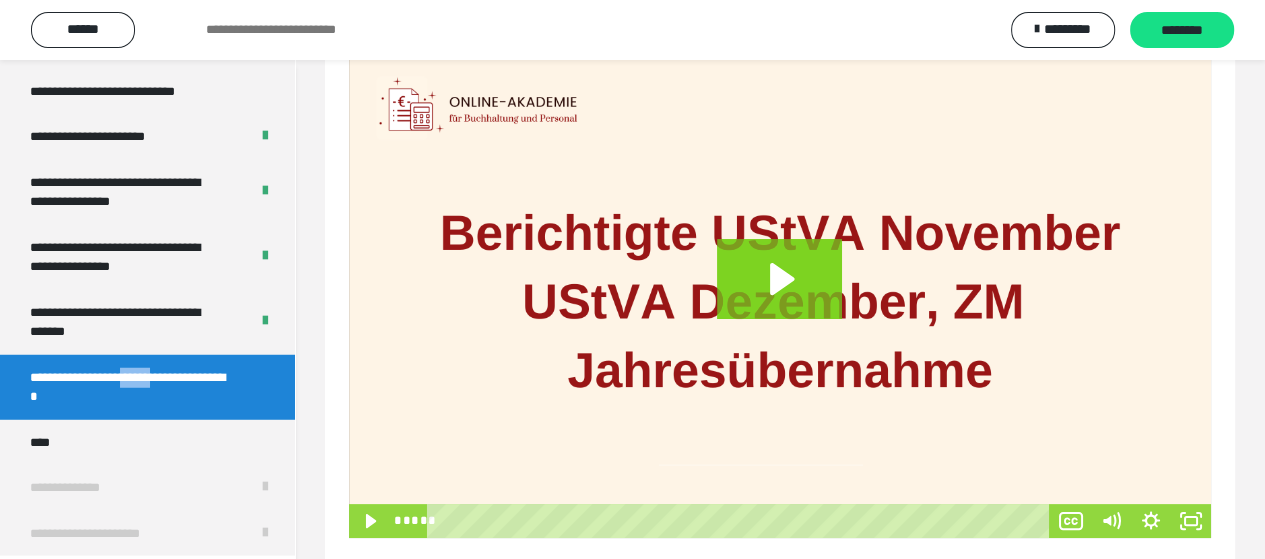 scroll, scrollTop: 312, scrollLeft: 0, axis: vertical 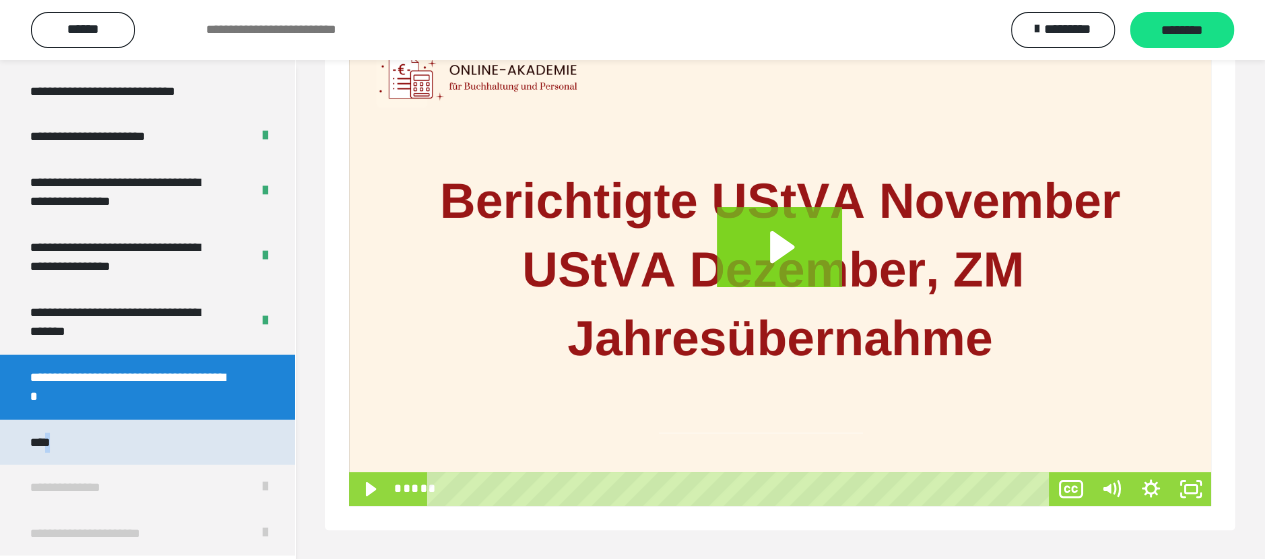 click on "****" at bounding box center (45, 443) 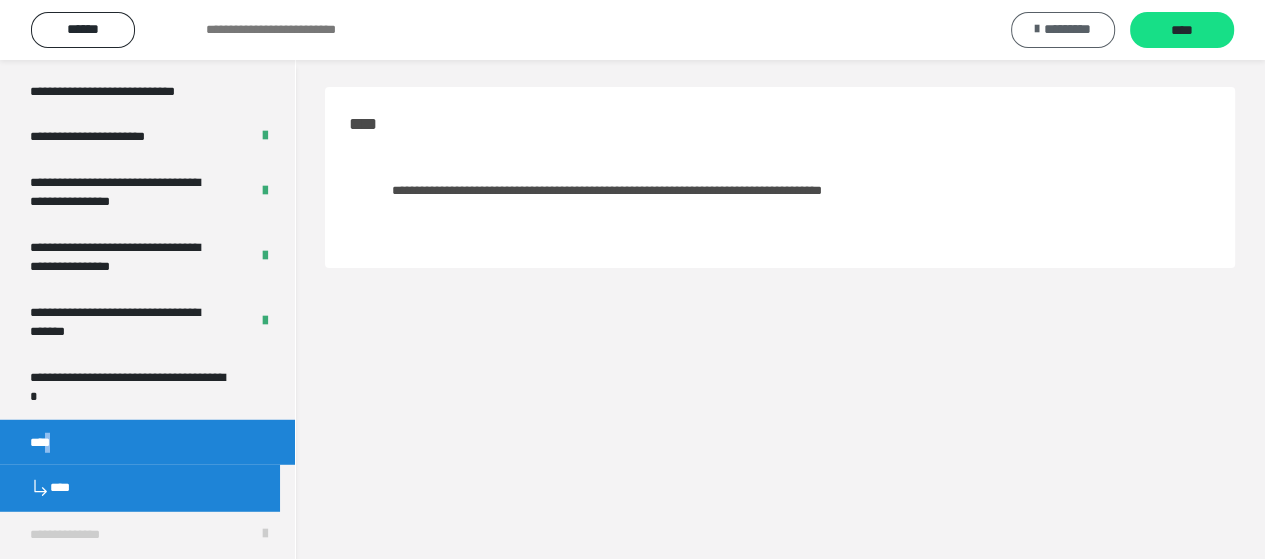 scroll, scrollTop: 0, scrollLeft: 0, axis: both 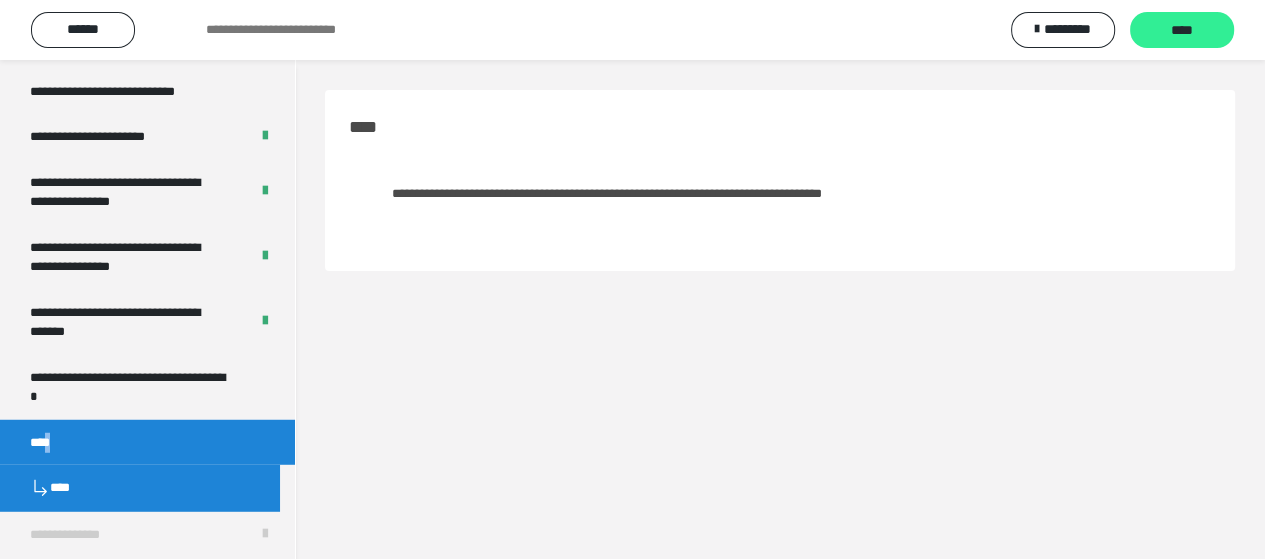 click on "****" at bounding box center [1182, 31] 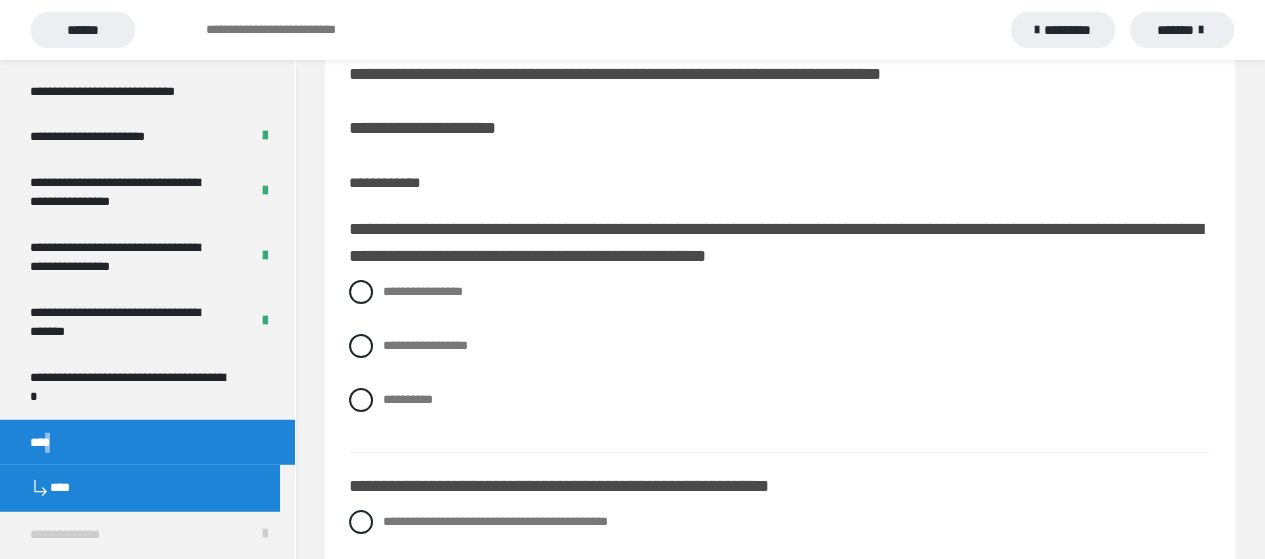 scroll, scrollTop: 200, scrollLeft: 0, axis: vertical 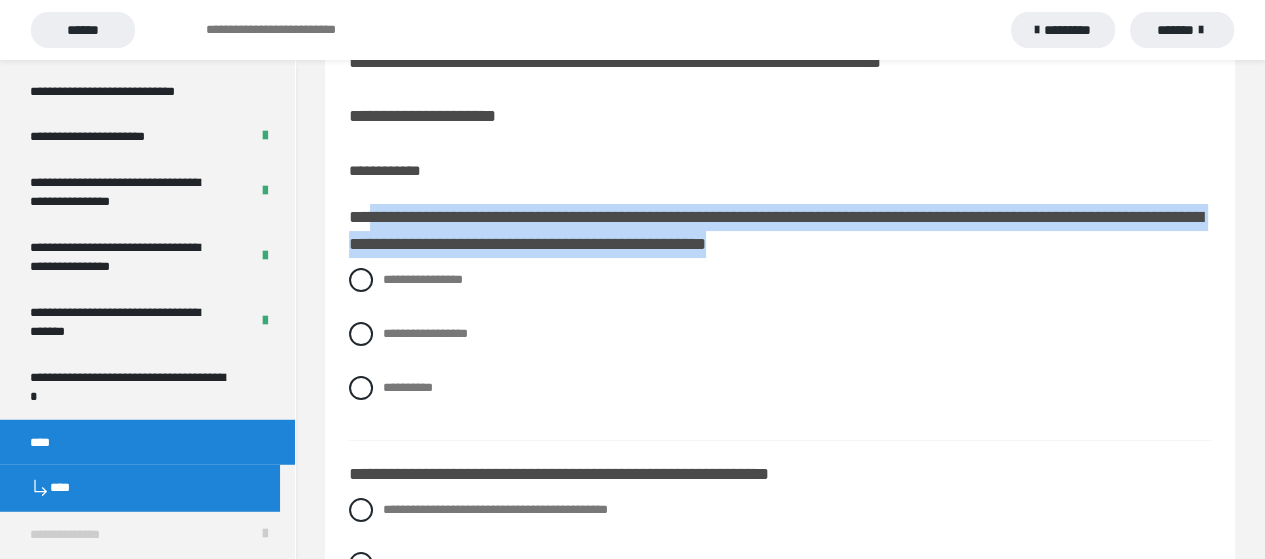 drag, startPoint x: 365, startPoint y: 218, endPoint x: 1097, endPoint y: 247, distance: 732.5742 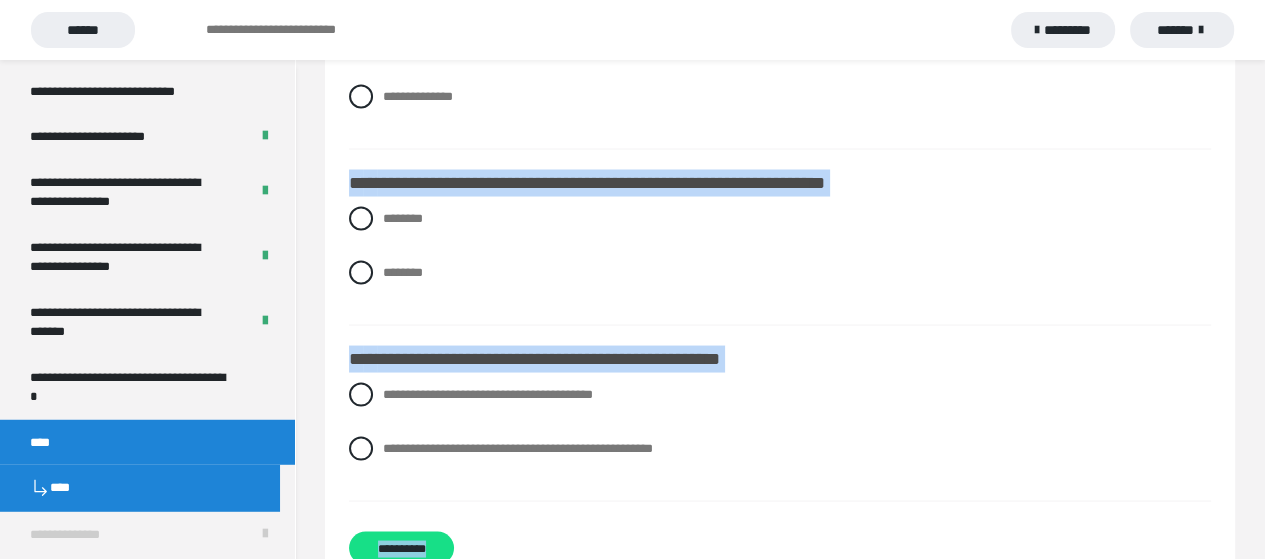 scroll, scrollTop: 3199, scrollLeft: 0, axis: vertical 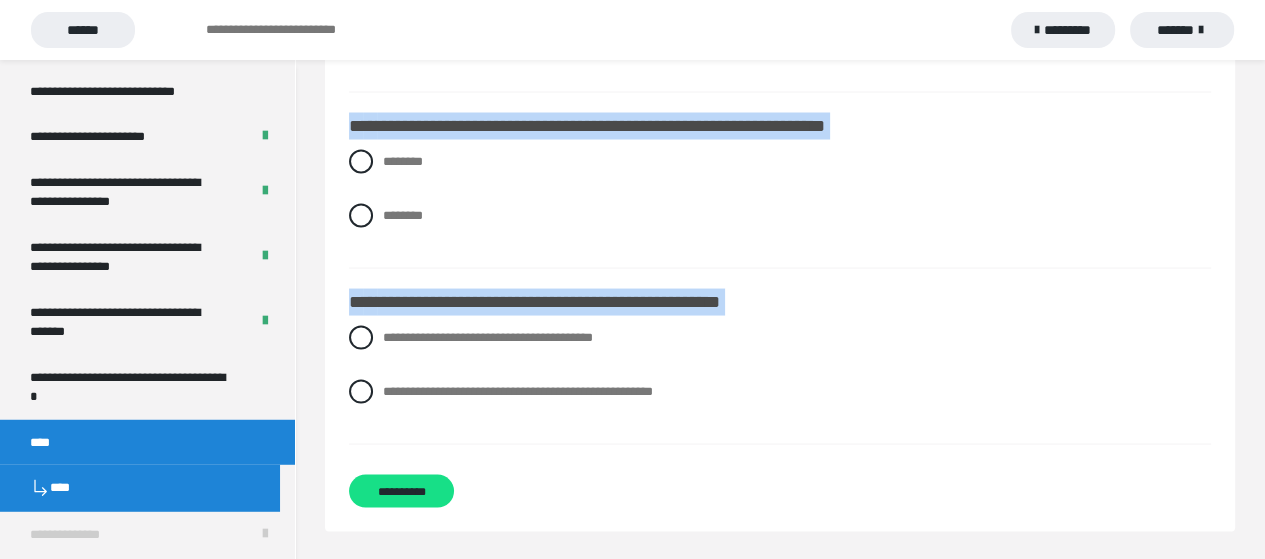 drag, startPoint x: 351, startPoint y: 204, endPoint x: 559, endPoint y: 436, distance: 311.58948 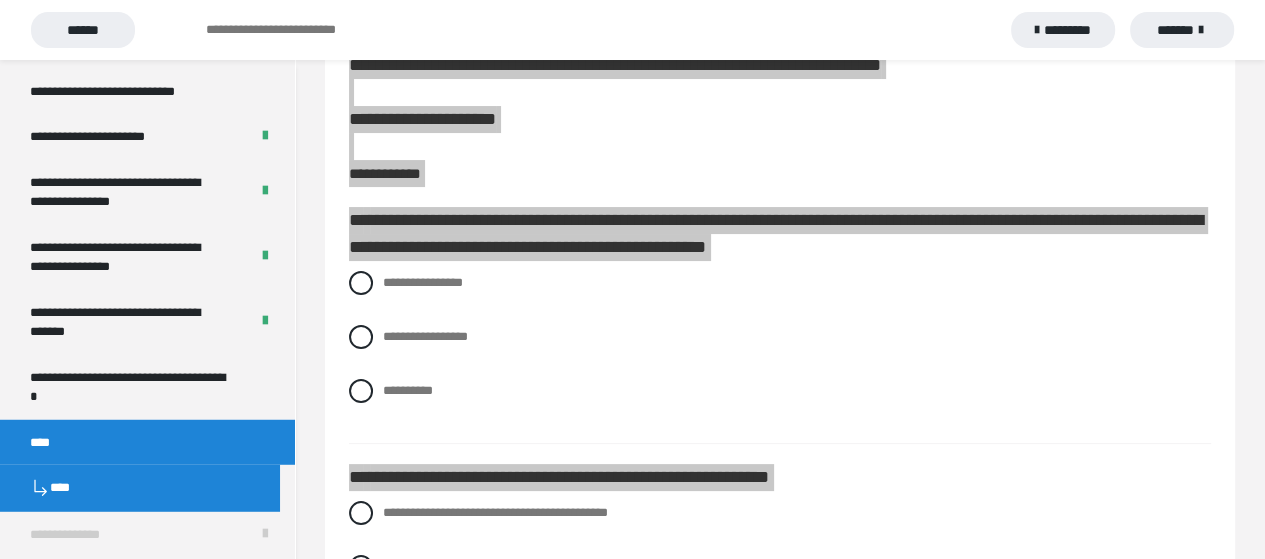 scroll, scrollTop: 200, scrollLeft: 0, axis: vertical 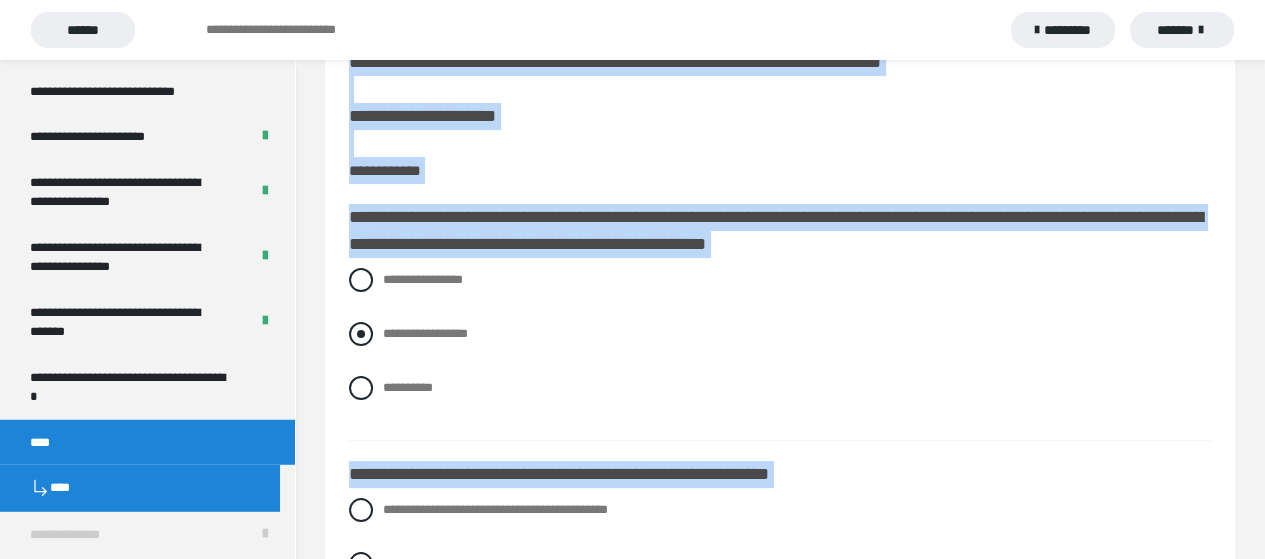 click on "**********" at bounding box center (780, 334) 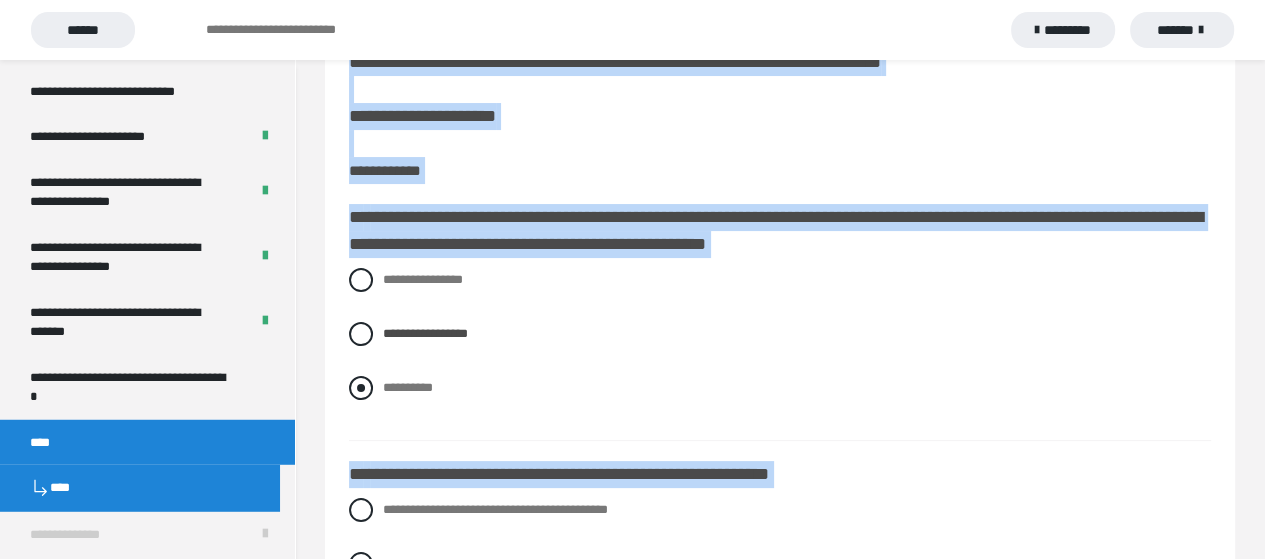 click at bounding box center [361, 388] 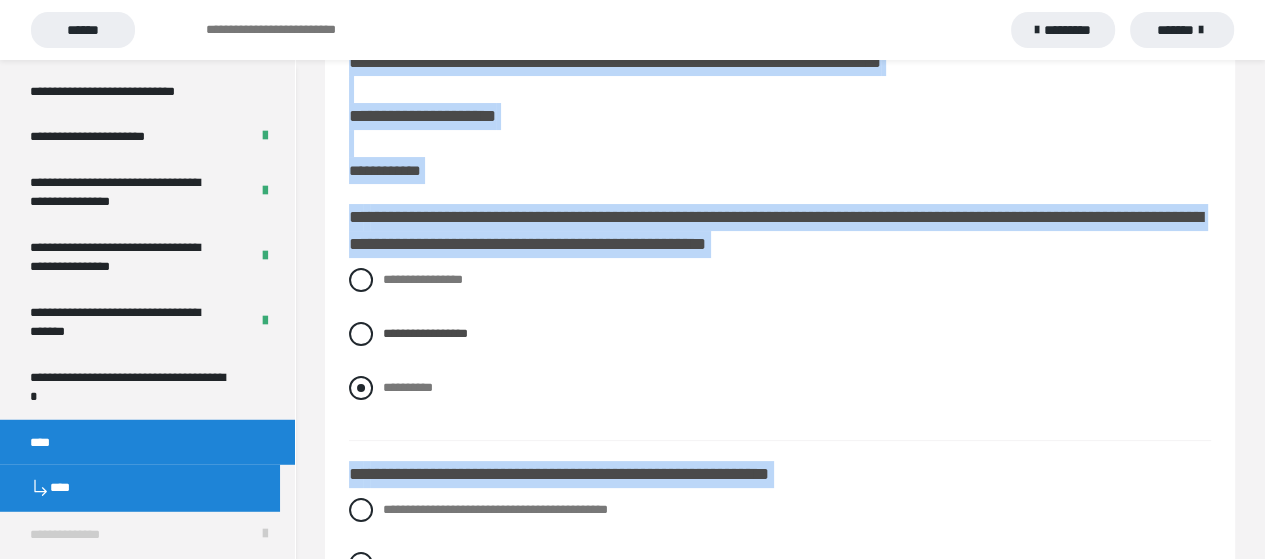 click on "**********" at bounding box center (389, 382) 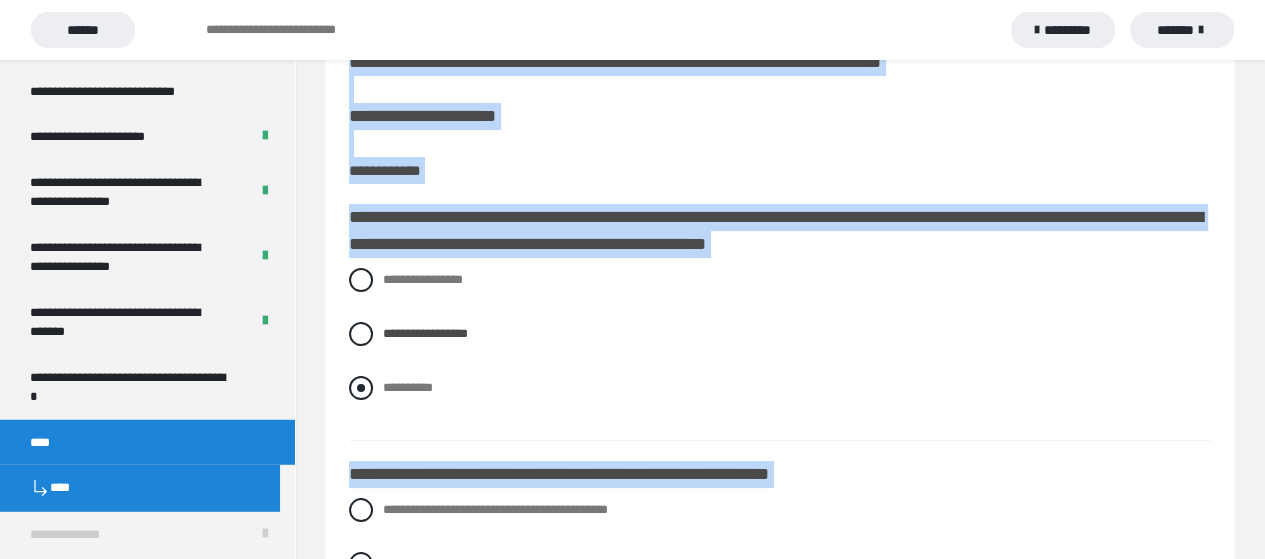 radio on "****" 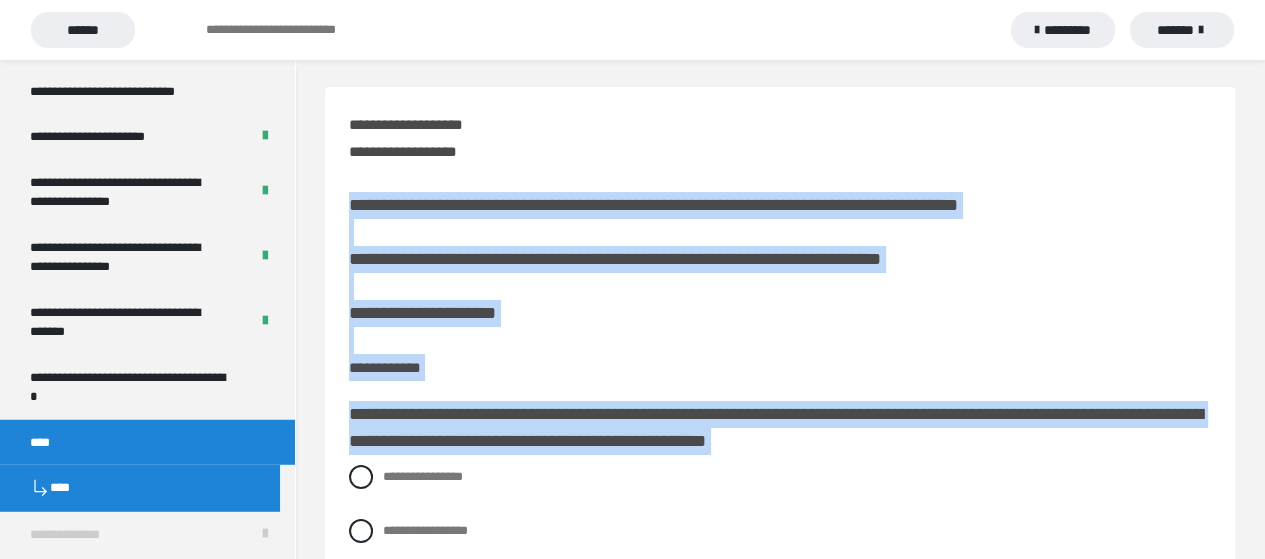 scroll, scrollTop: 0, scrollLeft: 0, axis: both 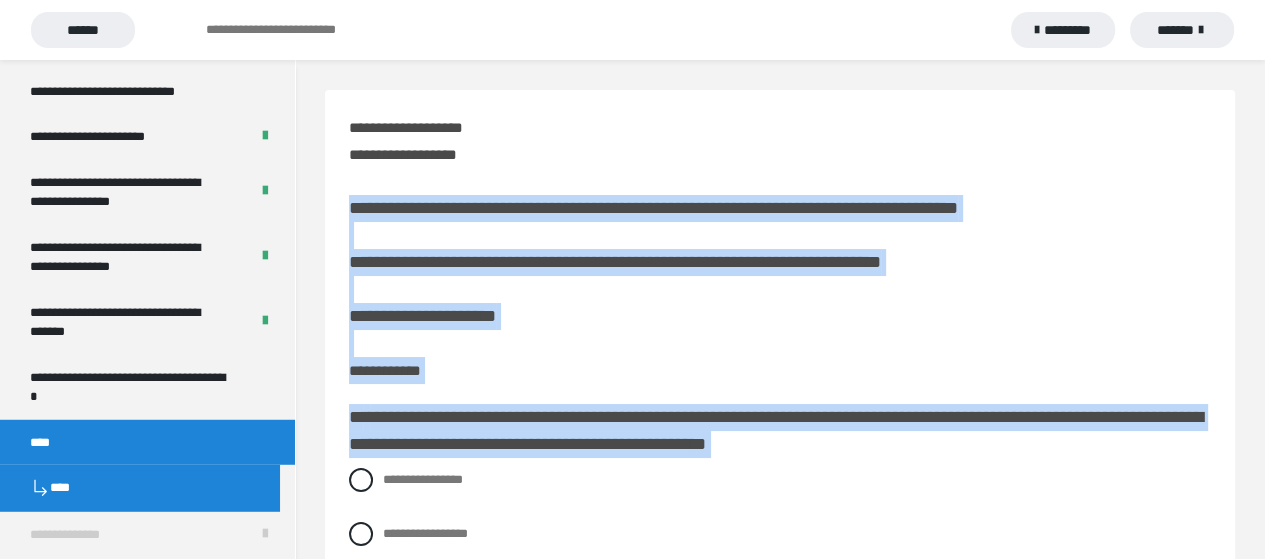 click on "**********" at bounding box center [780, 249] 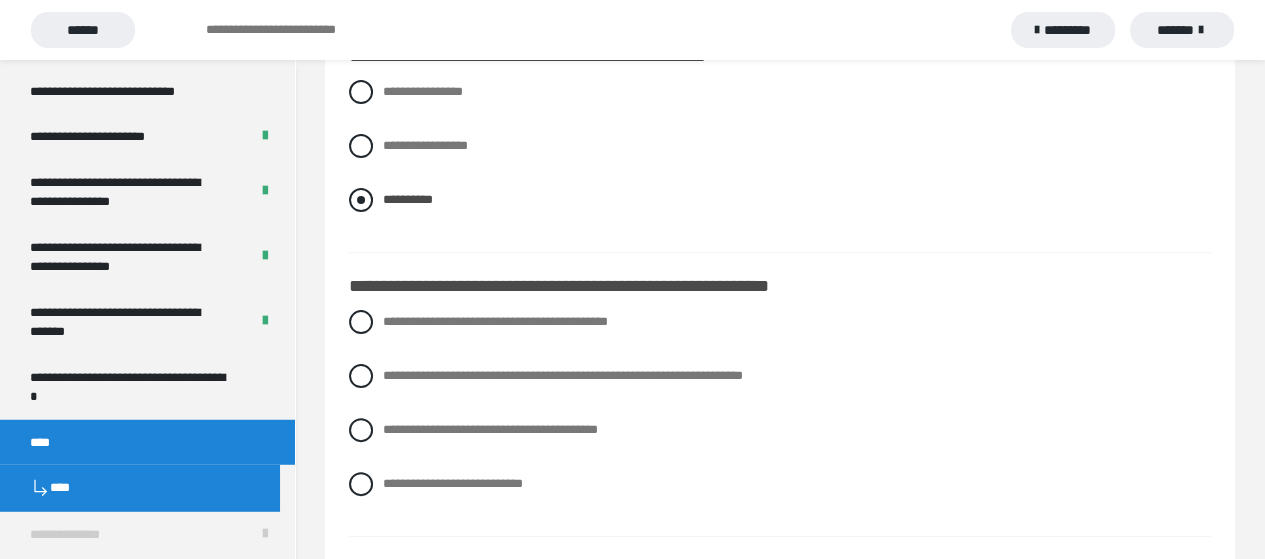 scroll, scrollTop: 400, scrollLeft: 0, axis: vertical 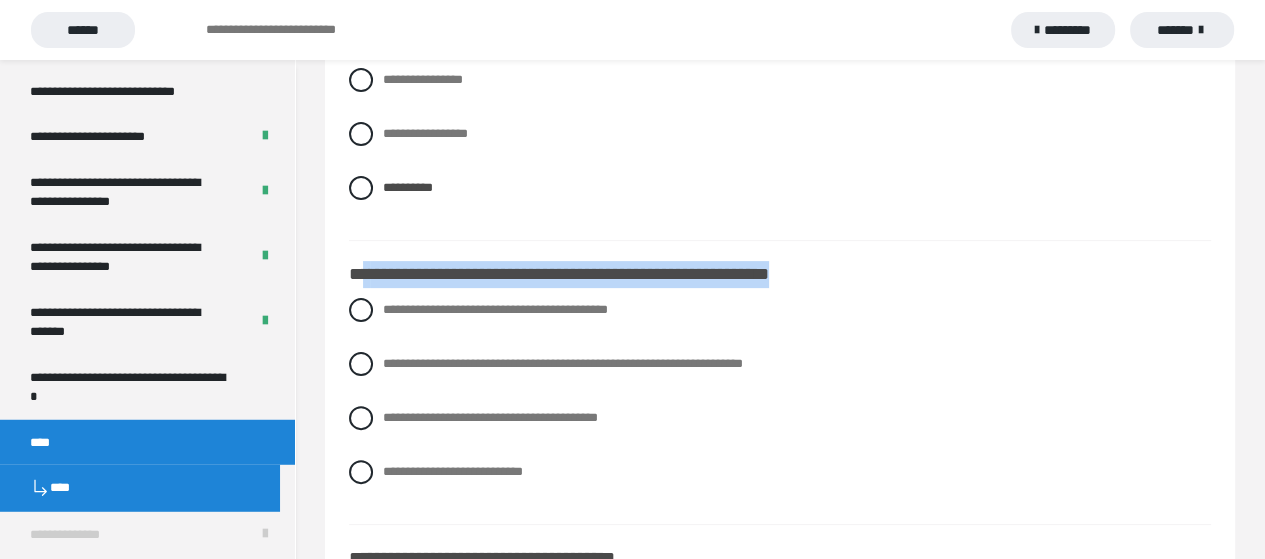 drag, startPoint x: 366, startPoint y: 277, endPoint x: 920, endPoint y: 277, distance: 554 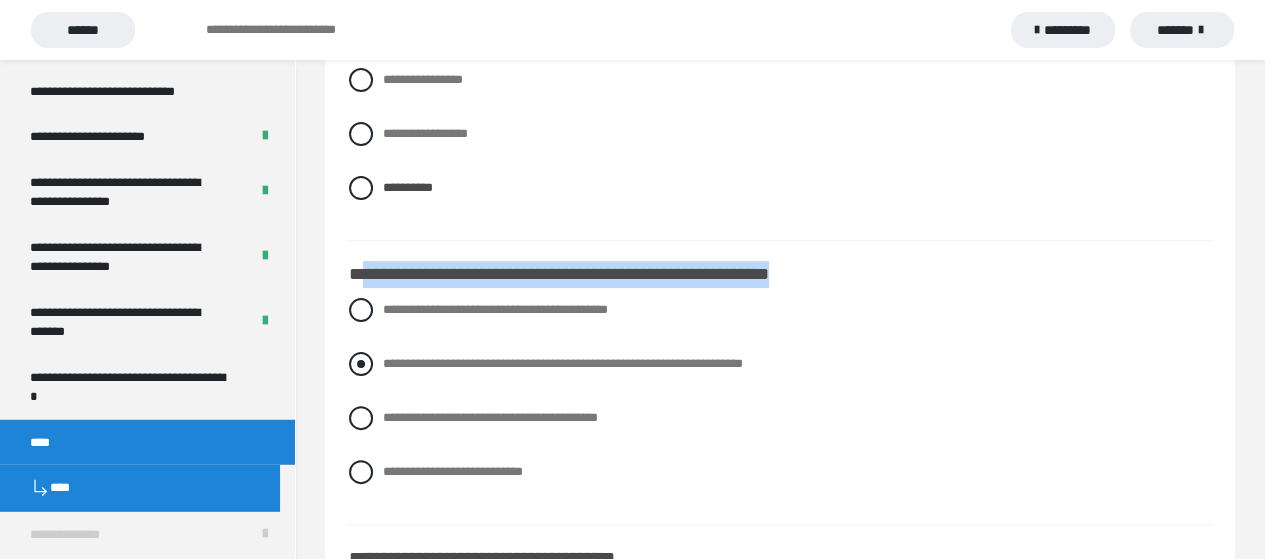 click at bounding box center (361, 364) 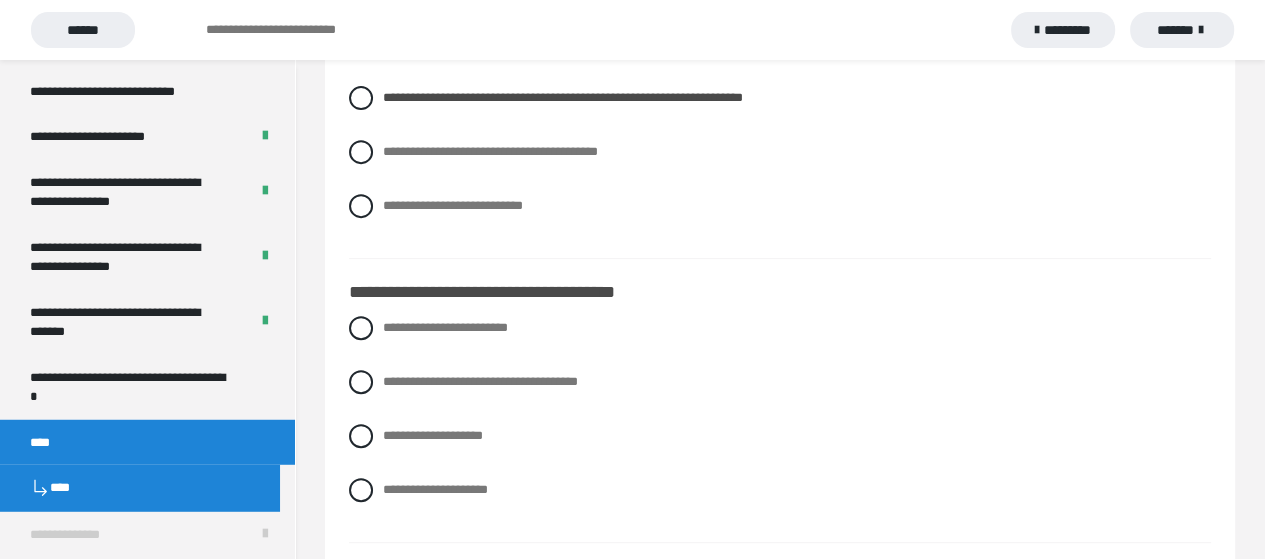 scroll, scrollTop: 700, scrollLeft: 0, axis: vertical 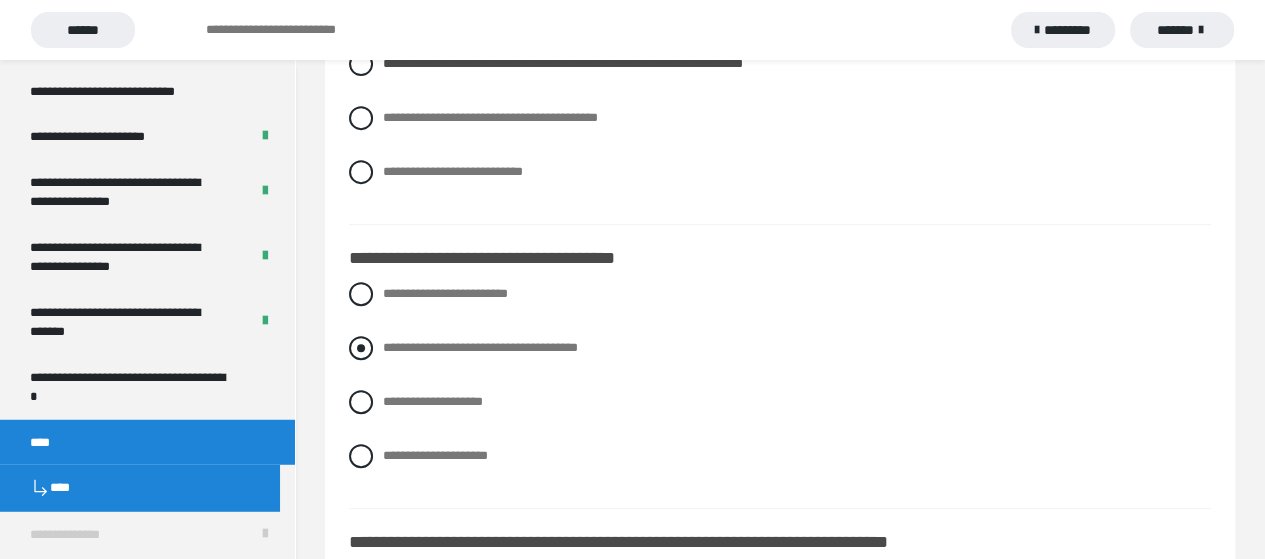 drag, startPoint x: 352, startPoint y: 353, endPoint x: 364, endPoint y: 346, distance: 13.892444 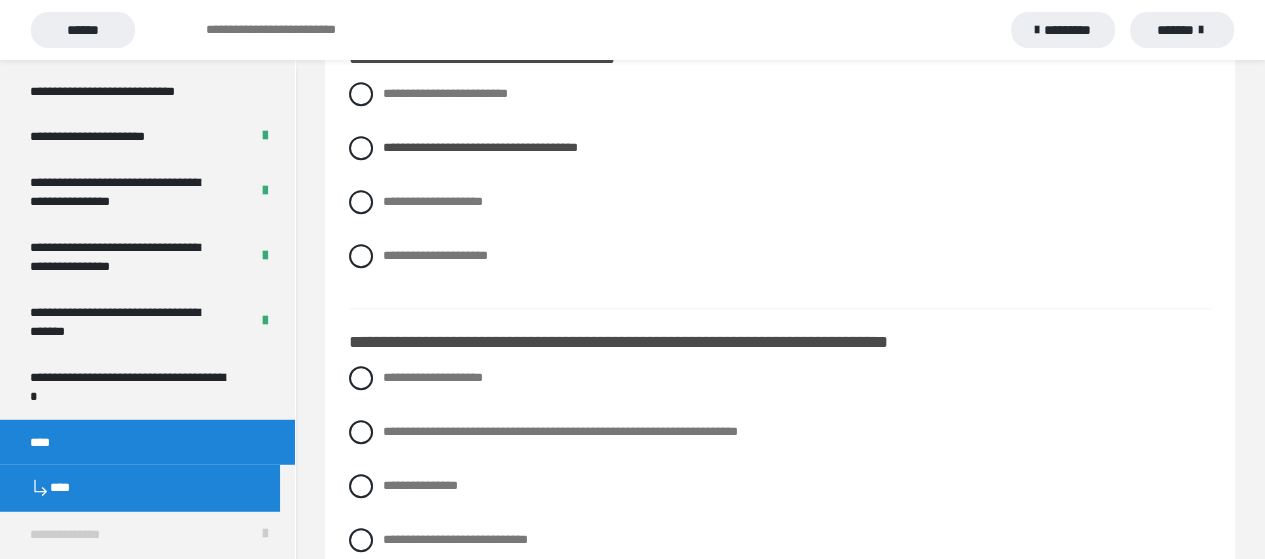 scroll, scrollTop: 1000, scrollLeft: 0, axis: vertical 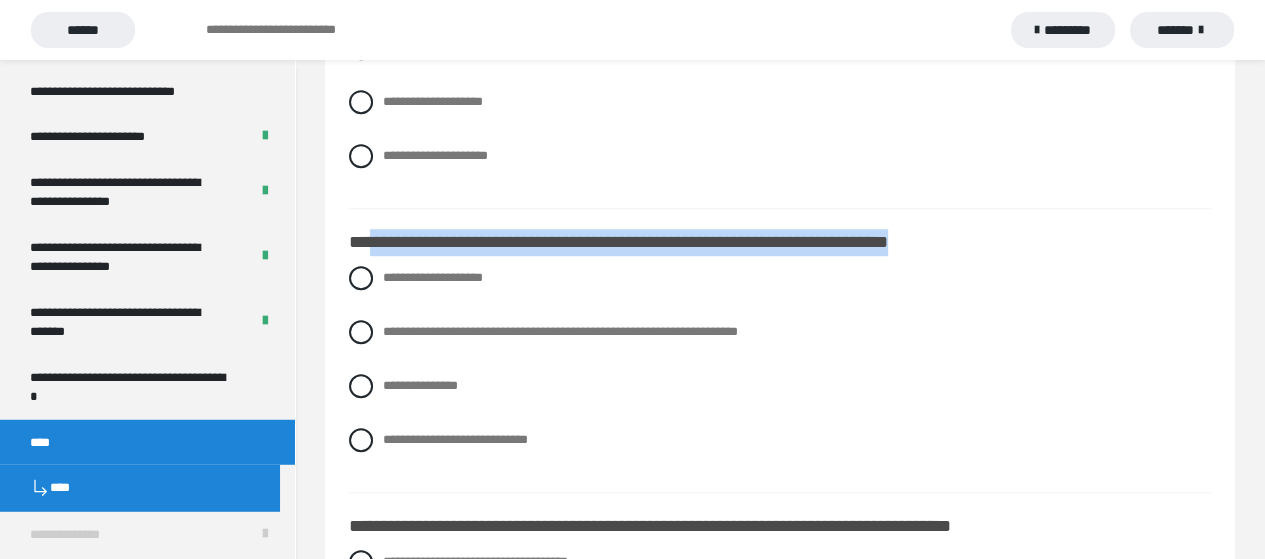 drag, startPoint x: 372, startPoint y: 243, endPoint x: 1084, endPoint y: 255, distance: 712.10114 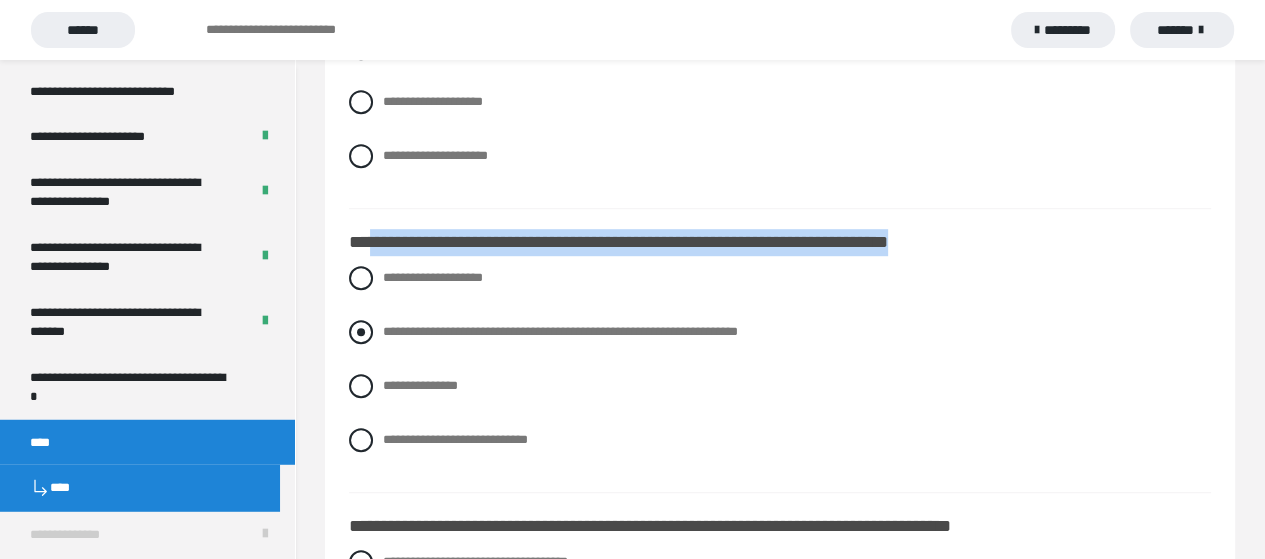 drag, startPoint x: 353, startPoint y: 332, endPoint x: 364, endPoint y: 332, distance: 11 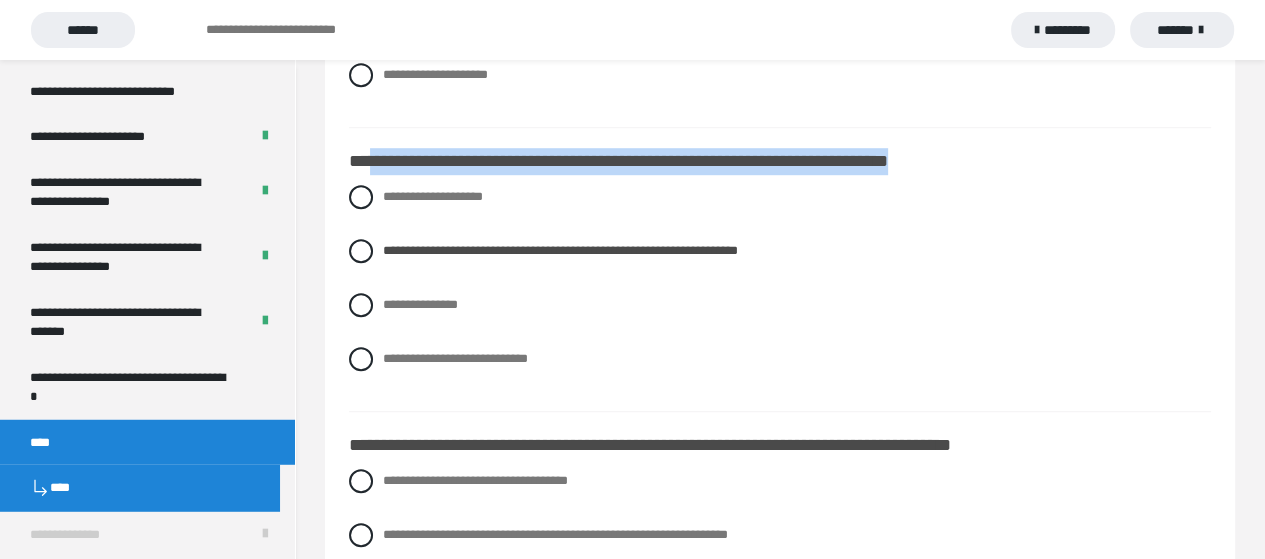 scroll, scrollTop: 1200, scrollLeft: 0, axis: vertical 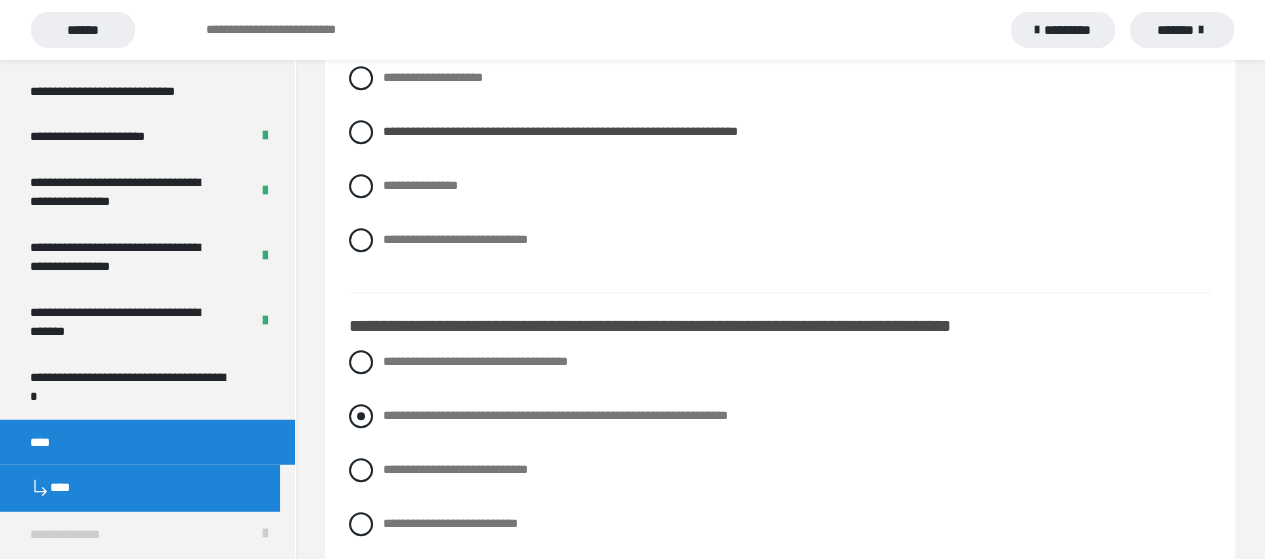 click at bounding box center (361, 416) 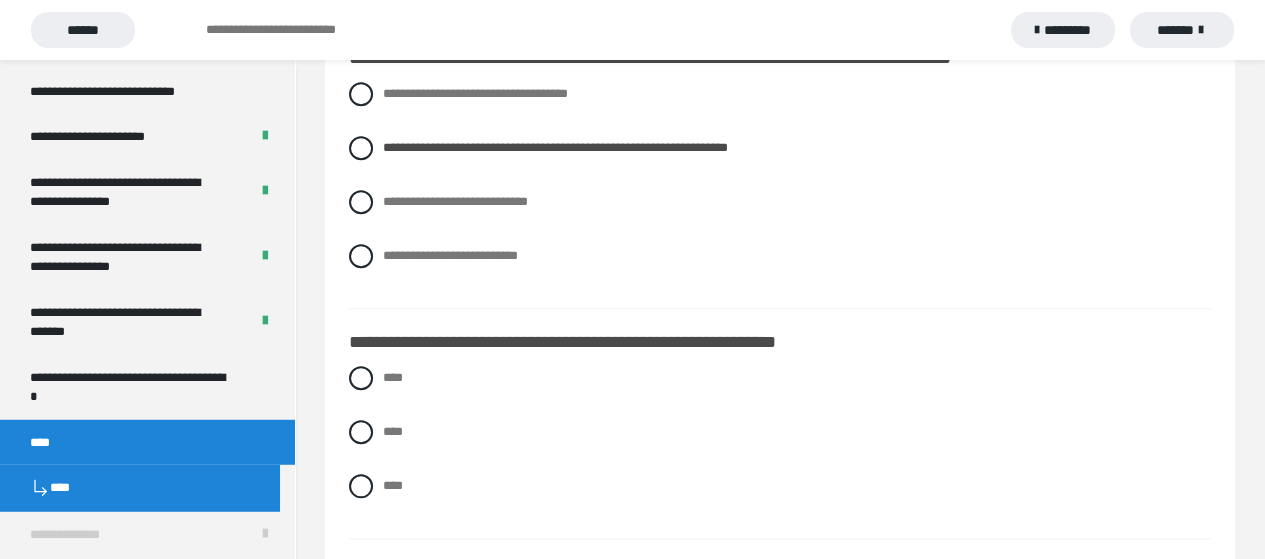 scroll, scrollTop: 1500, scrollLeft: 0, axis: vertical 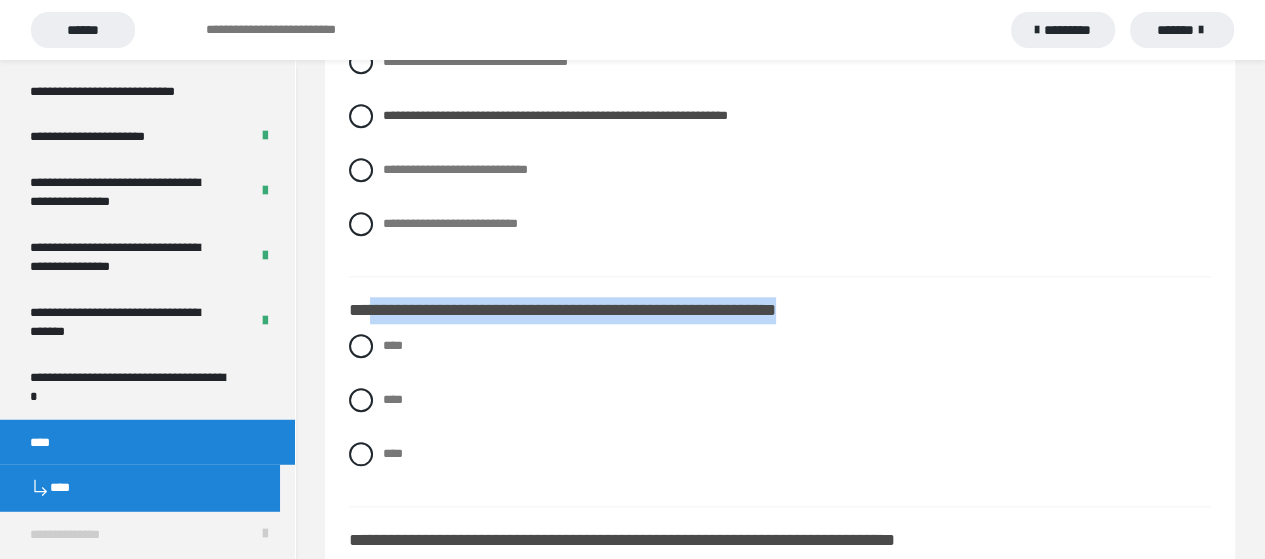 drag, startPoint x: 383, startPoint y: 311, endPoint x: 906, endPoint y: 322, distance: 523.11566 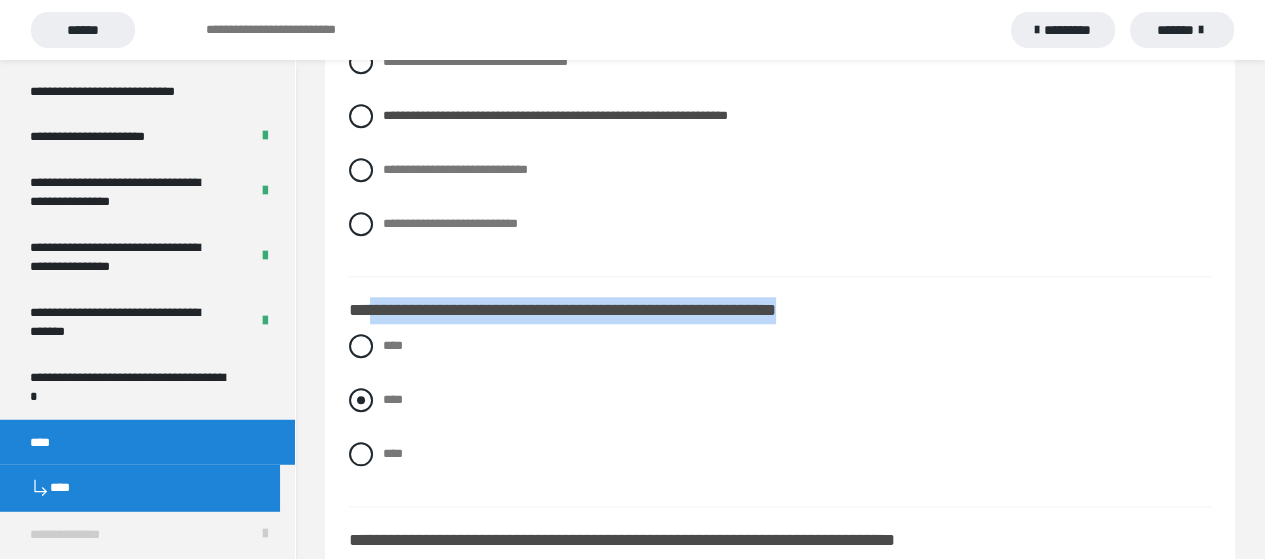 click at bounding box center (361, 400) 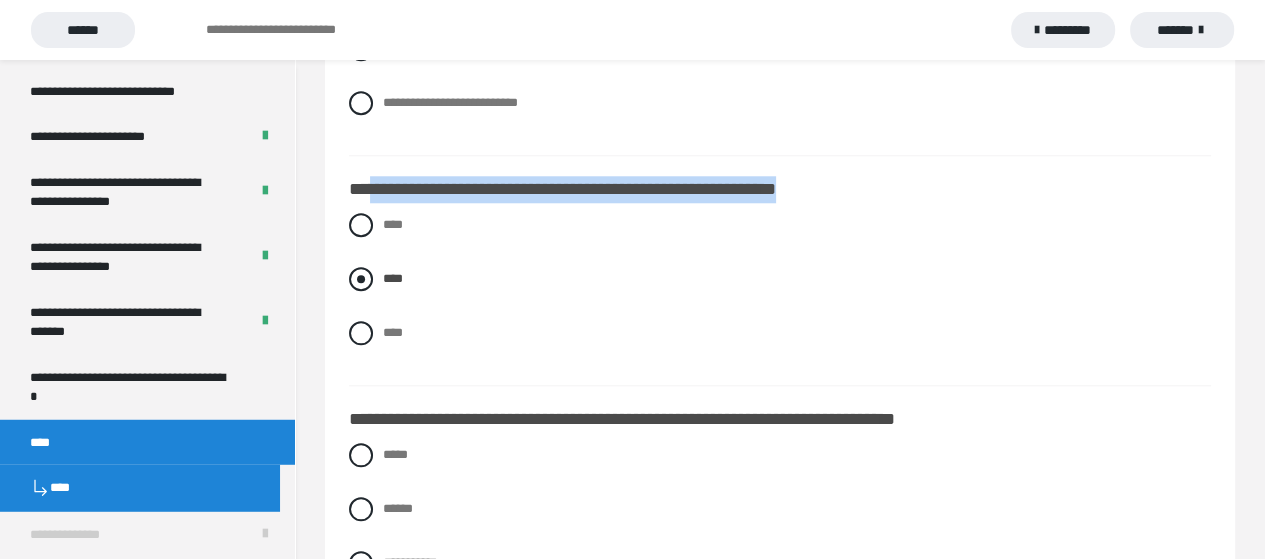scroll, scrollTop: 1700, scrollLeft: 0, axis: vertical 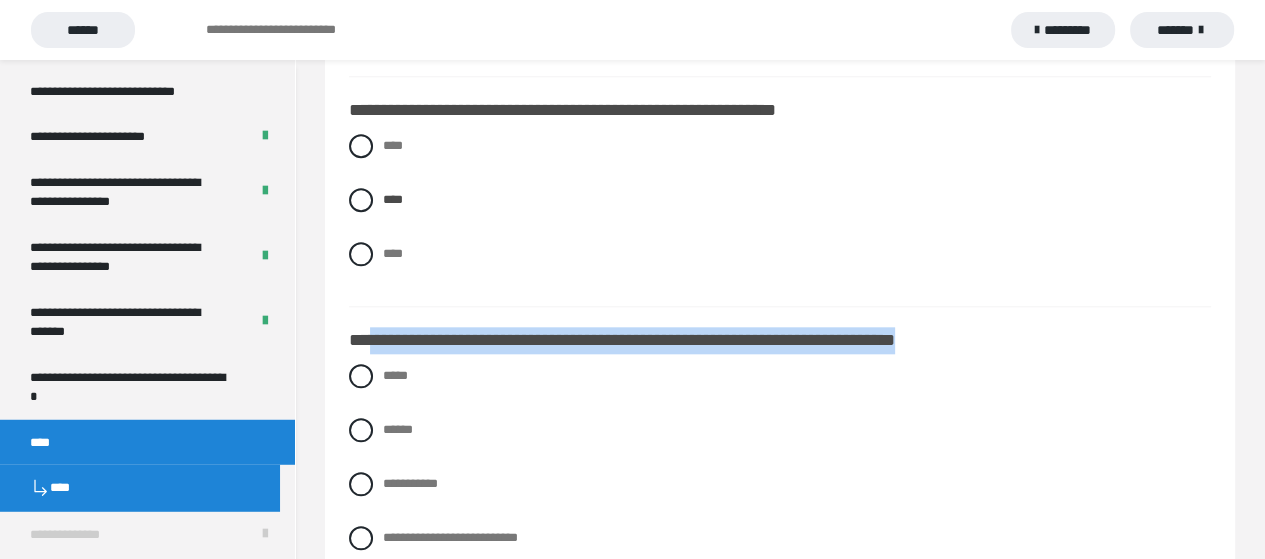 drag, startPoint x: 368, startPoint y: 329, endPoint x: 1121, endPoint y: 340, distance: 753.0803 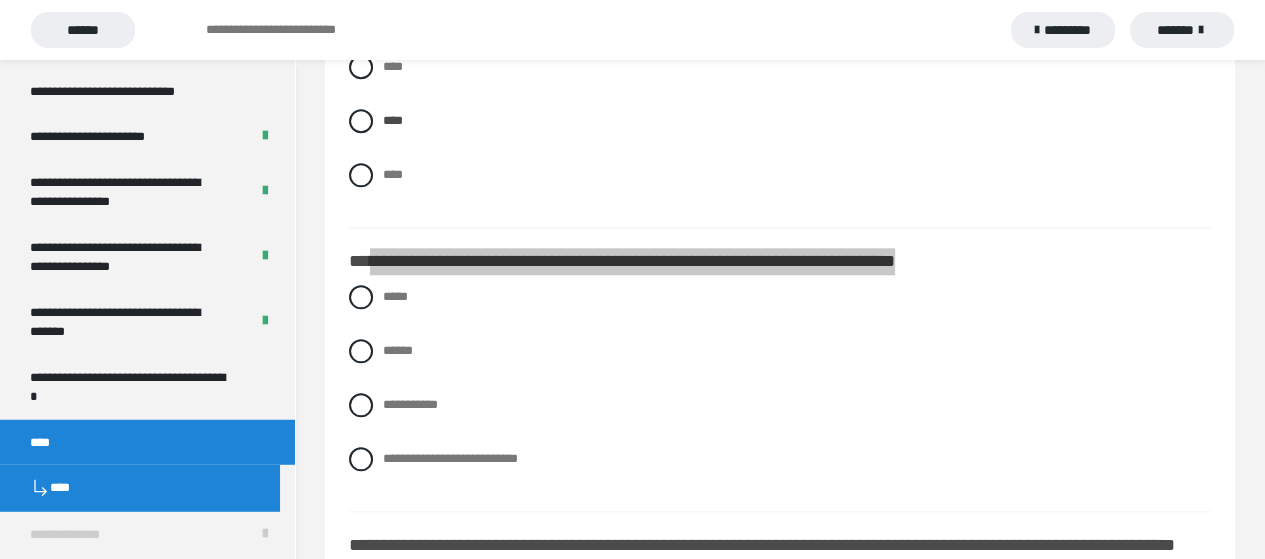 scroll, scrollTop: 1800, scrollLeft: 0, axis: vertical 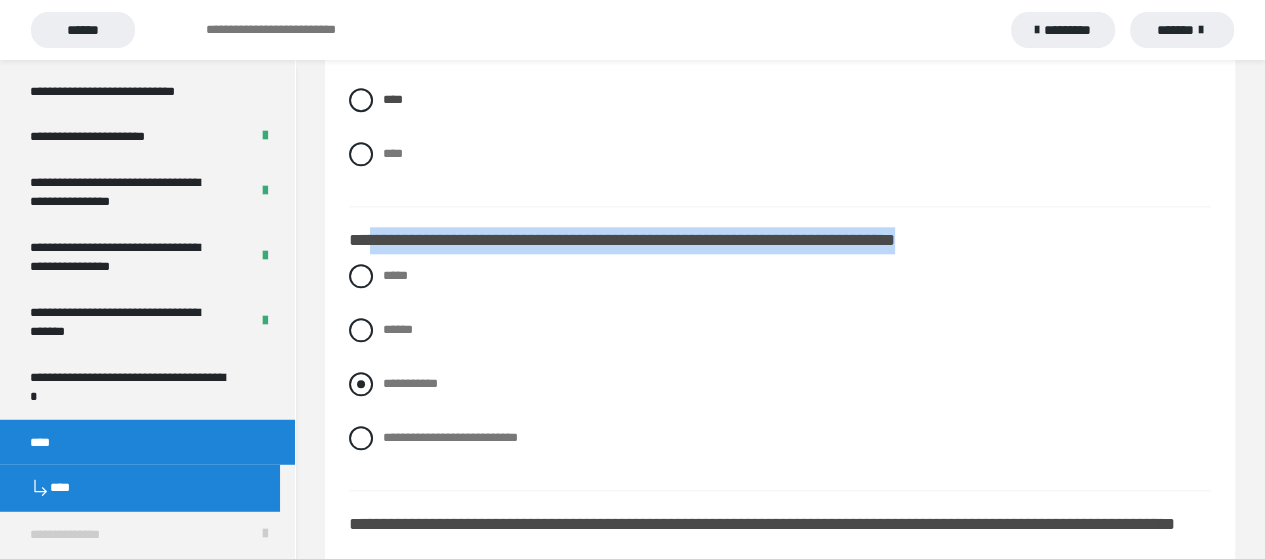 click at bounding box center (361, 384) 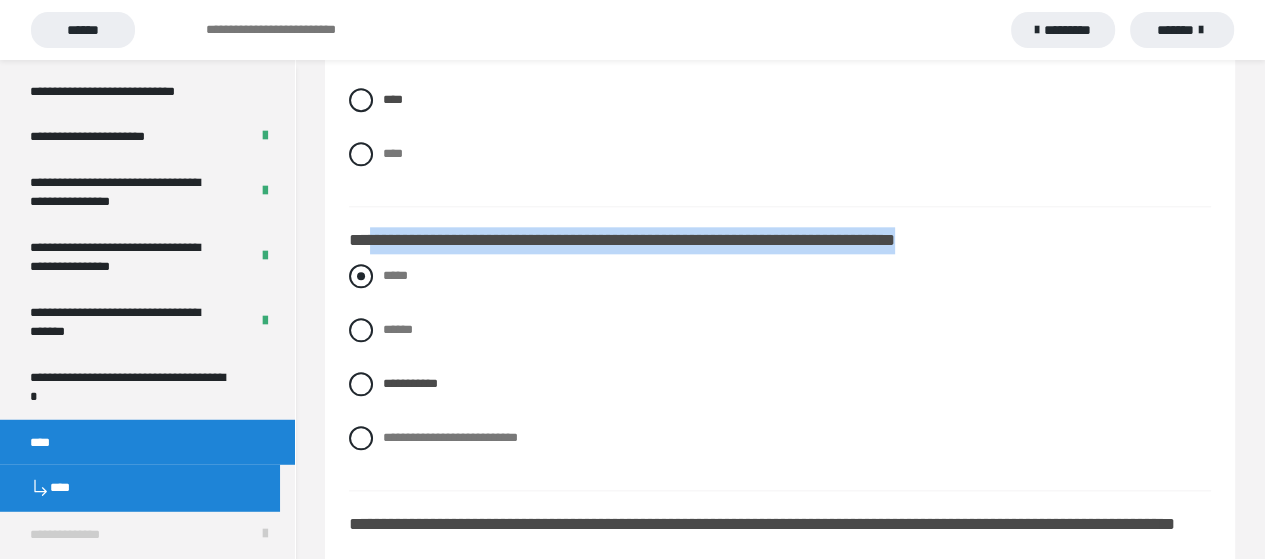 click at bounding box center (361, 276) 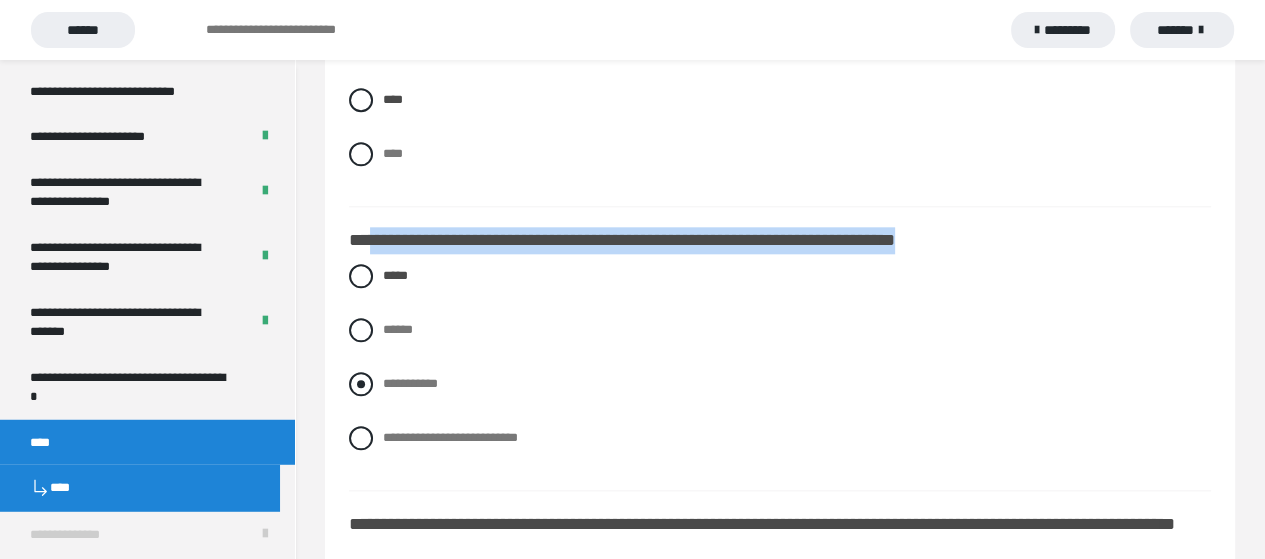 click at bounding box center [361, 384] 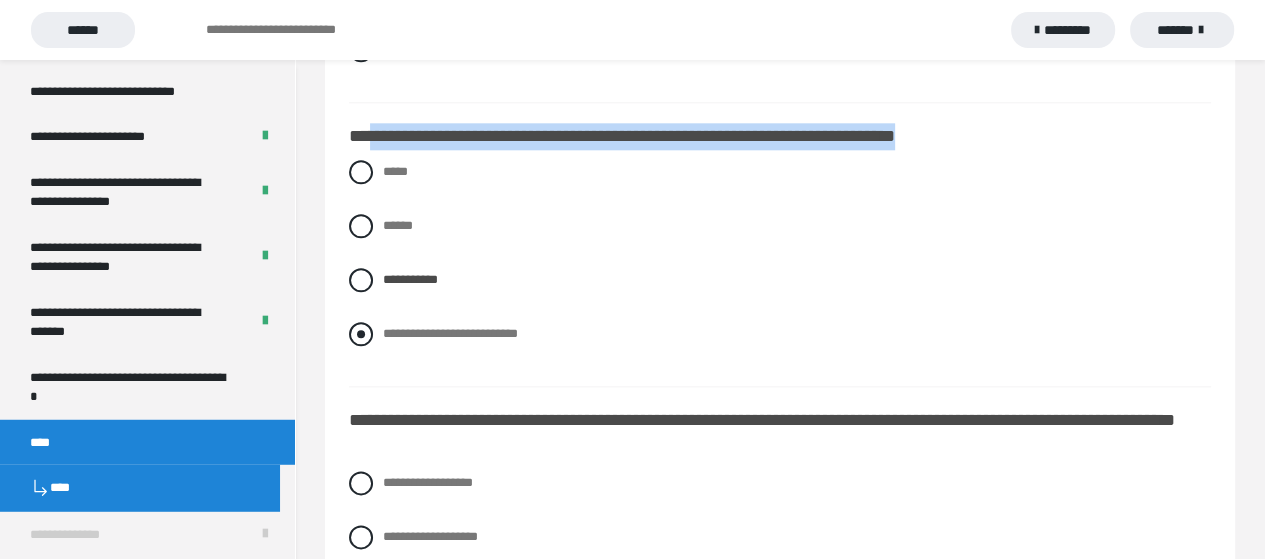 scroll, scrollTop: 2100, scrollLeft: 0, axis: vertical 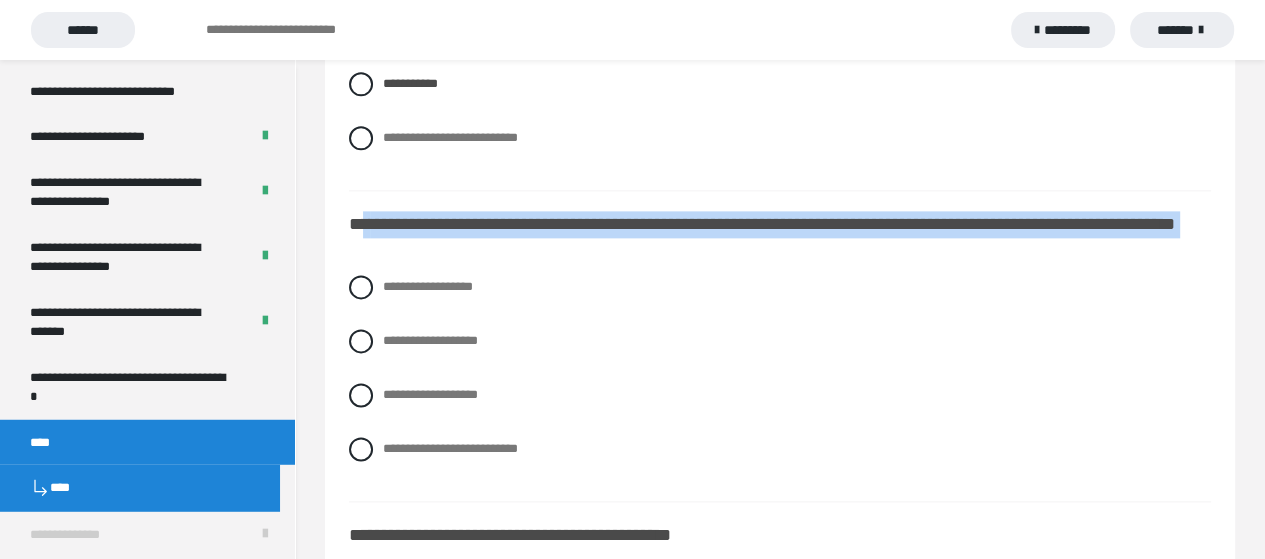 drag, startPoint x: 367, startPoint y: 224, endPoint x: 718, endPoint y: 267, distance: 353.62408 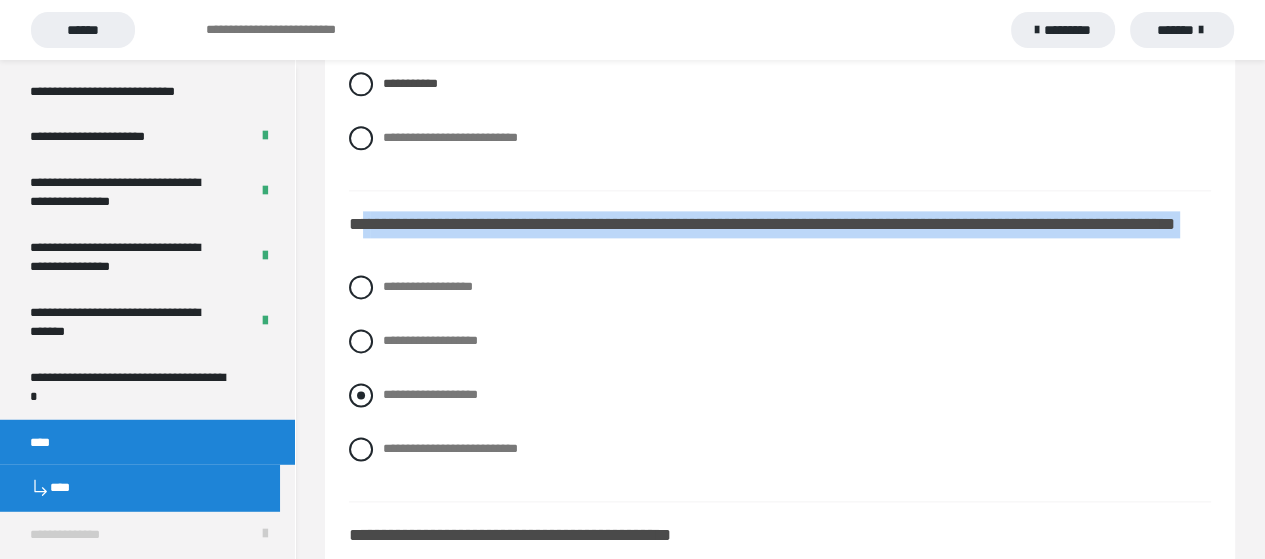 click at bounding box center (361, 395) 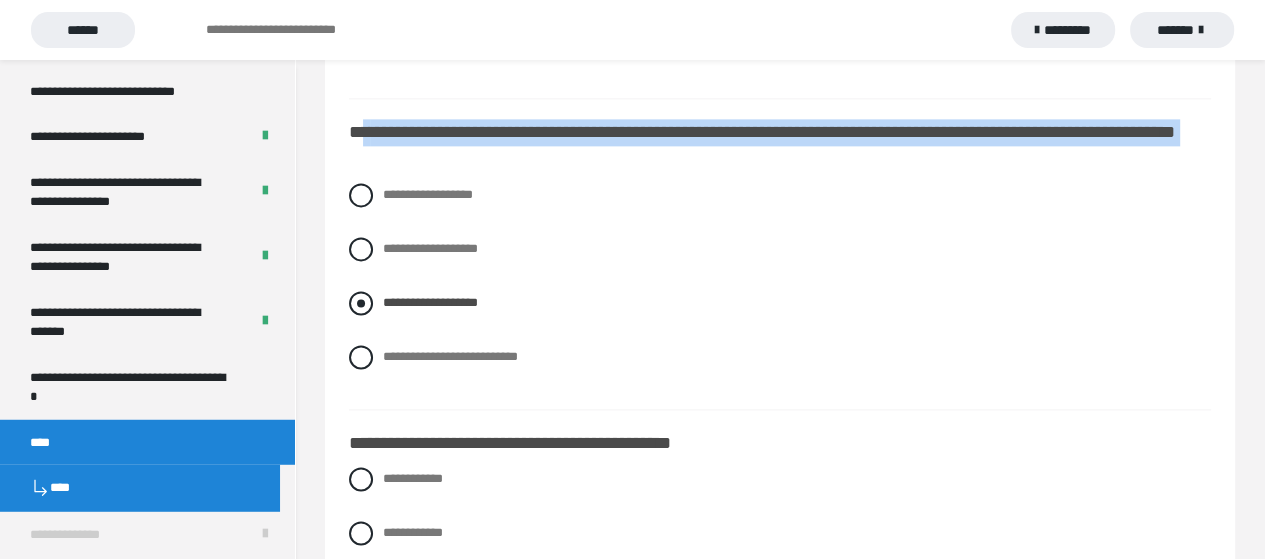 scroll, scrollTop: 2300, scrollLeft: 0, axis: vertical 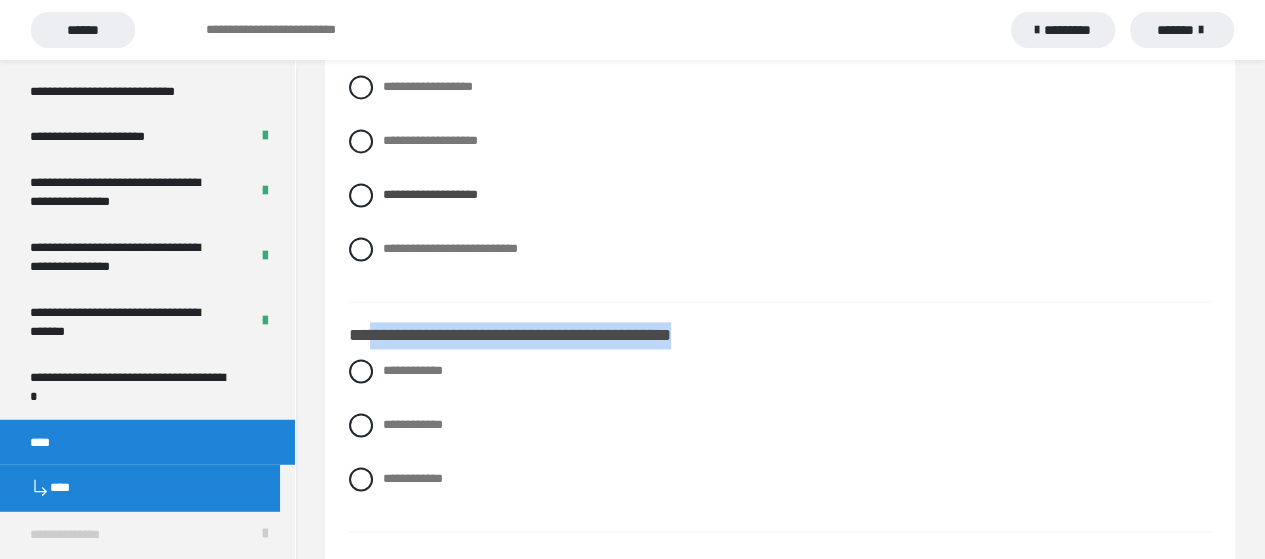 drag, startPoint x: 371, startPoint y: 327, endPoint x: 788, endPoint y: 337, distance: 417.11987 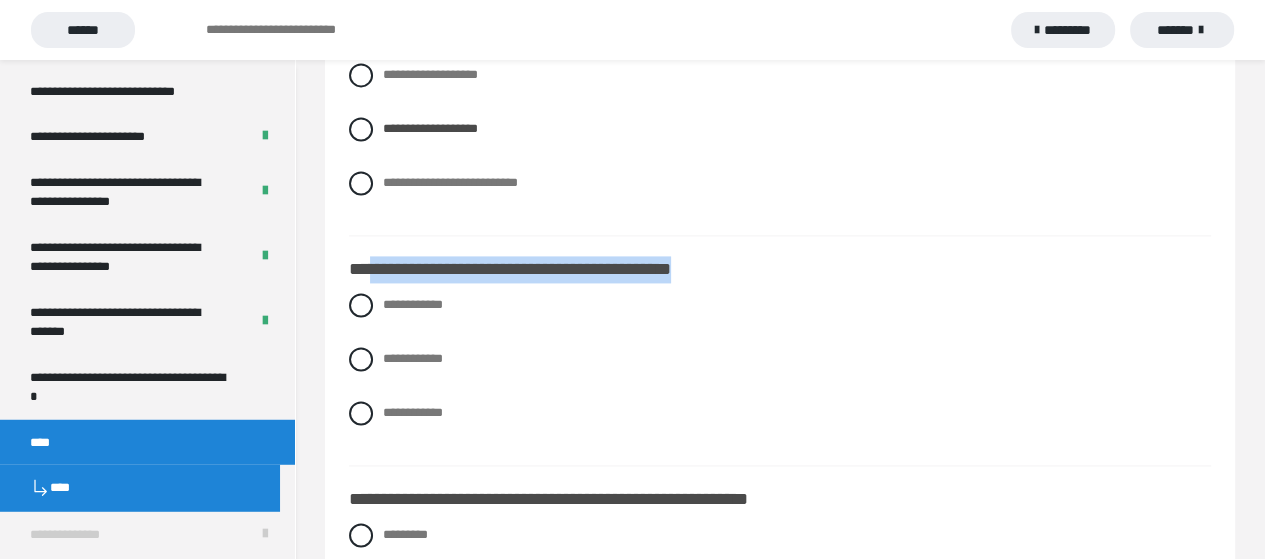 scroll, scrollTop: 2400, scrollLeft: 0, axis: vertical 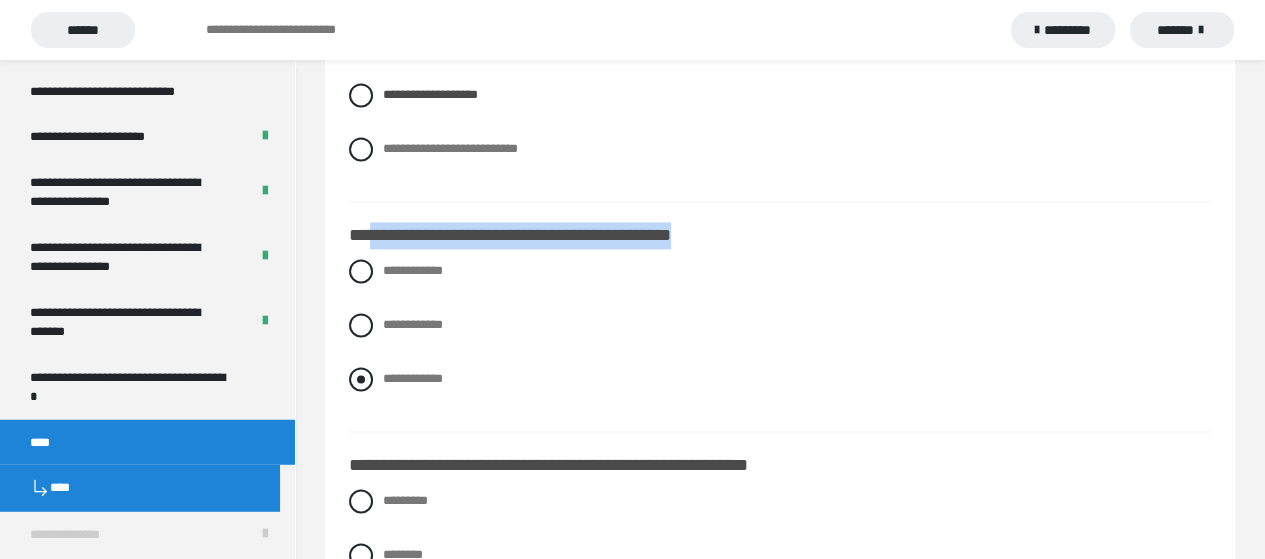 click at bounding box center (361, 379) 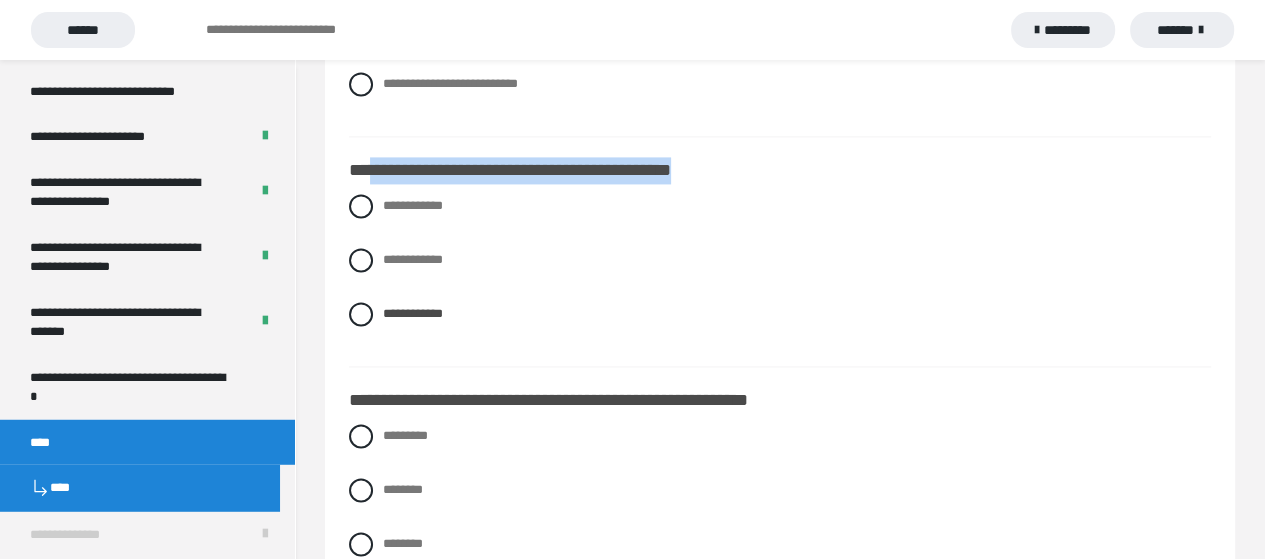 scroll, scrollTop: 2500, scrollLeft: 0, axis: vertical 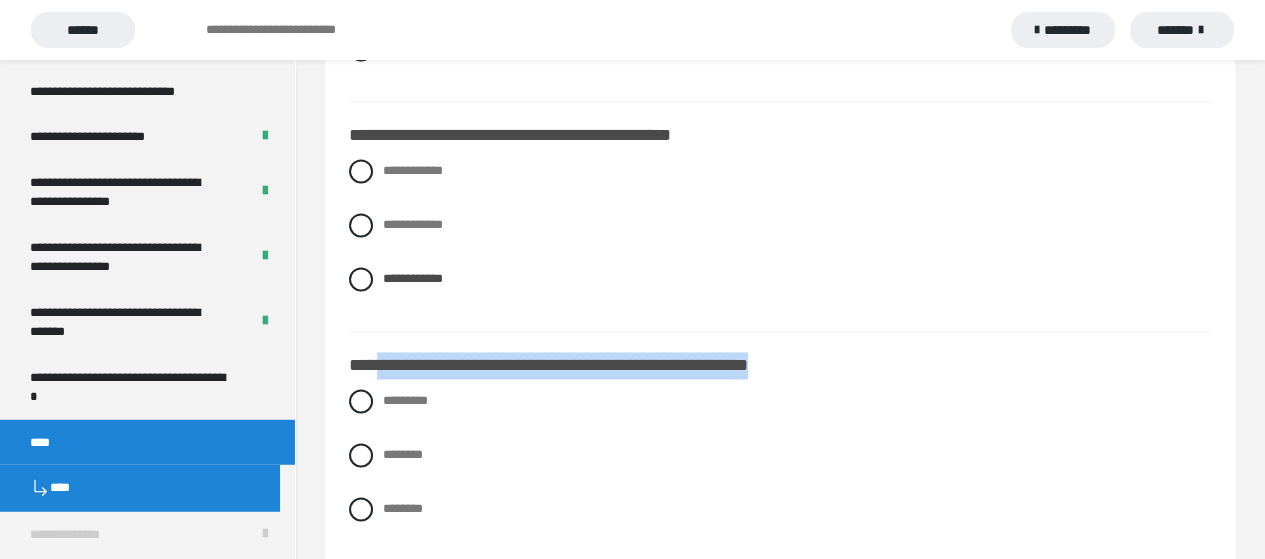 drag, startPoint x: 377, startPoint y: 362, endPoint x: 868, endPoint y: 367, distance: 491.02545 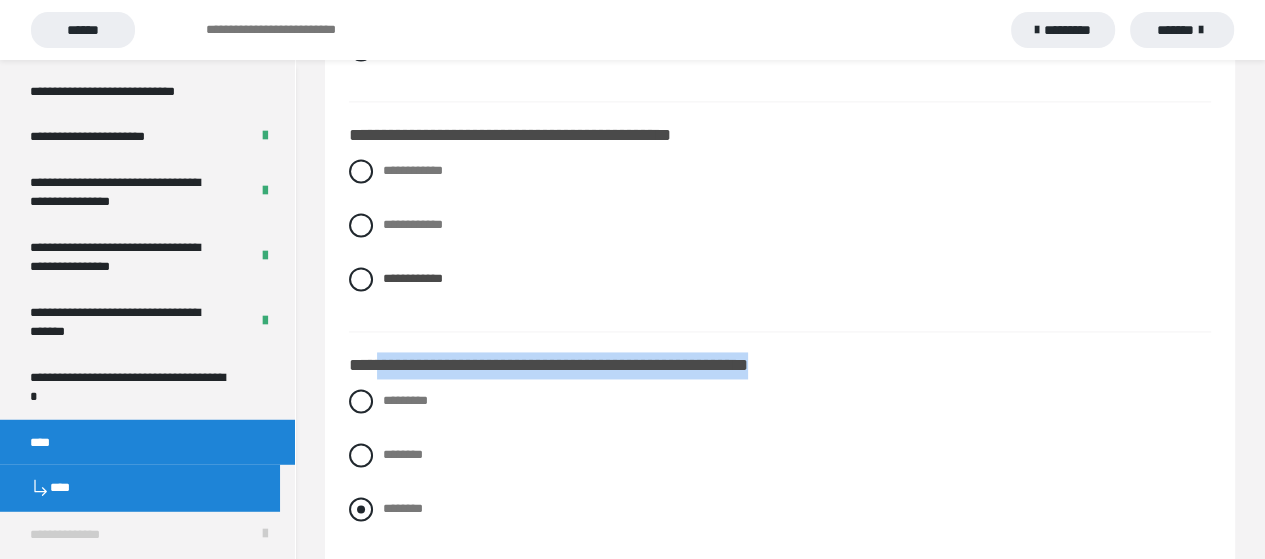 click at bounding box center [361, 509] 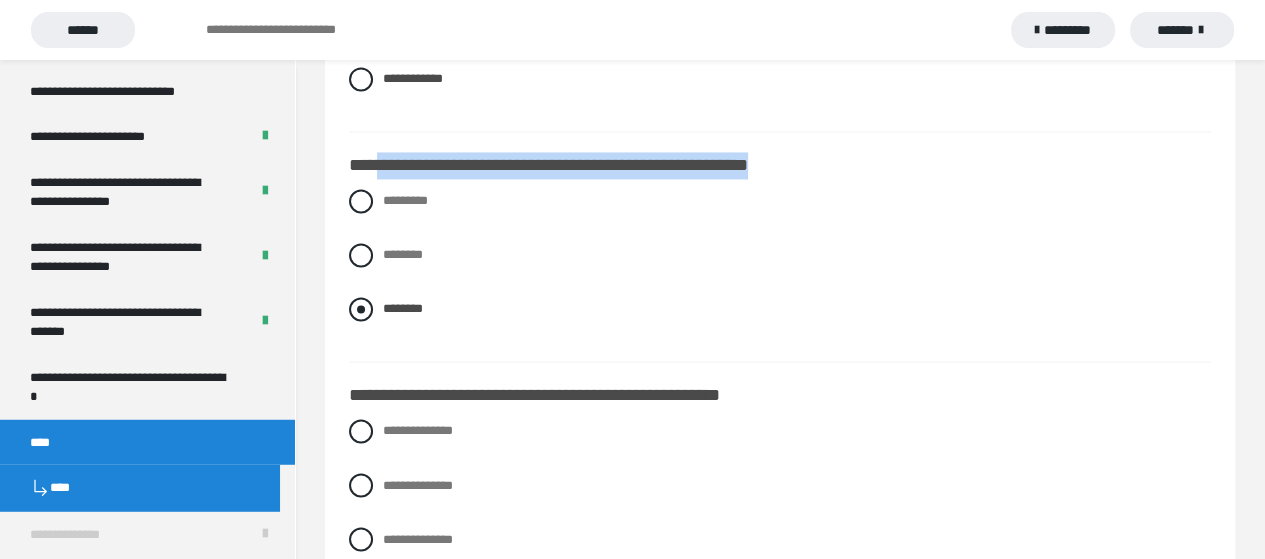 scroll, scrollTop: 2800, scrollLeft: 0, axis: vertical 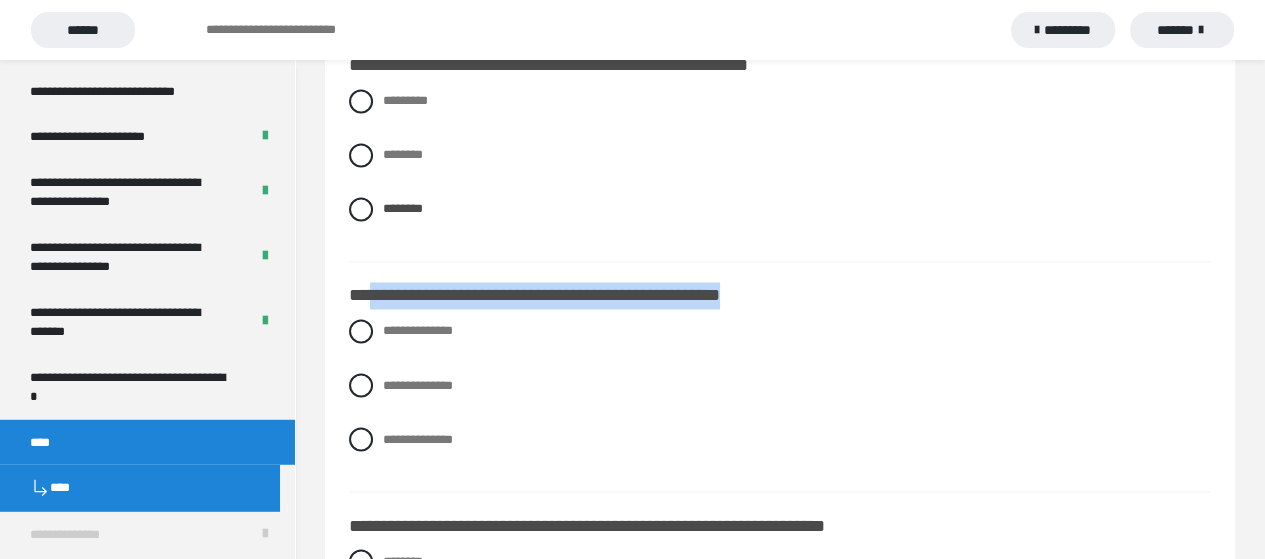 drag, startPoint x: 484, startPoint y: 292, endPoint x: 838, endPoint y: 296, distance: 354.02258 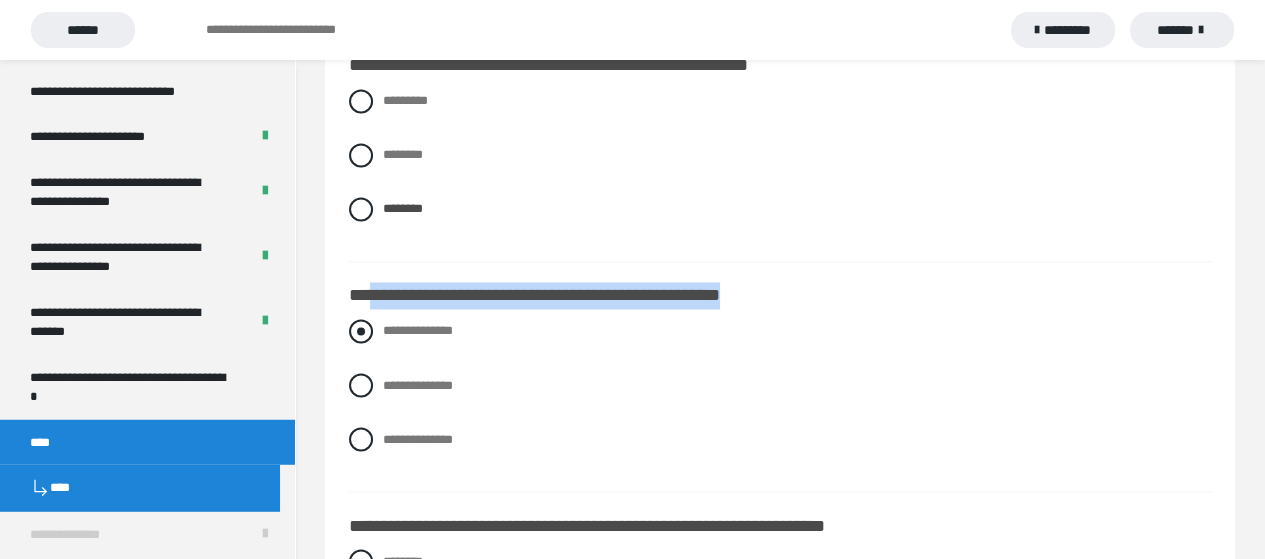 click at bounding box center (361, 331) 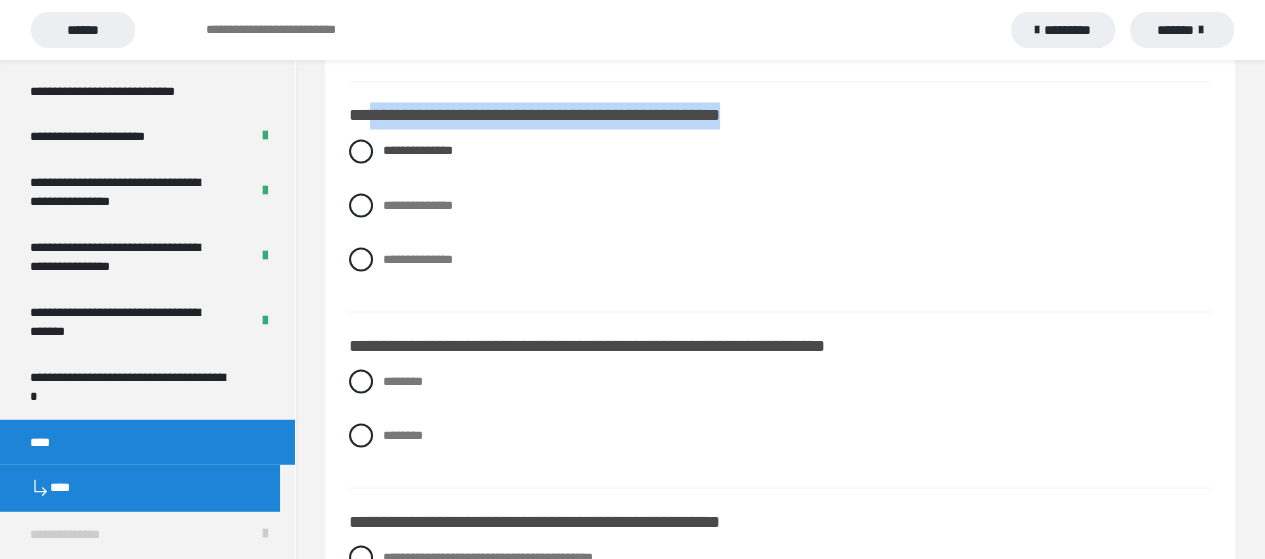 scroll, scrollTop: 3000, scrollLeft: 0, axis: vertical 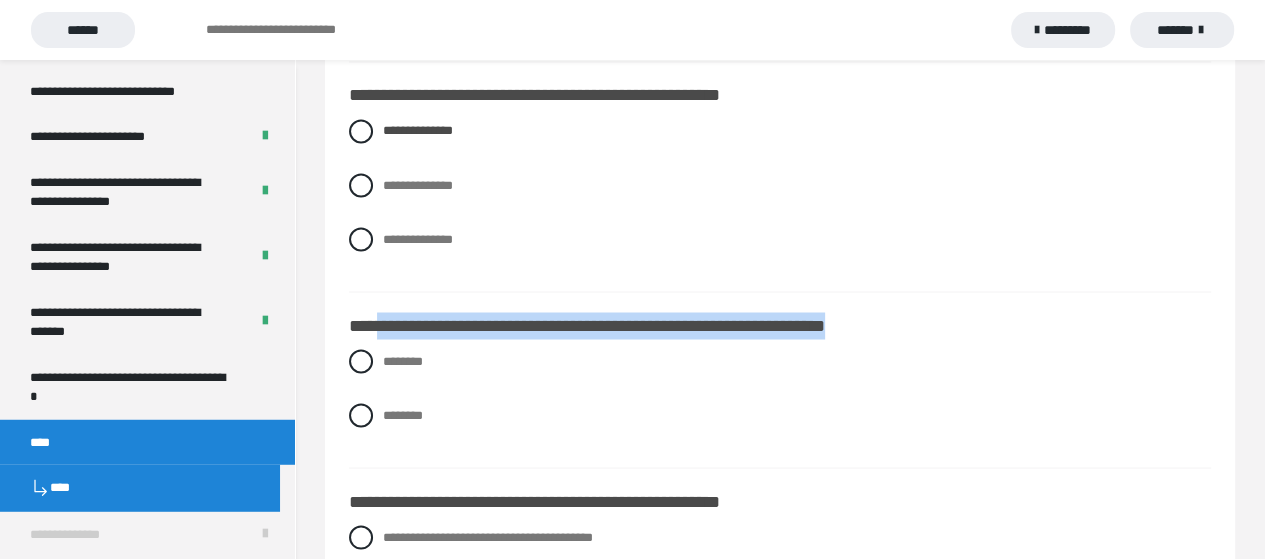 drag, startPoint x: 380, startPoint y: 318, endPoint x: 983, endPoint y: 318, distance: 603 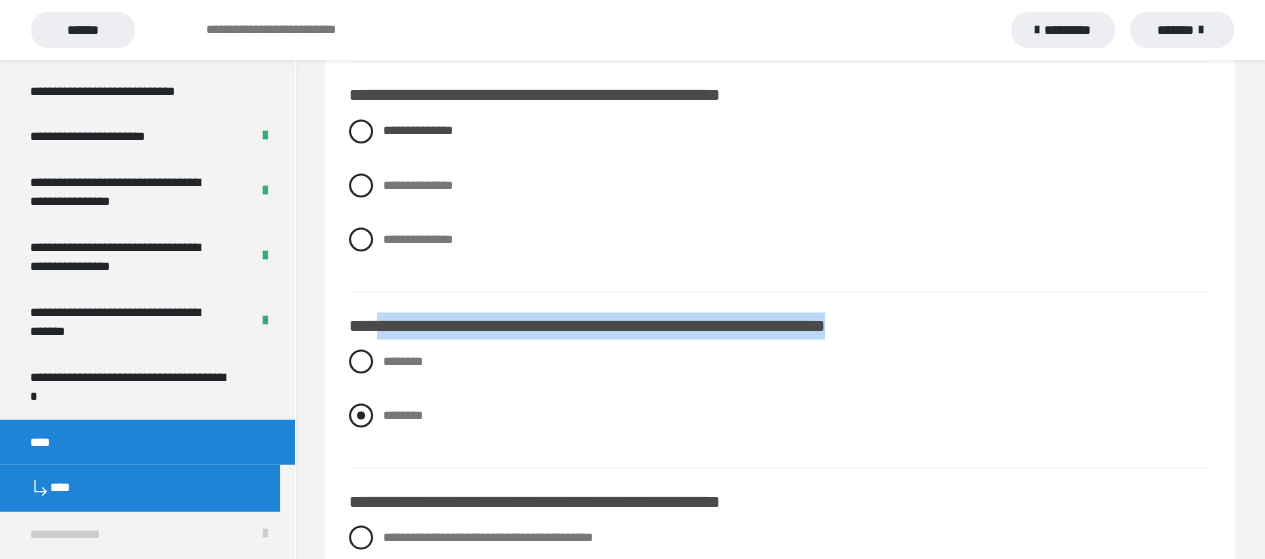 click at bounding box center [361, 415] 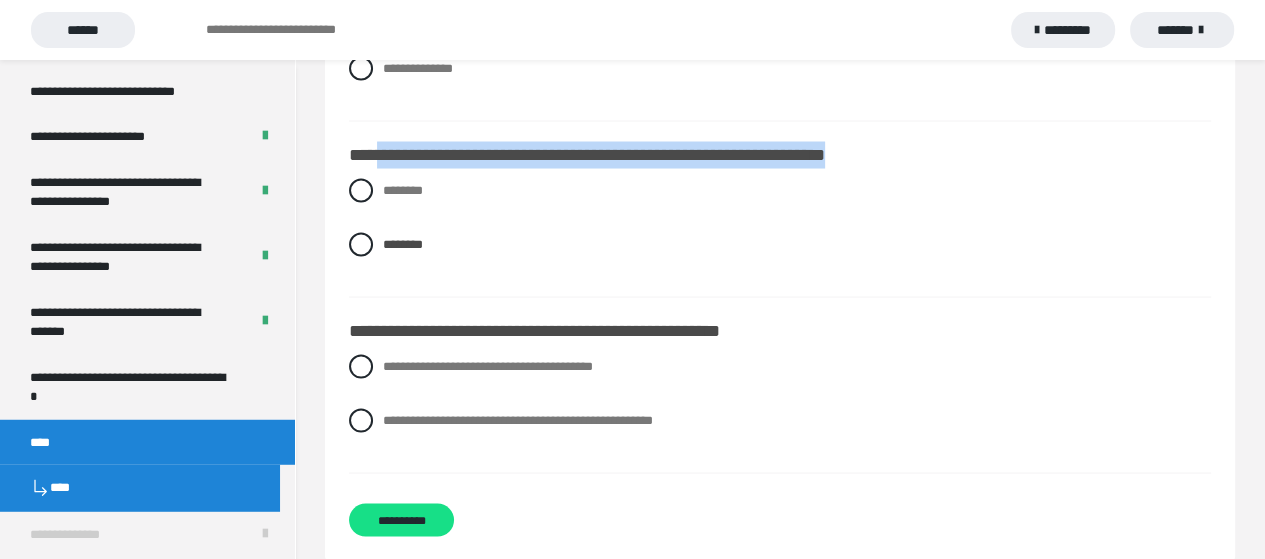 scroll, scrollTop: 3199, scrollLeft: 0, axis: vertical 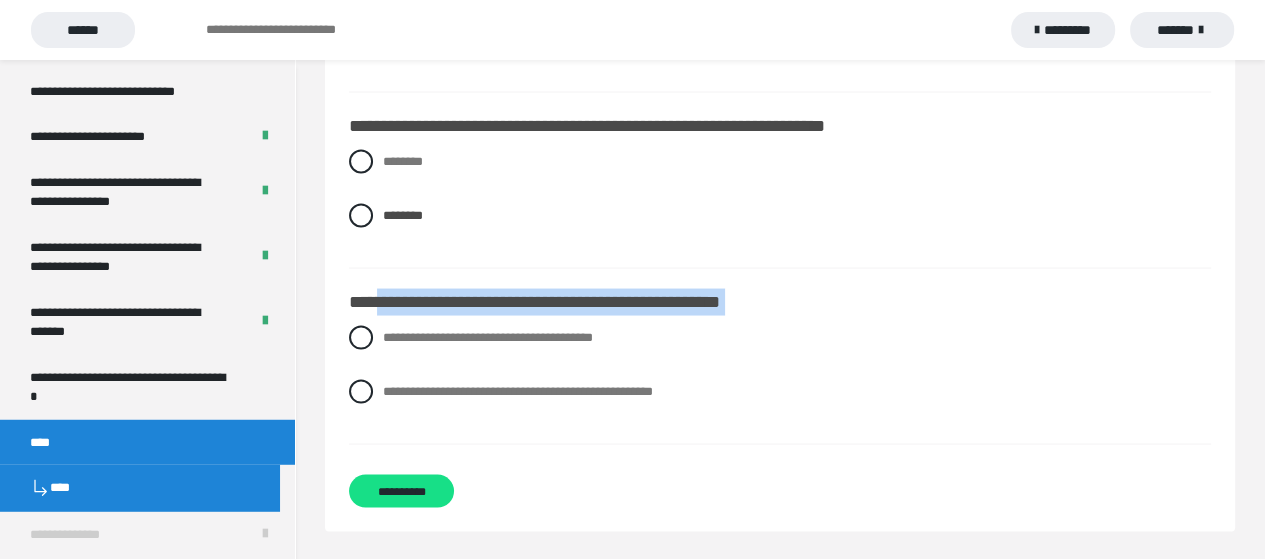 drag, startPoint x: 386, startPoint y: 297, endPoint x: 876, endPoint y: 319, distance: 490.49362 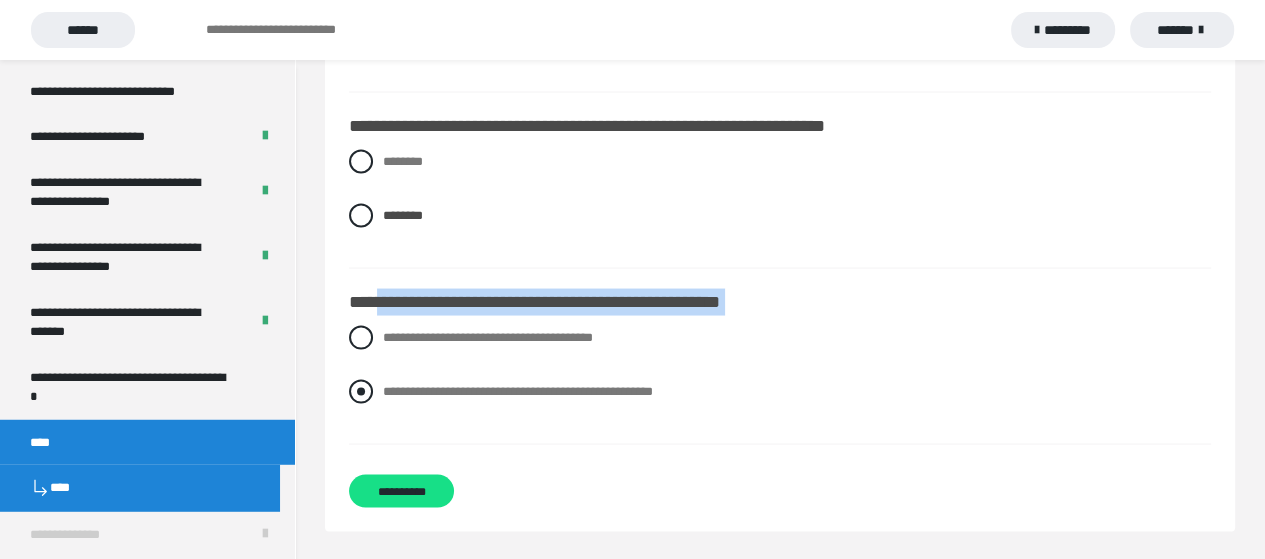 click at bounding box center (361, 392) 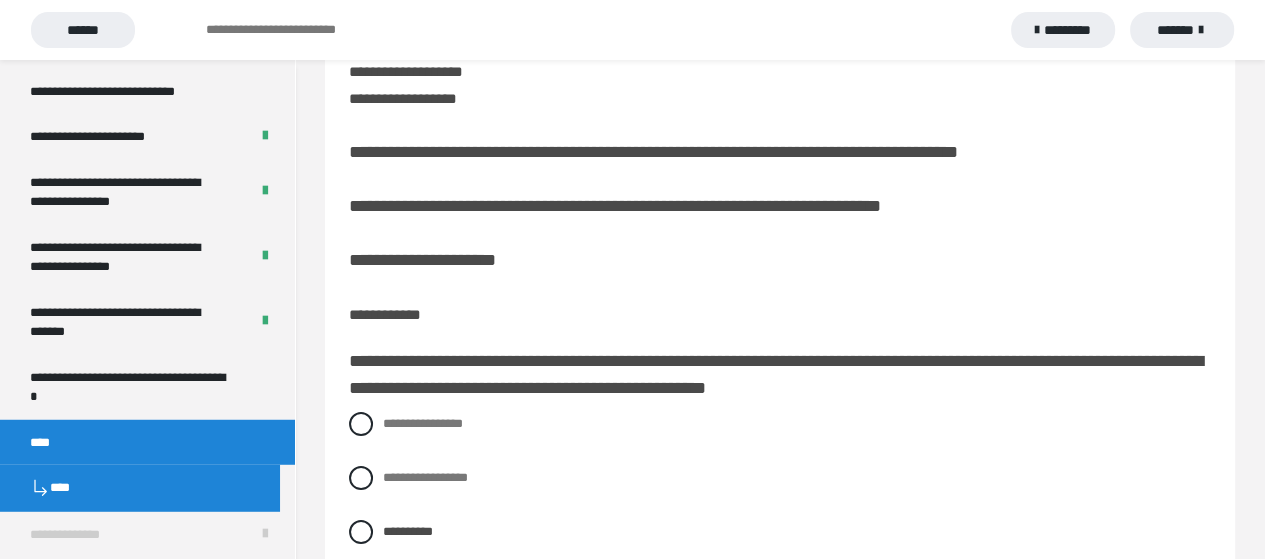 scroll, scrollTop: 0, scrollLeft: 0, axis: both 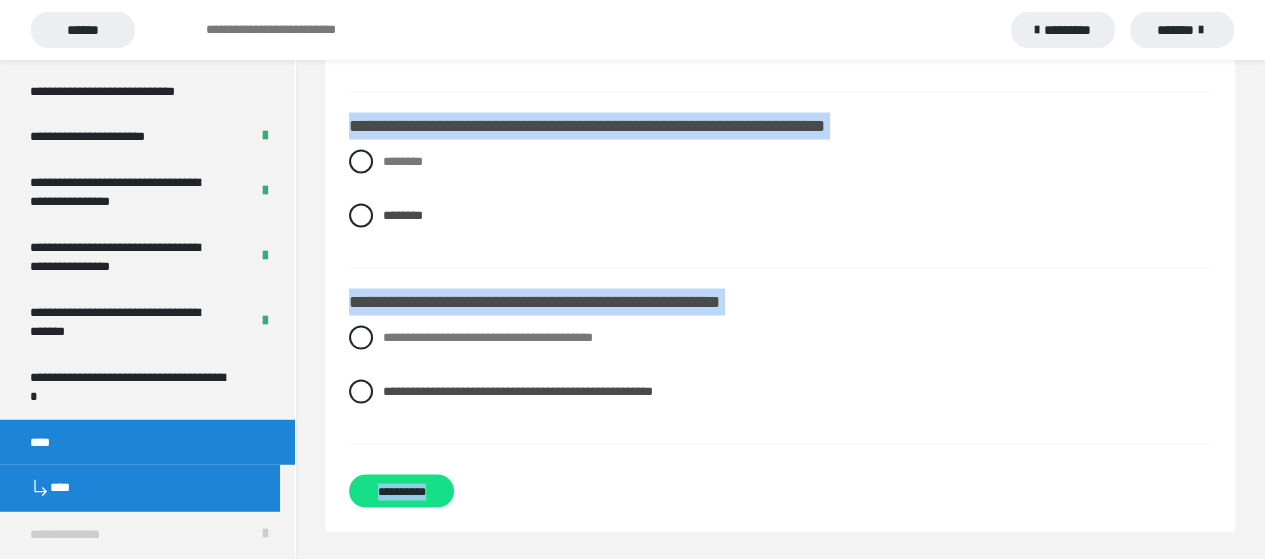 drag, startPoint x: 349, startPoint y: 129, endPoint x: 678, endPoint y: 499, distance: 495.11716 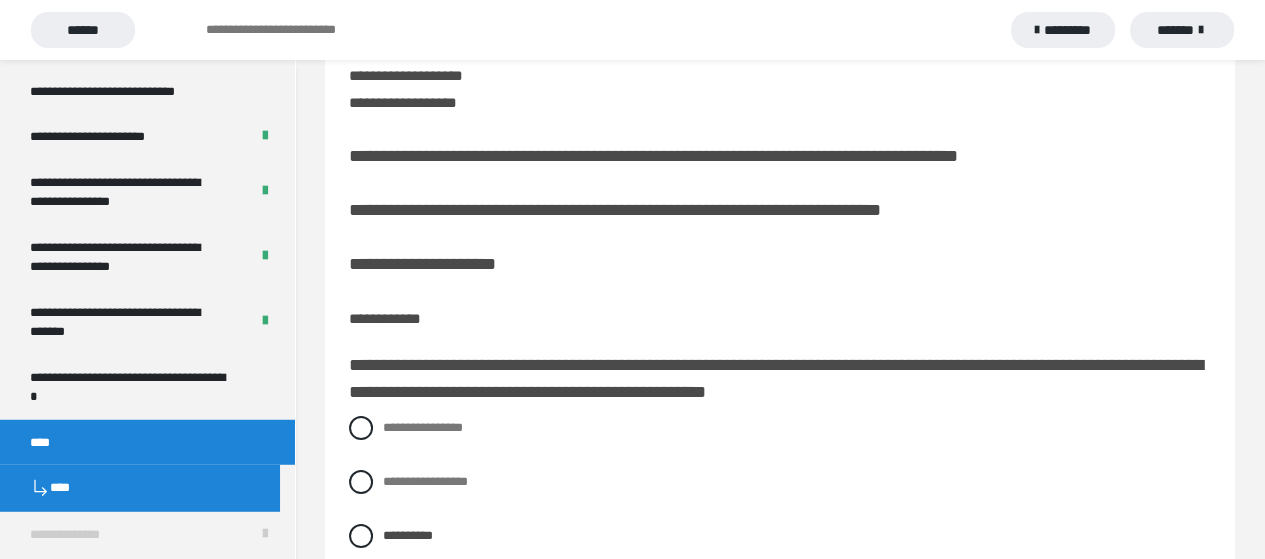 scroll, scrollTop: 0, scrollLeft: 0, axis: both 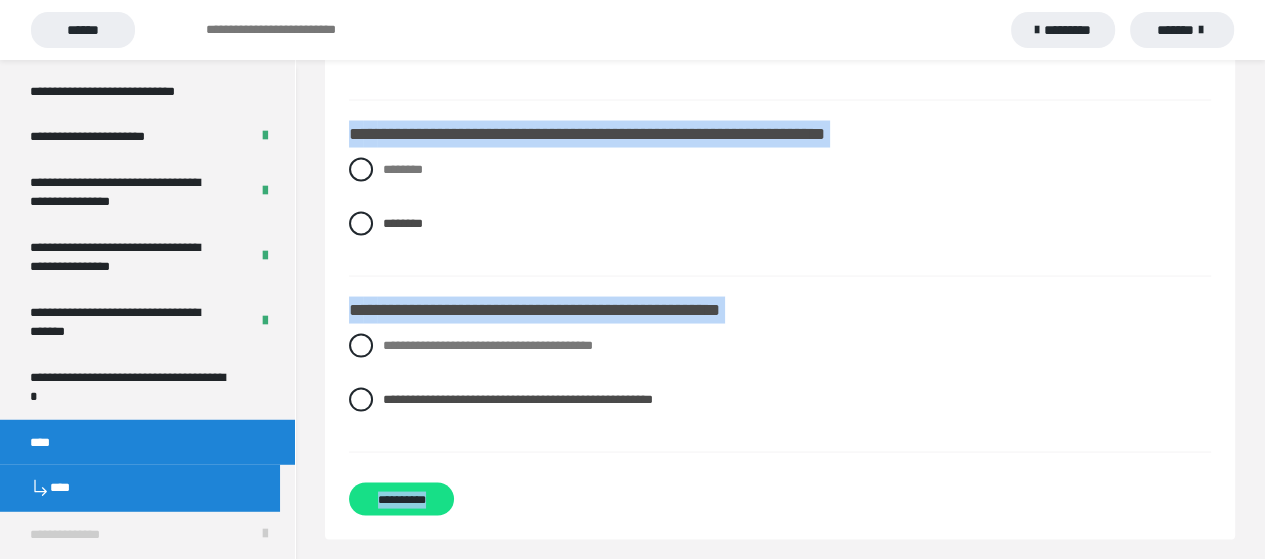 drag, startPoint x: 366, startPoint y: 212, endPoint x: 836, endPoint y: 481, distance: 541.53577 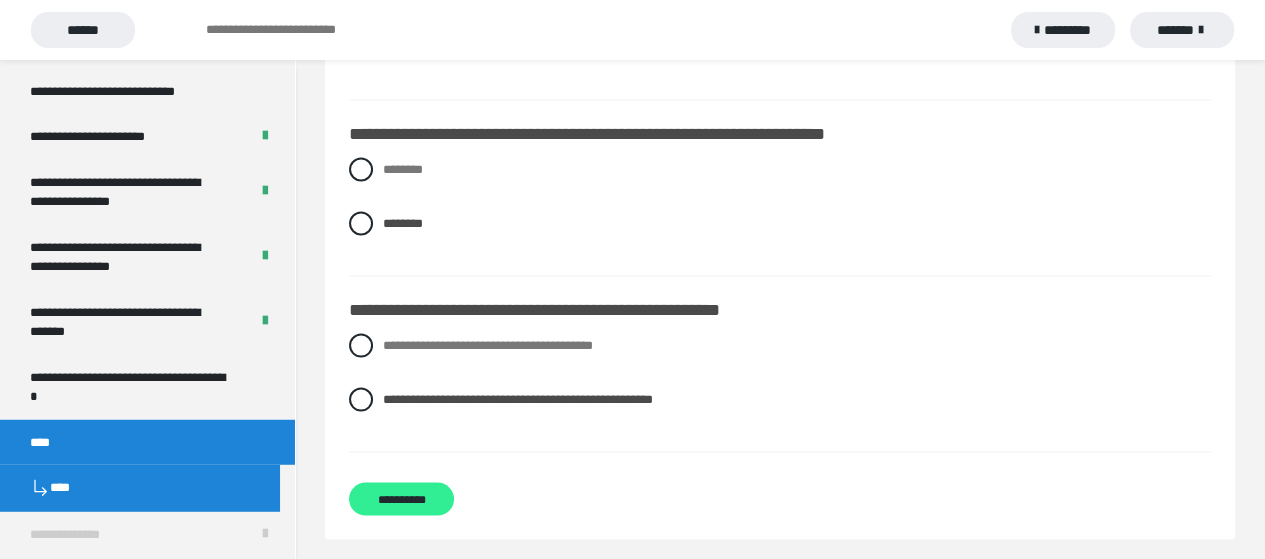 click on "**********" at bounding box center (401, 499) 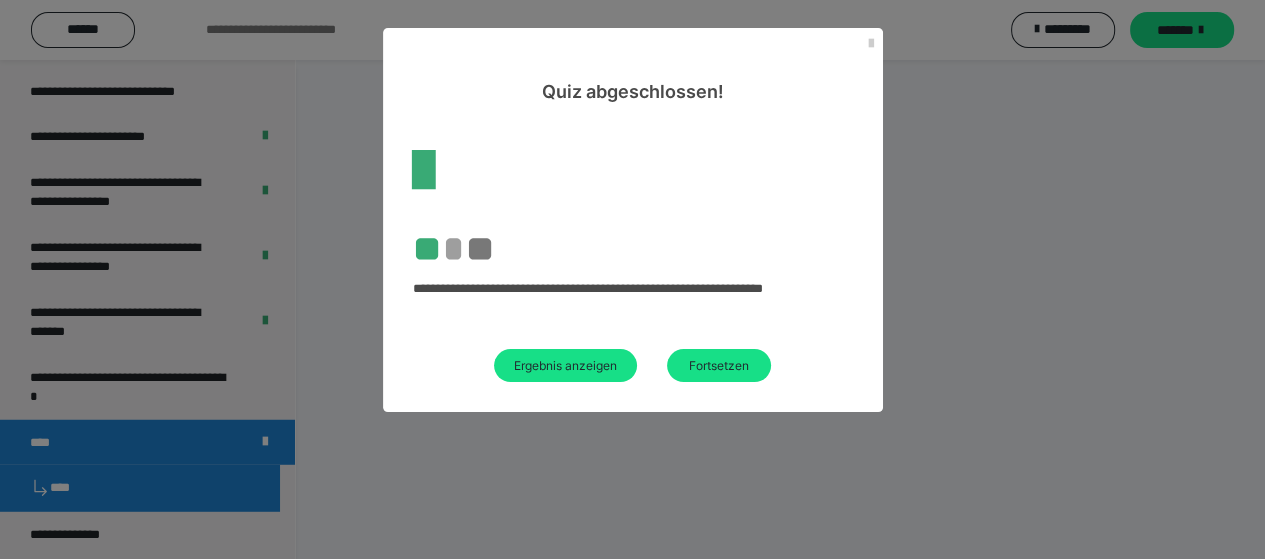scroll, scrollTop: 60, scrollLeft: 0, axis: vertical 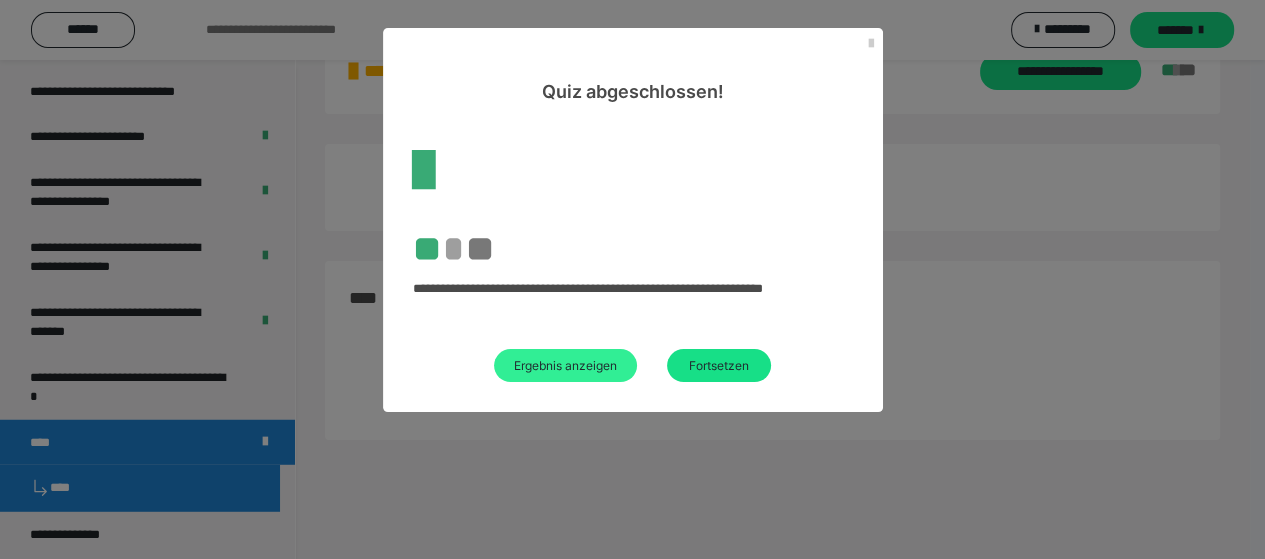 click on "Ergebnis anzeigen" at bounding box center [565, 365] 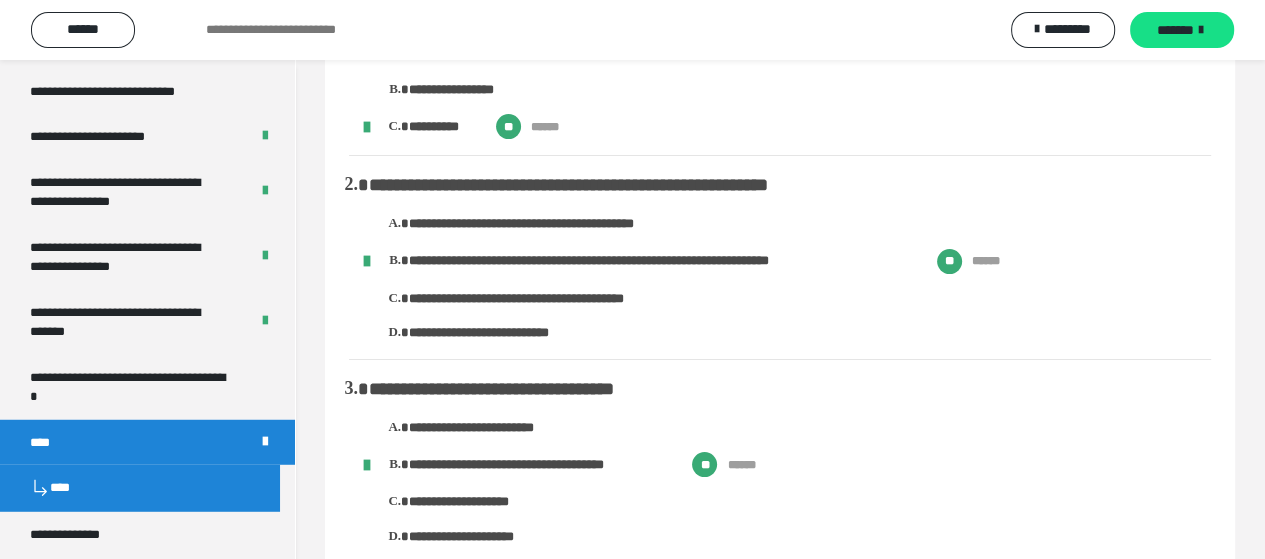 scroll, scrollTop: 0, scrollLeft: 0, axis: both 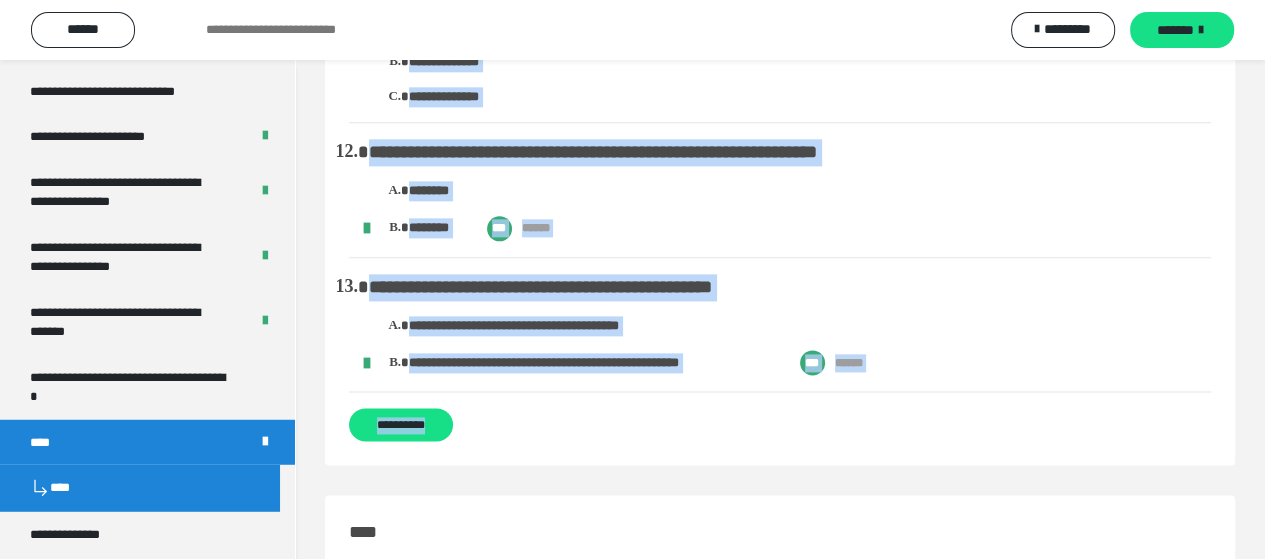 drag, startPoint x: 353, startPoint y: 122, endPoint x: 547, endPoint y: 436, distance: 369.0962 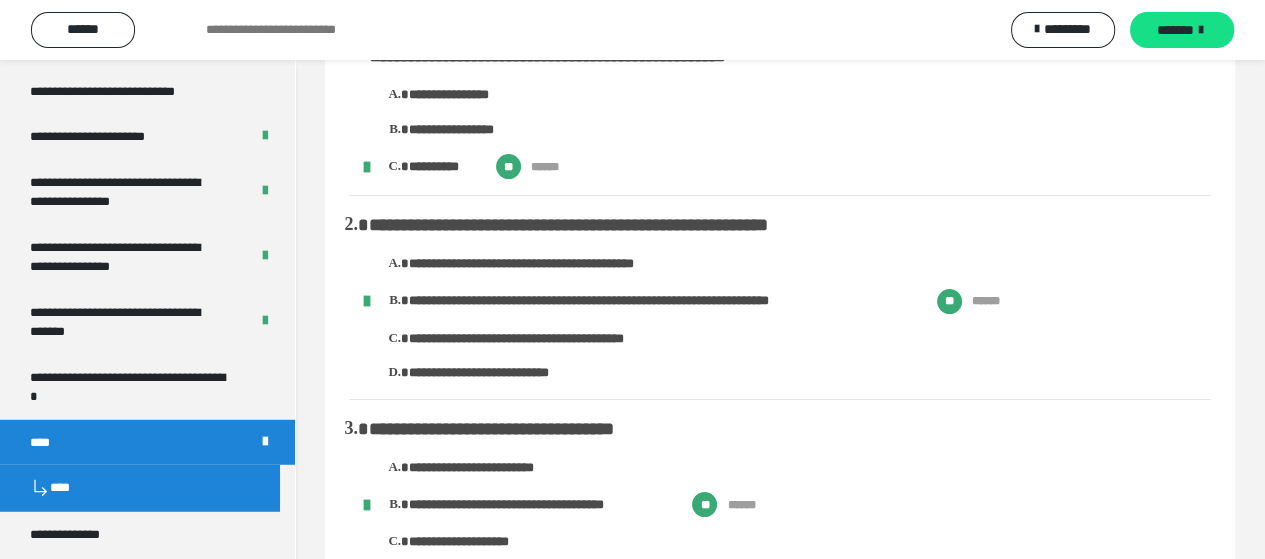 scroll, scrollTop: 0, scrollLeft: 0, axis: both 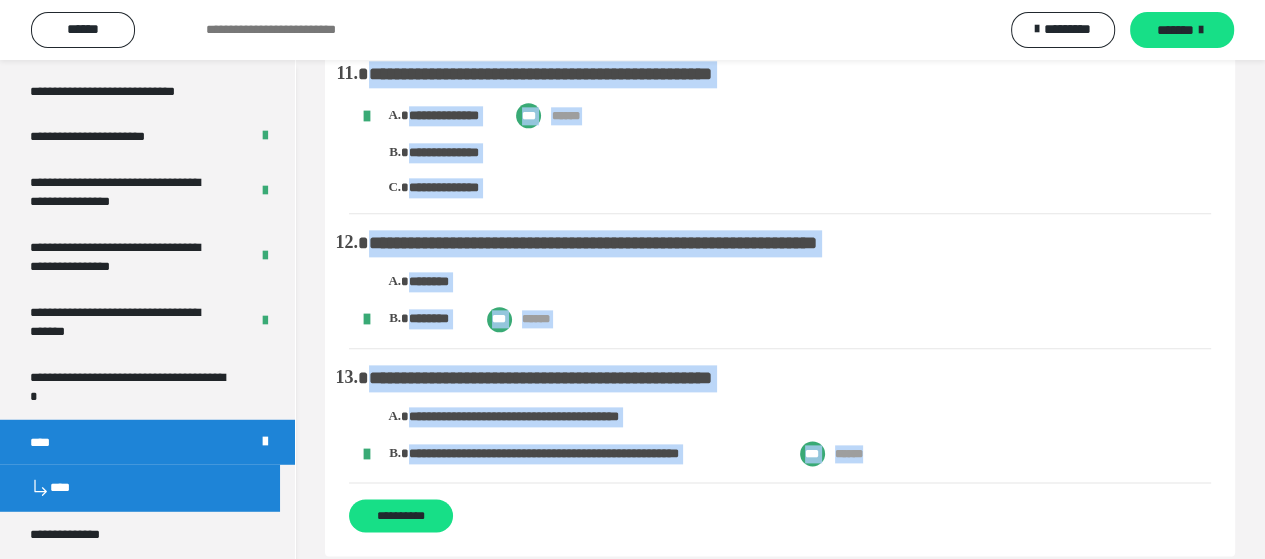drag, startPoint x: 352, startPoint y: 124, endPoint x: 921, endPoint y: 485, distance: 673.8561 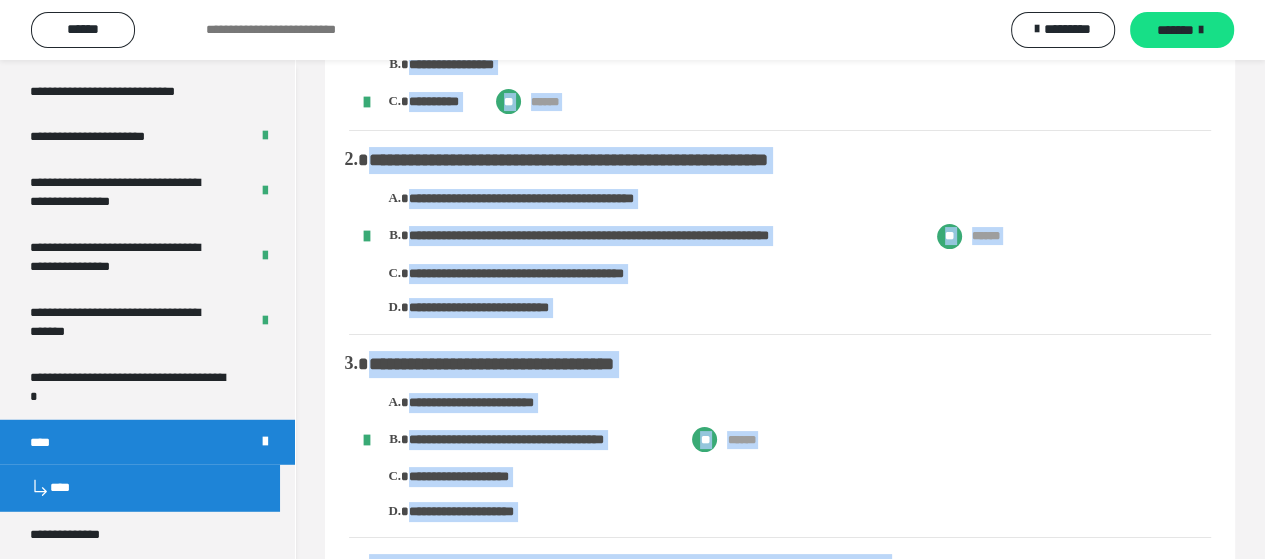 scroll, scrollTop: 0, scrollLeft: 0, axis: both 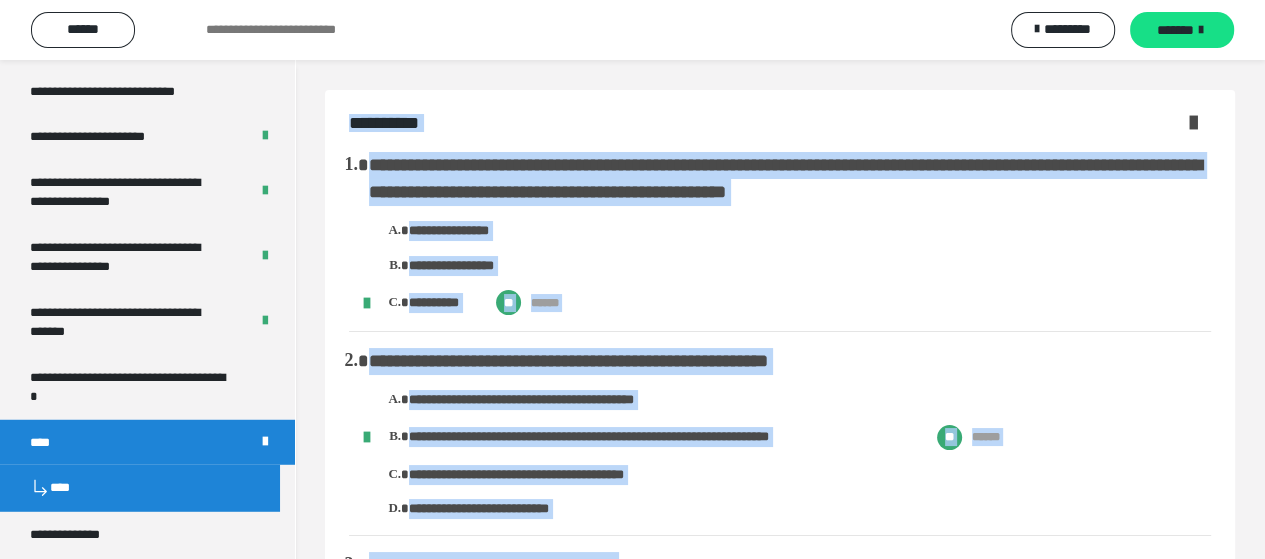 click at bounding box center (1193, 122) 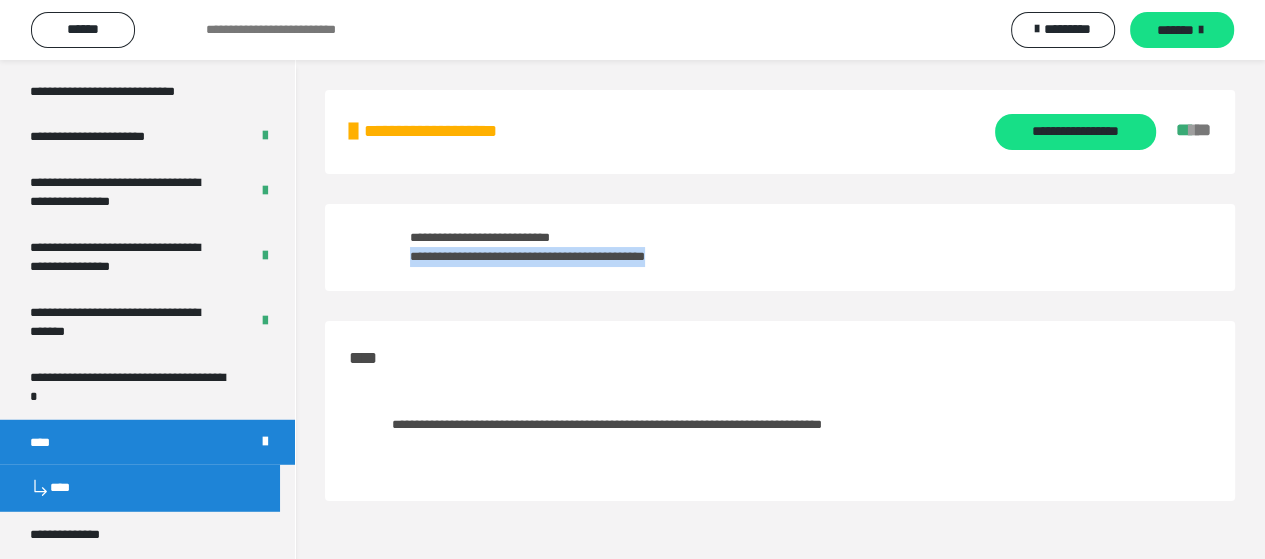 drag, startPoint x: 408, startPoint y: 255, endPoint x: 753, endPoint y: 269, distance: 345.28394 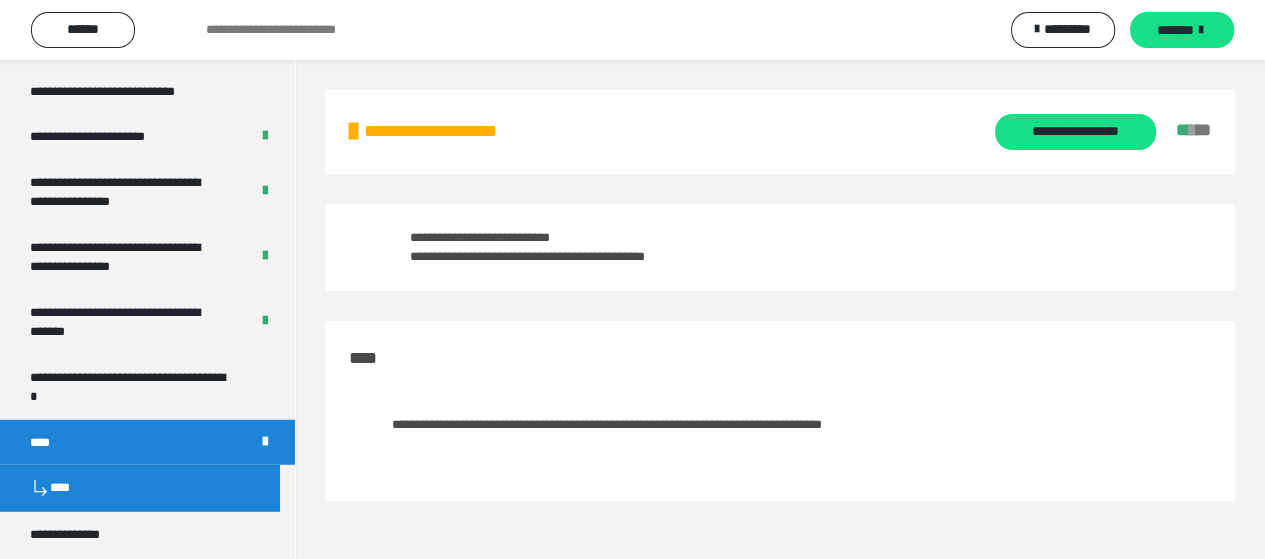 click on "**********" at bounding box center (780, 411) 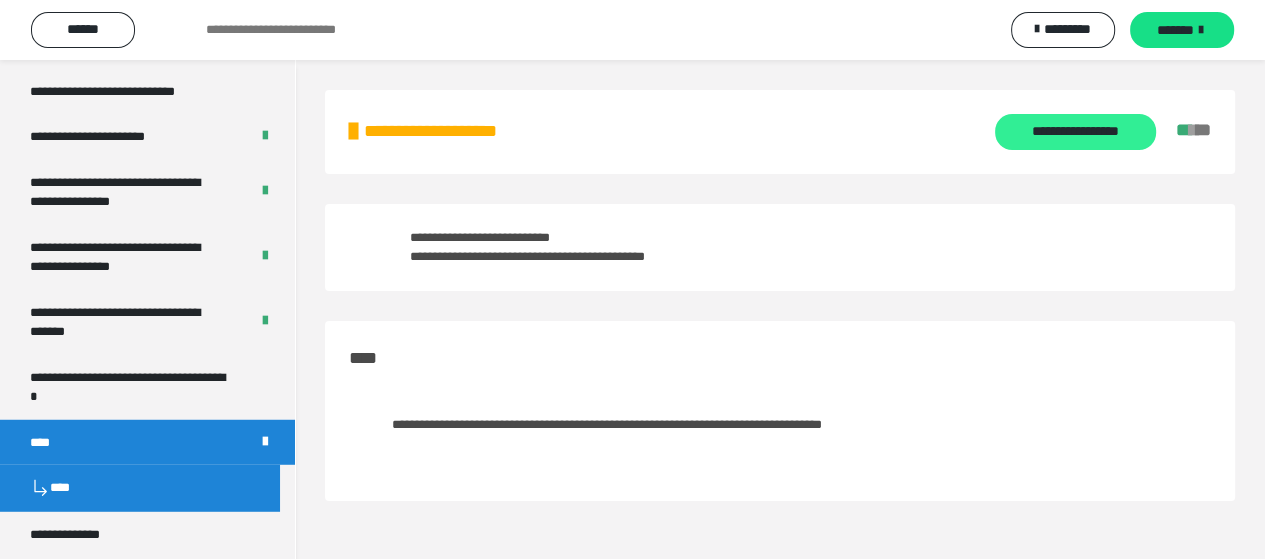 click on "**********" at bounding box center [1075, 132] 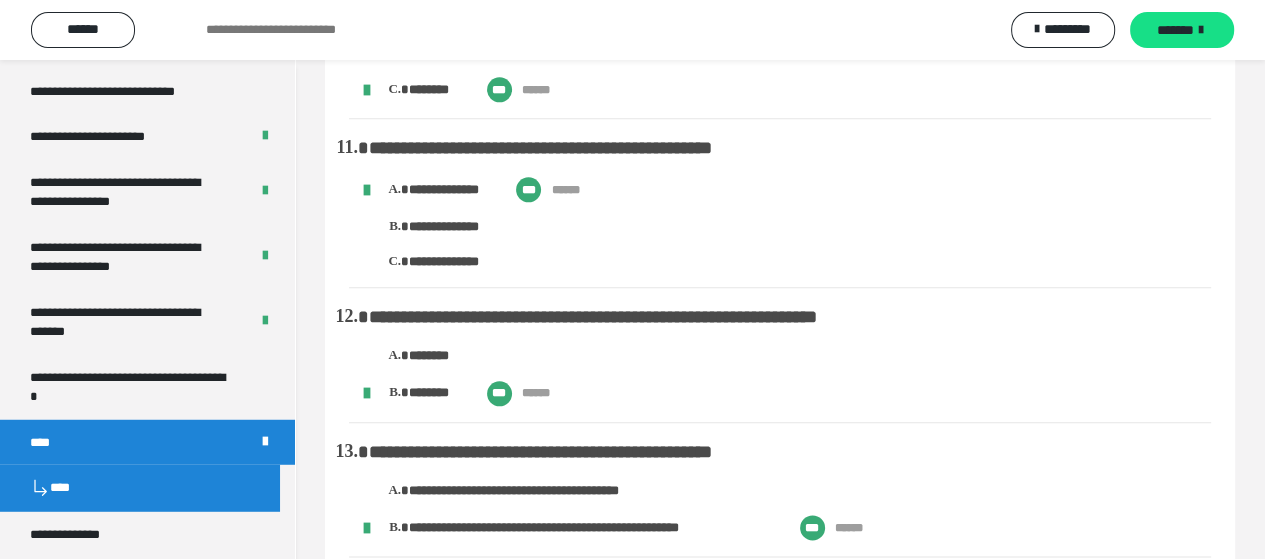 scroll, scrollTop: 2100, scrollLeft: 0, axis: vertical 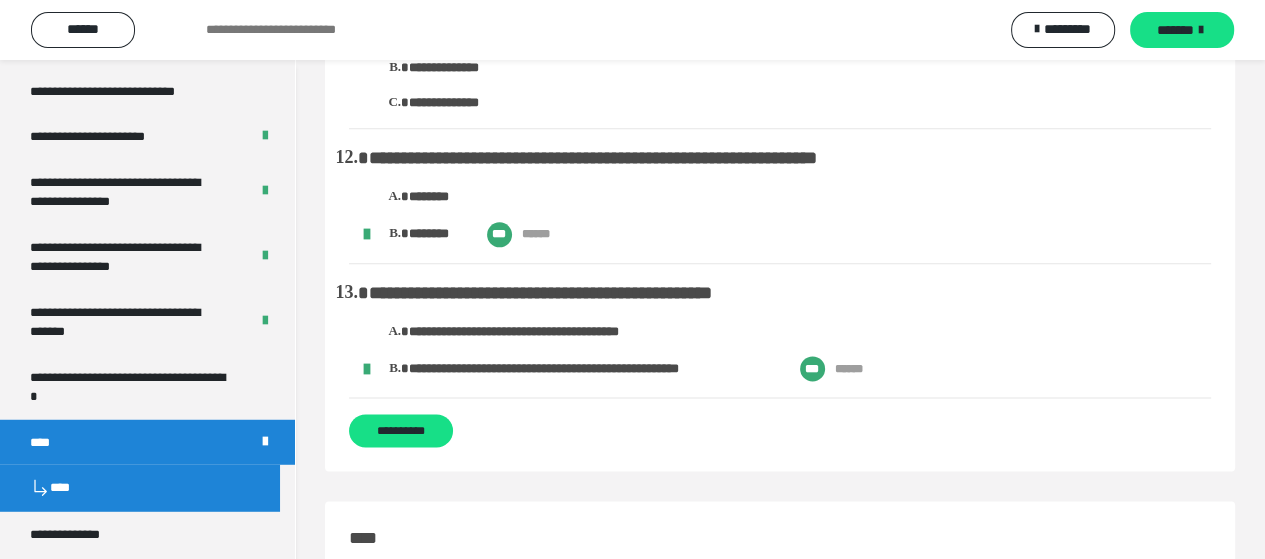 drag, startPoint x: 961, startPoint y: 365, endPoint x: 1023, endPoint y: 378, distance: 63.348244 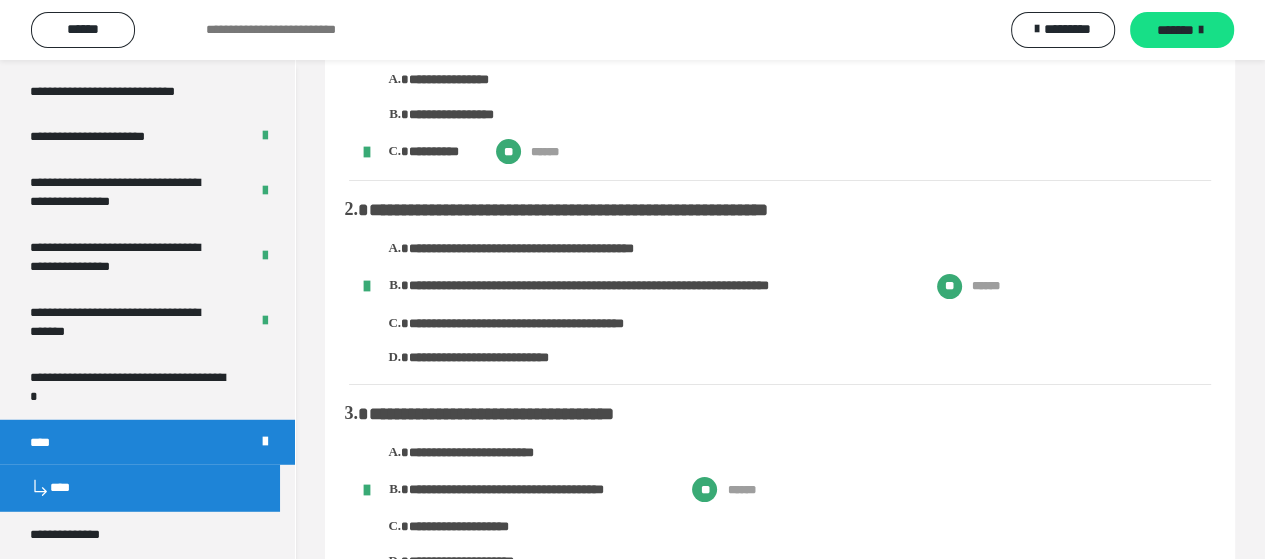 scroll, scrollTop: 0, scrollLeft: 0, axis: both 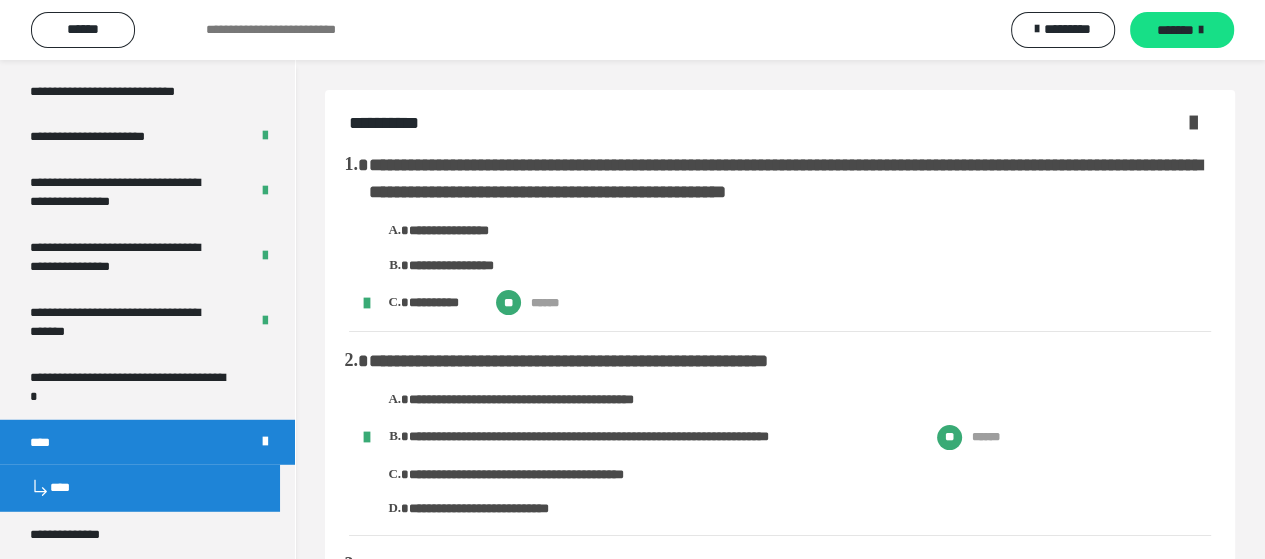click at bounding box center (1193, 122) 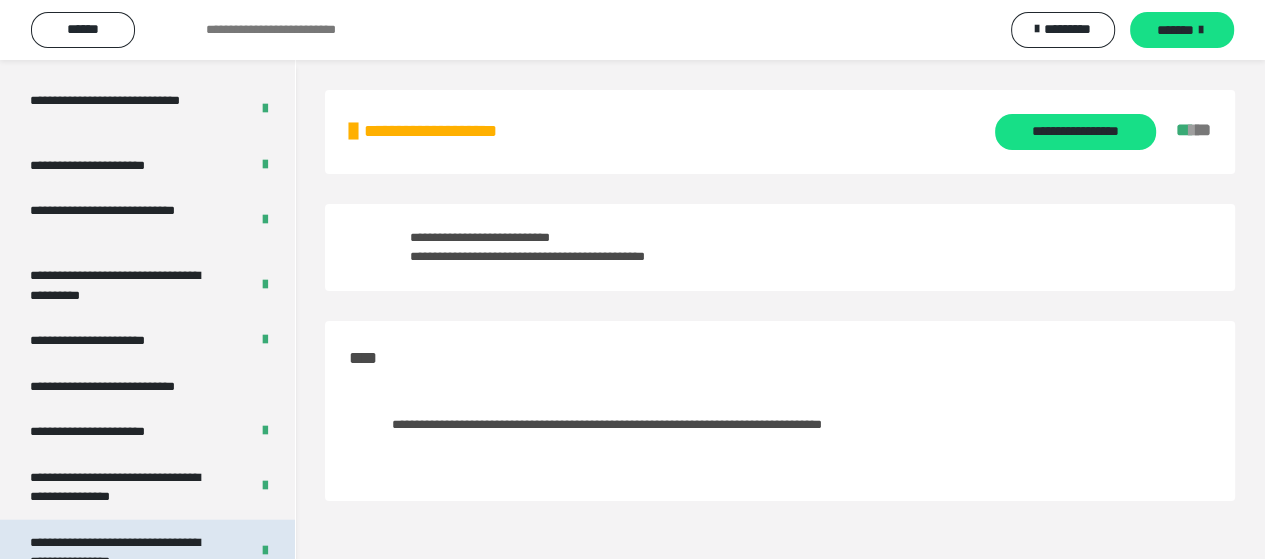 scroll, scrollTop: 4166, scrollLeft: 0, axis: vertical 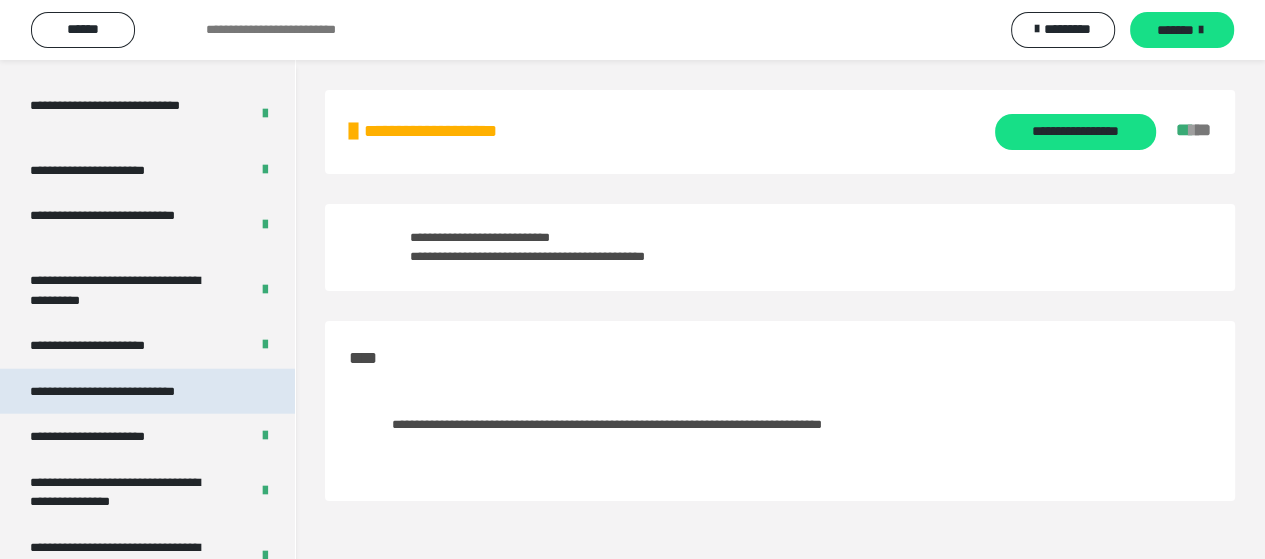 click on "**********" at bounding box center [131, 392] 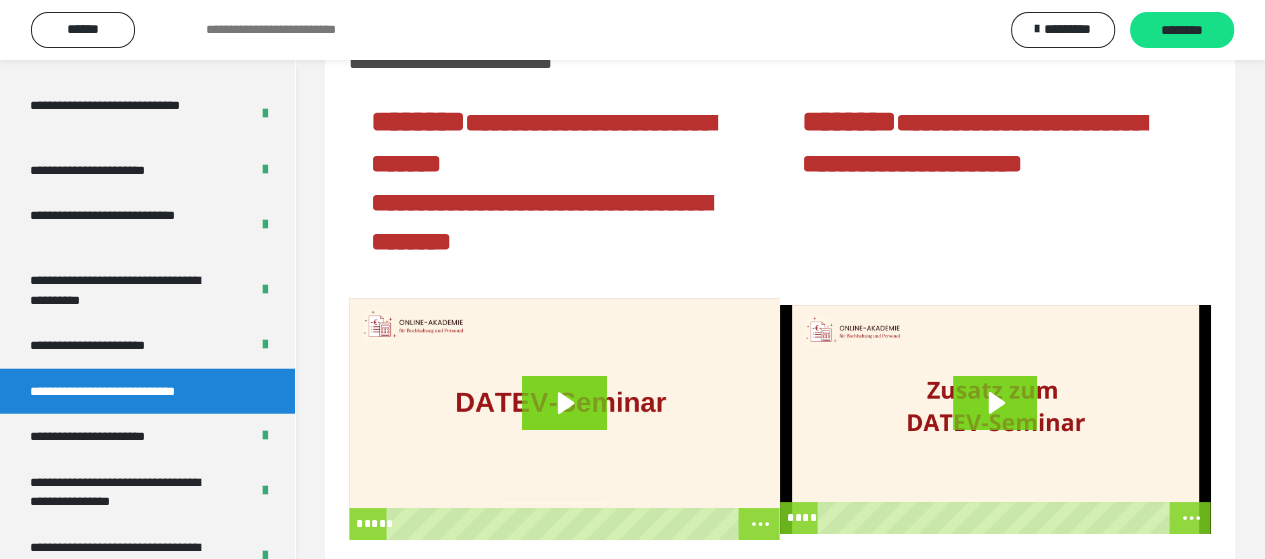 scroll, scrollTop: 99, scrollLeft: 0, axis: vertical 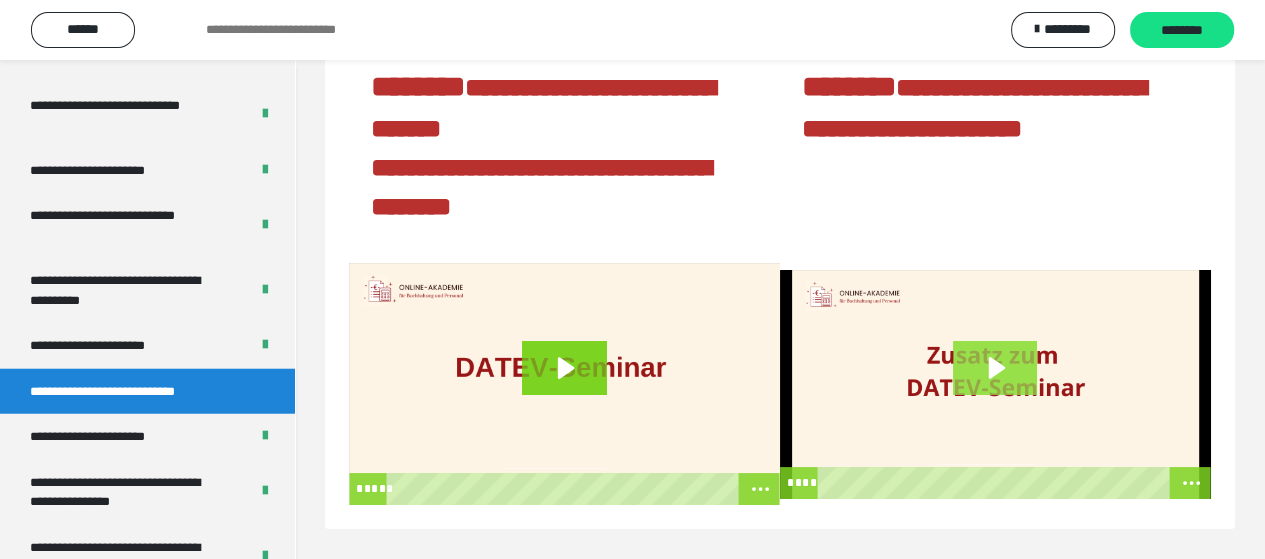 click 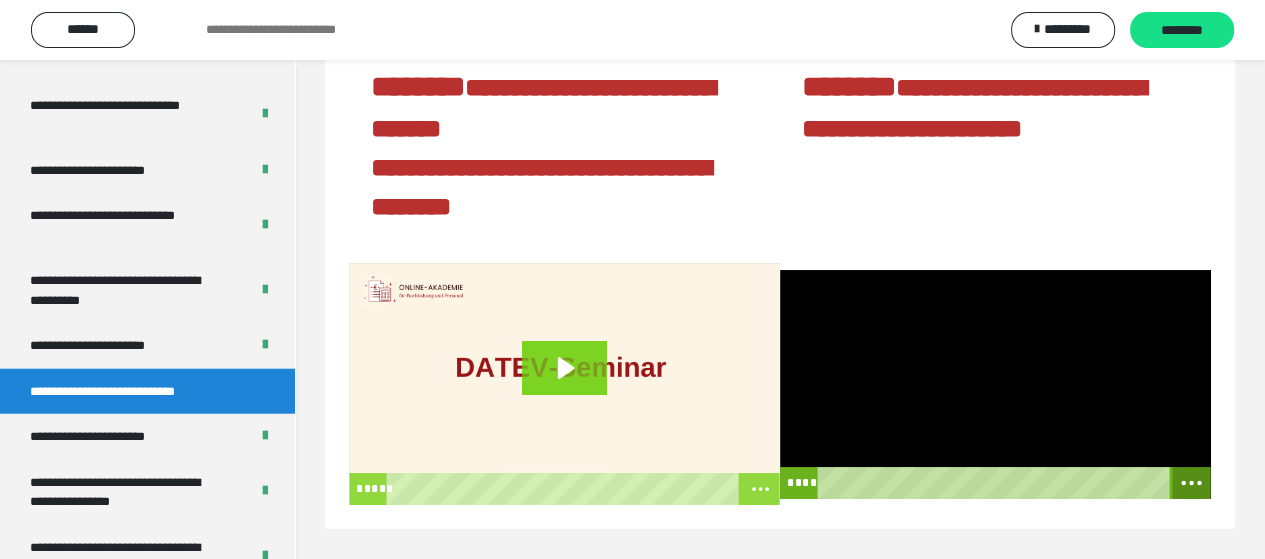 click 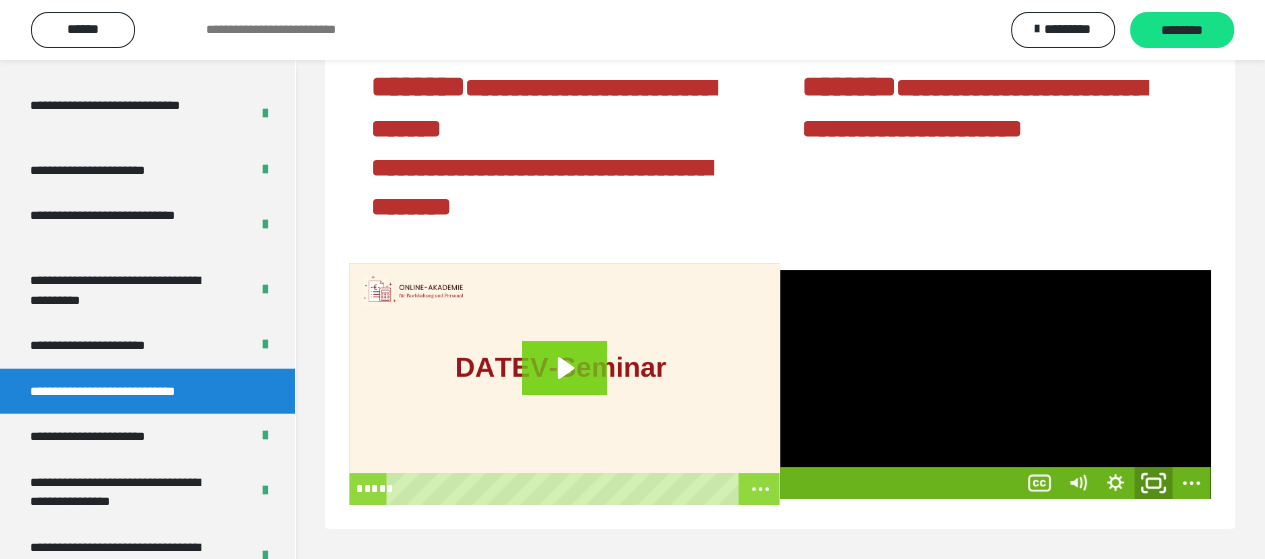 click 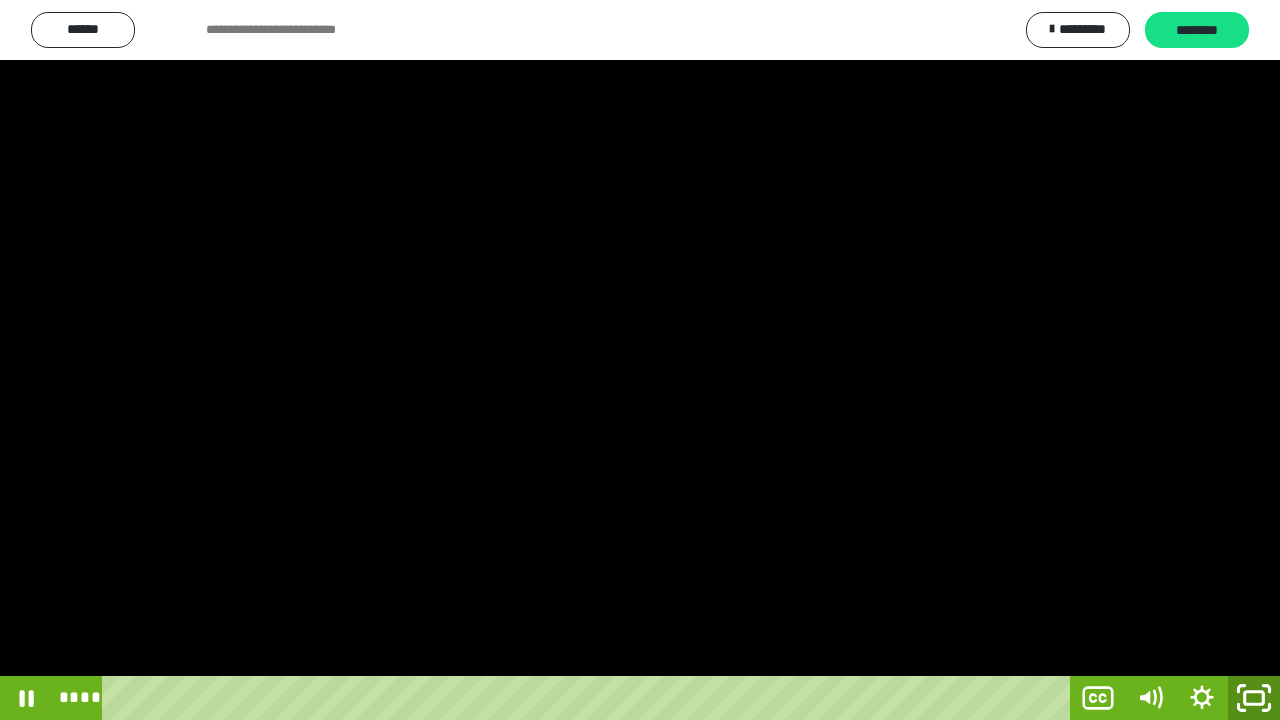 click 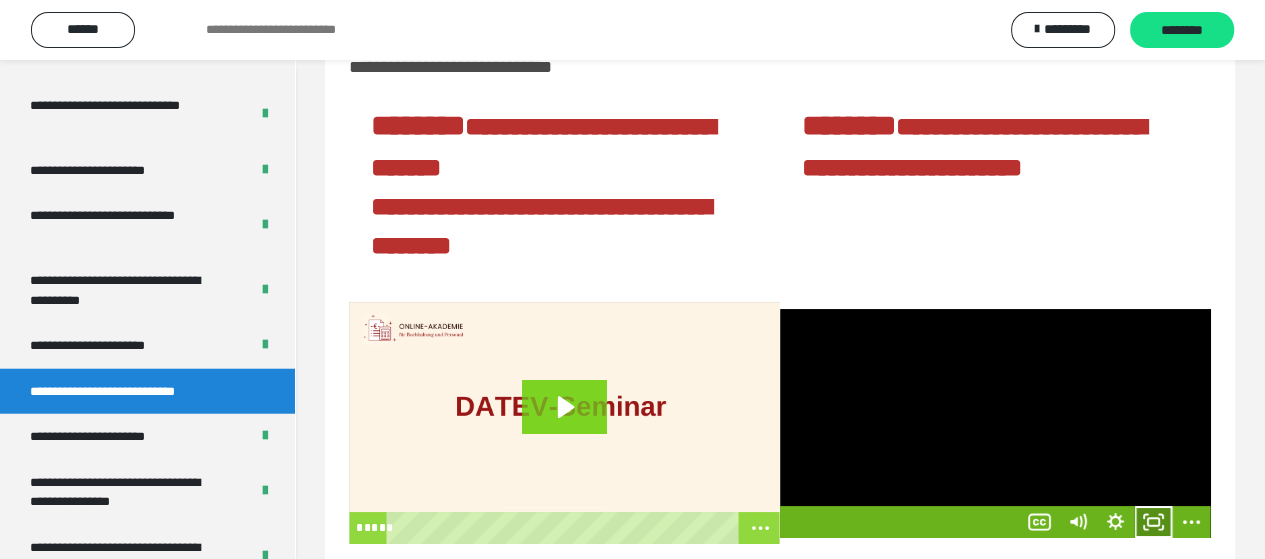 click 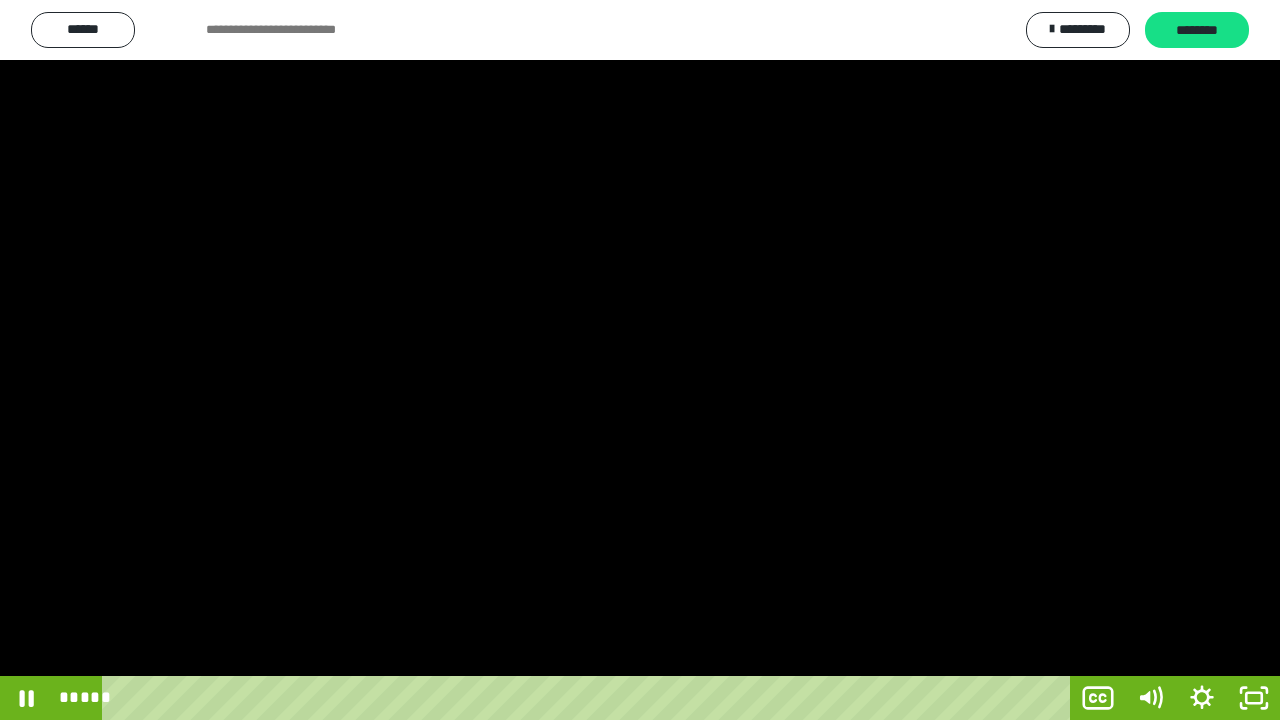 click at bounding box center (640, 360) 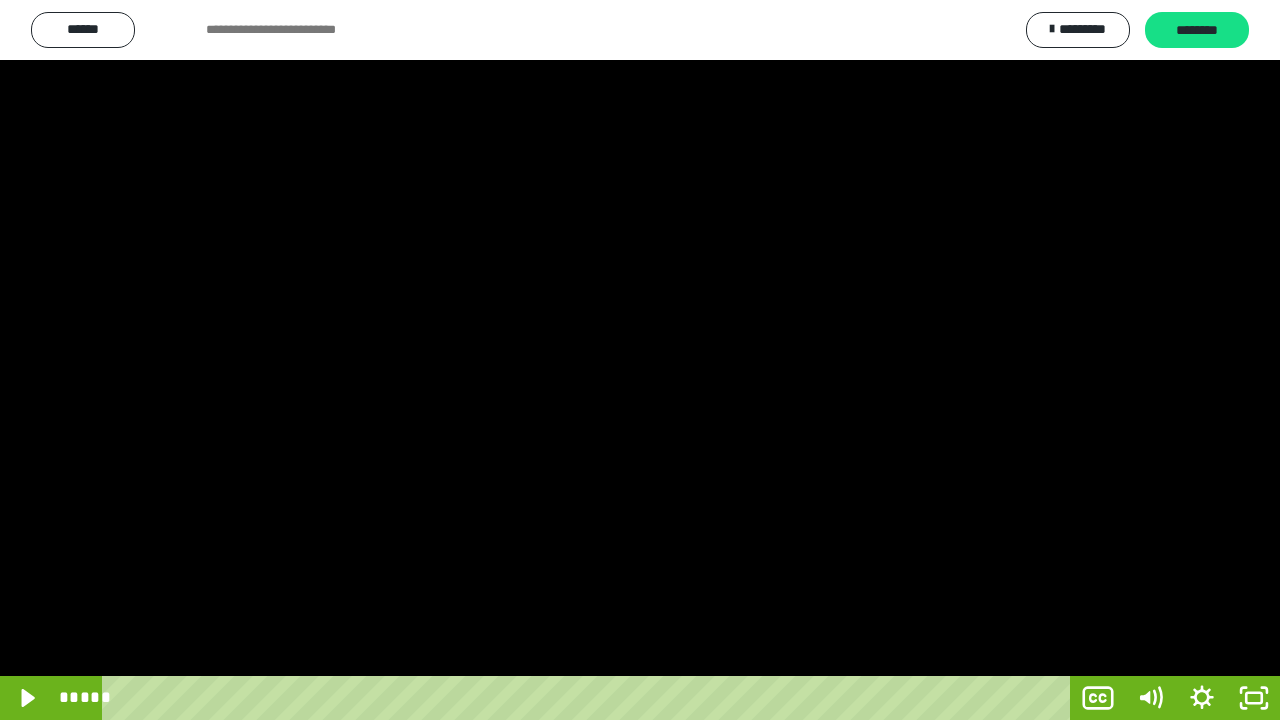 click at bounding box center (640, 360) 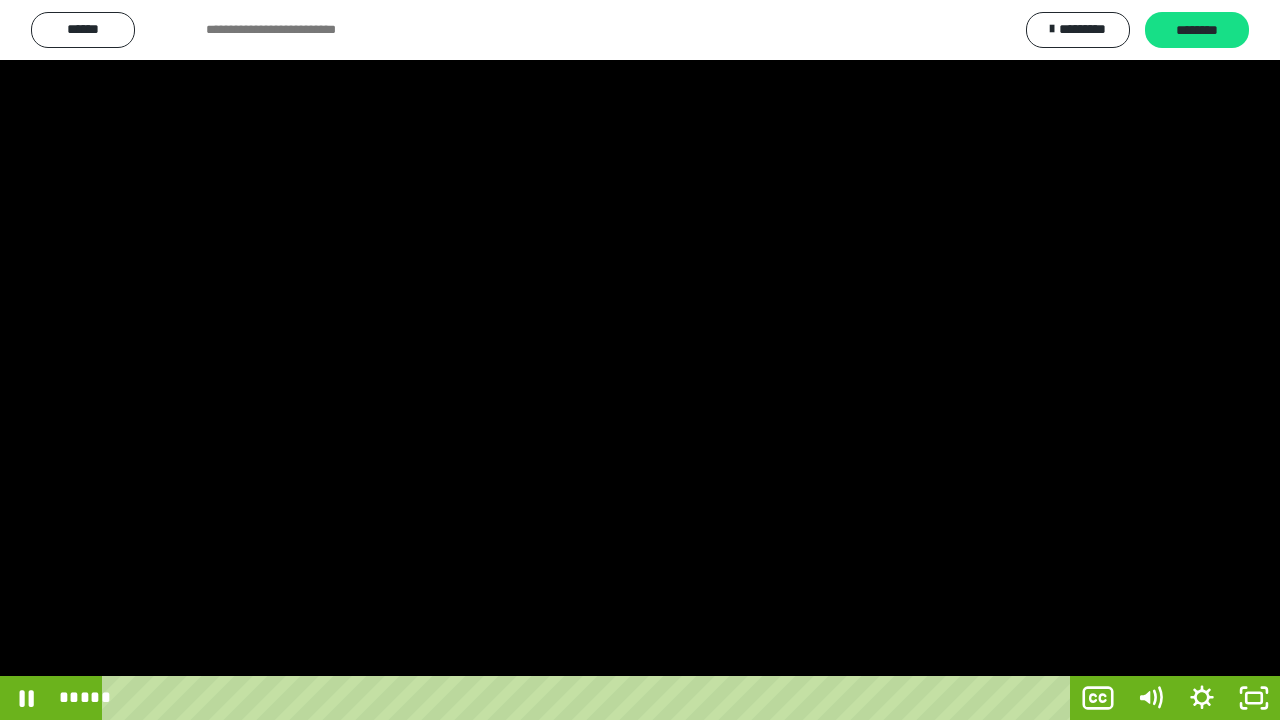 click at bounding box center (640, 360) 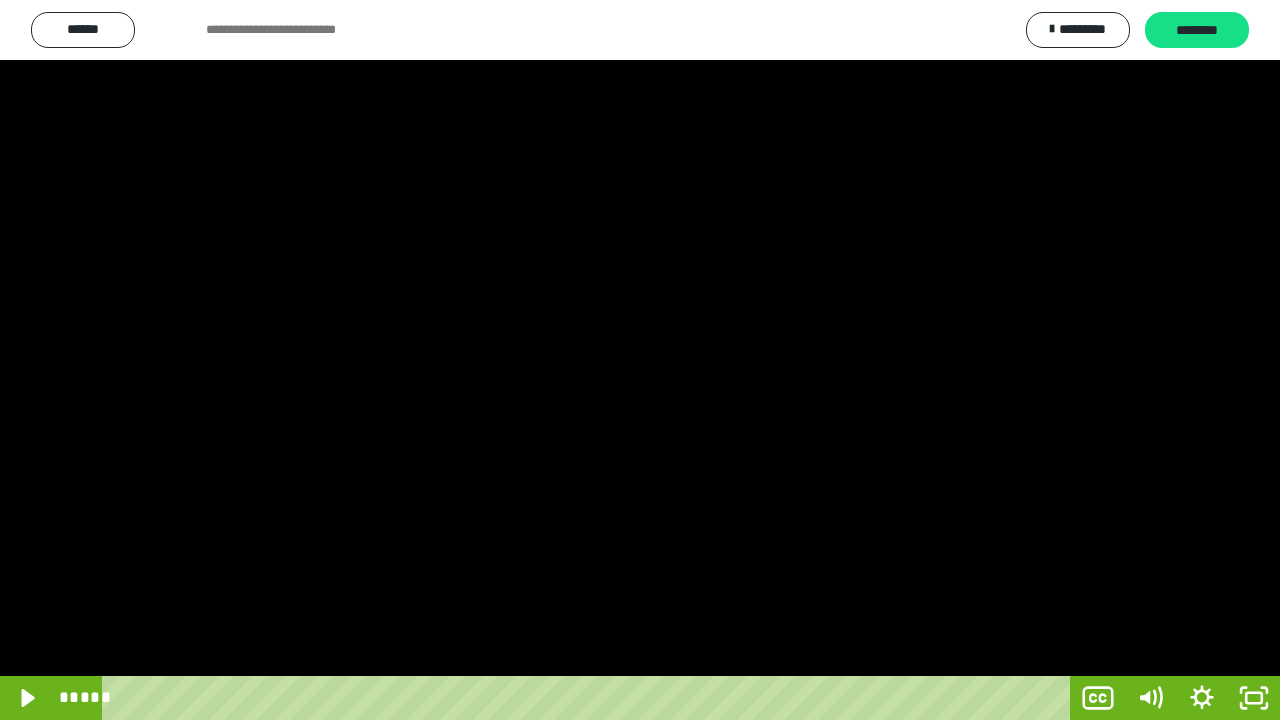 click at bounding box center [640, 360] 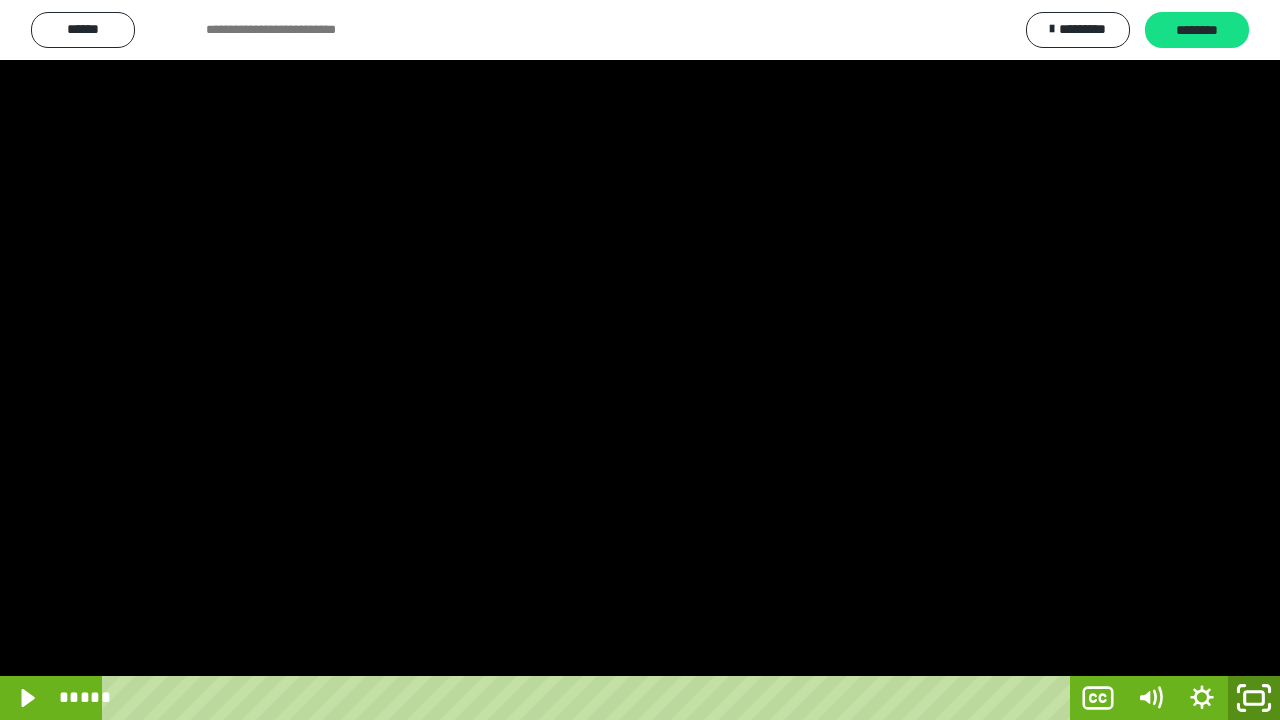 click 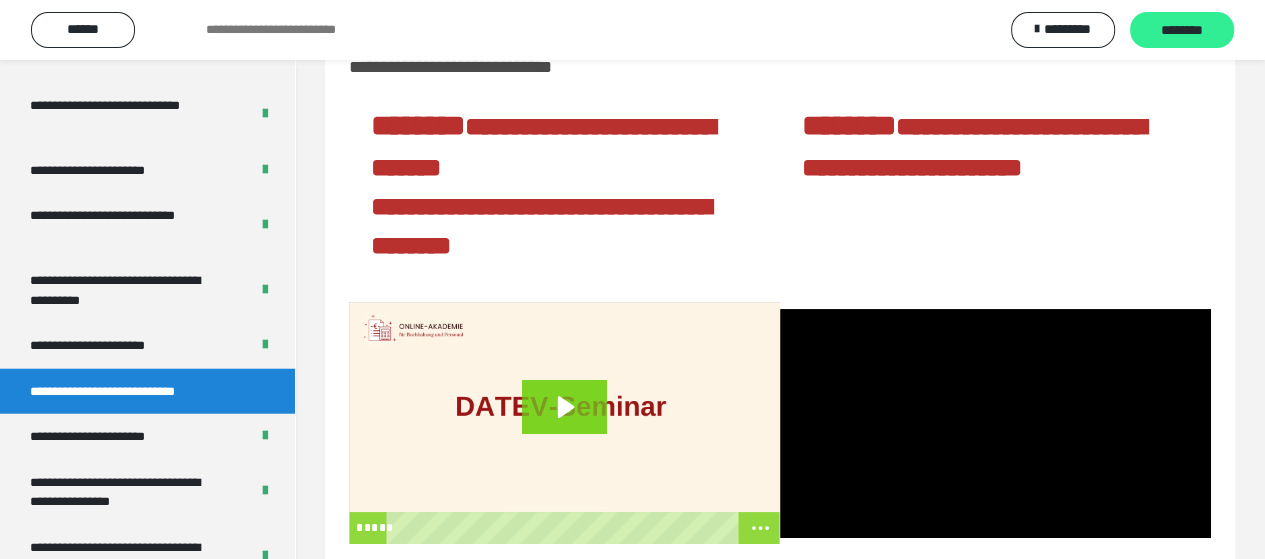click on "********" at bounding box center [1182, 31] 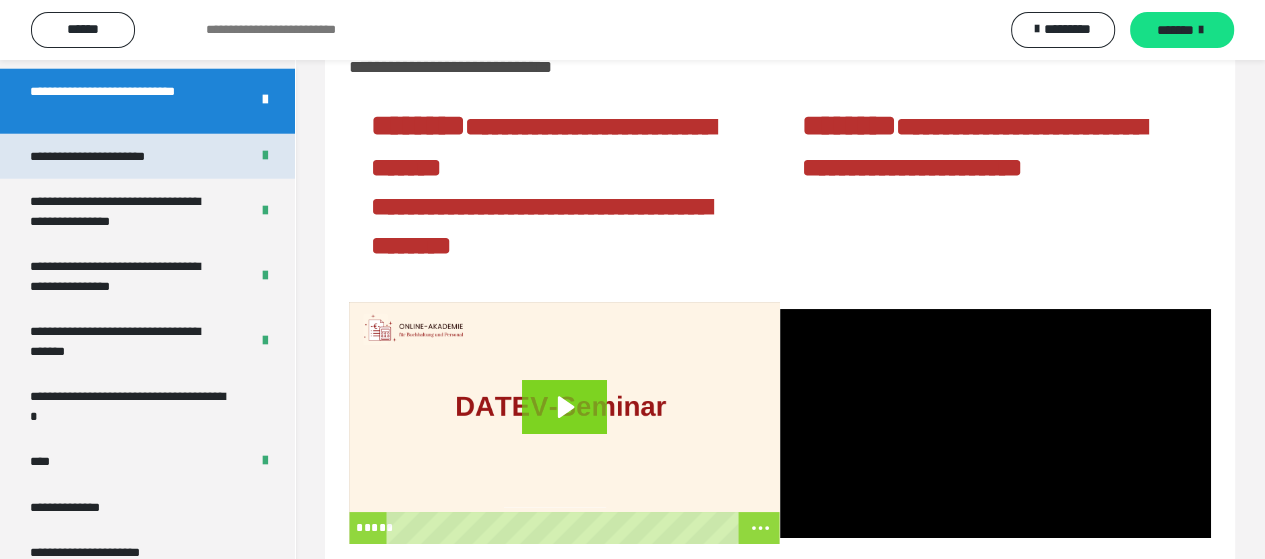 scroll, scrollTop: 4485, scrollLeft: 0, axis: vertical 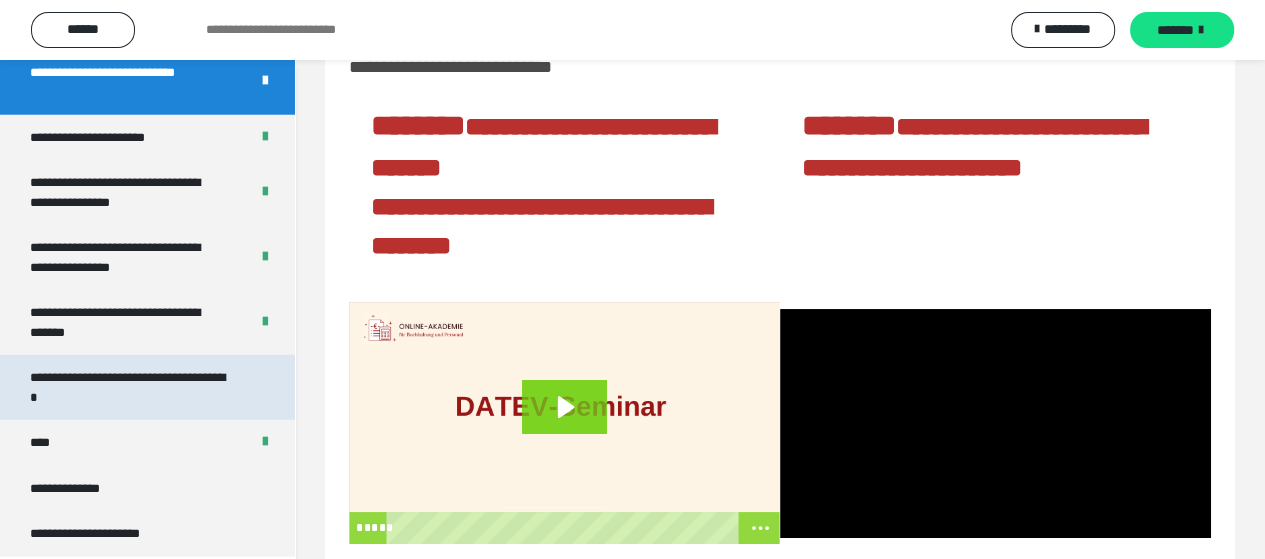 click on "**********" at bounding box center [132, 387] 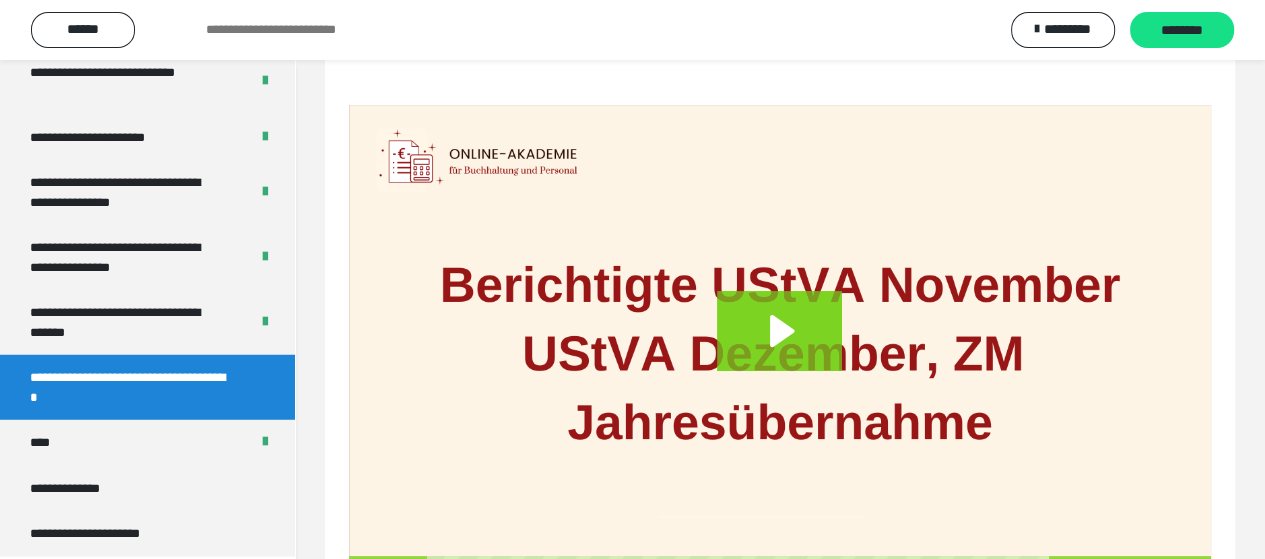 scroll, scrollTop: 260, scrollLeft: 0, axis: vertical 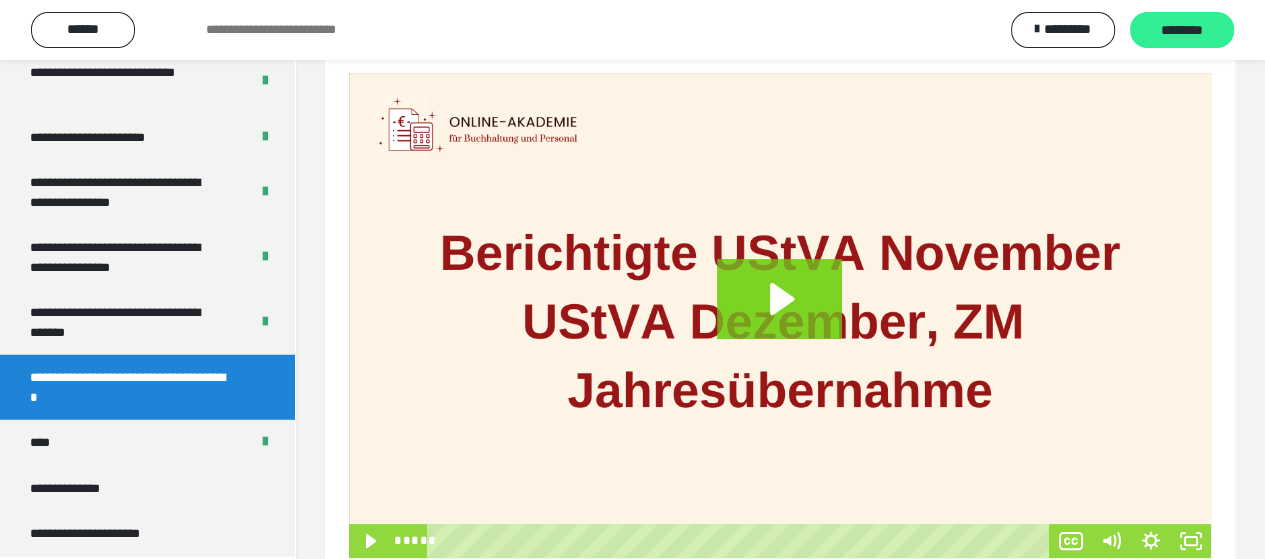 click on "********" at bounding box center [1182, 31] 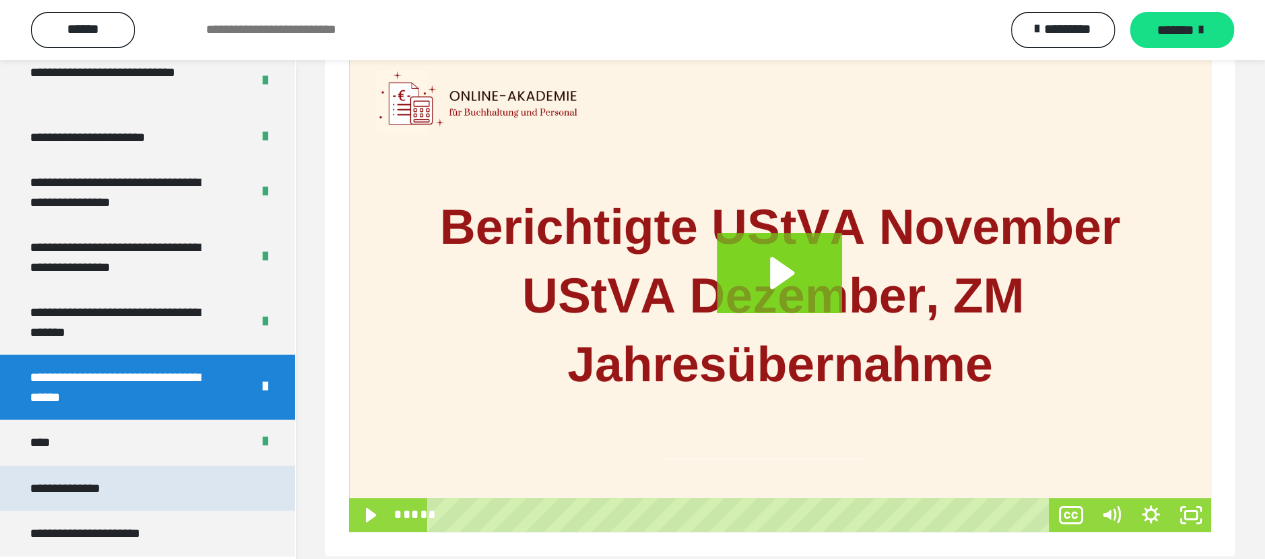 scroll, scrollTop: 312, scrollLeft: 0, axis: vertical 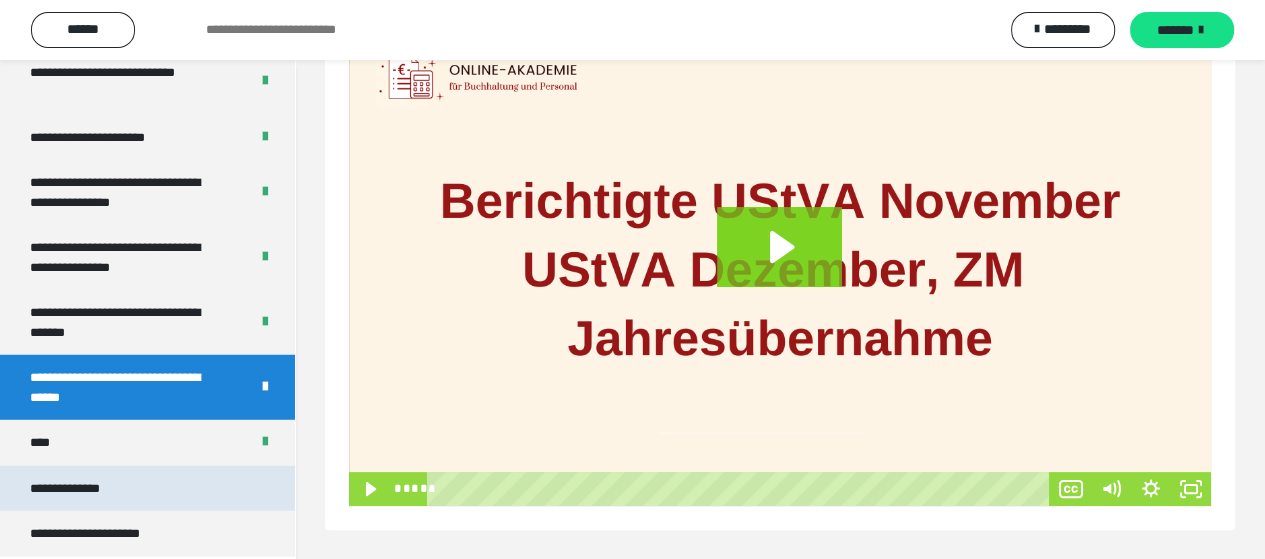 click on "**********" at bounding box center (82, 489) 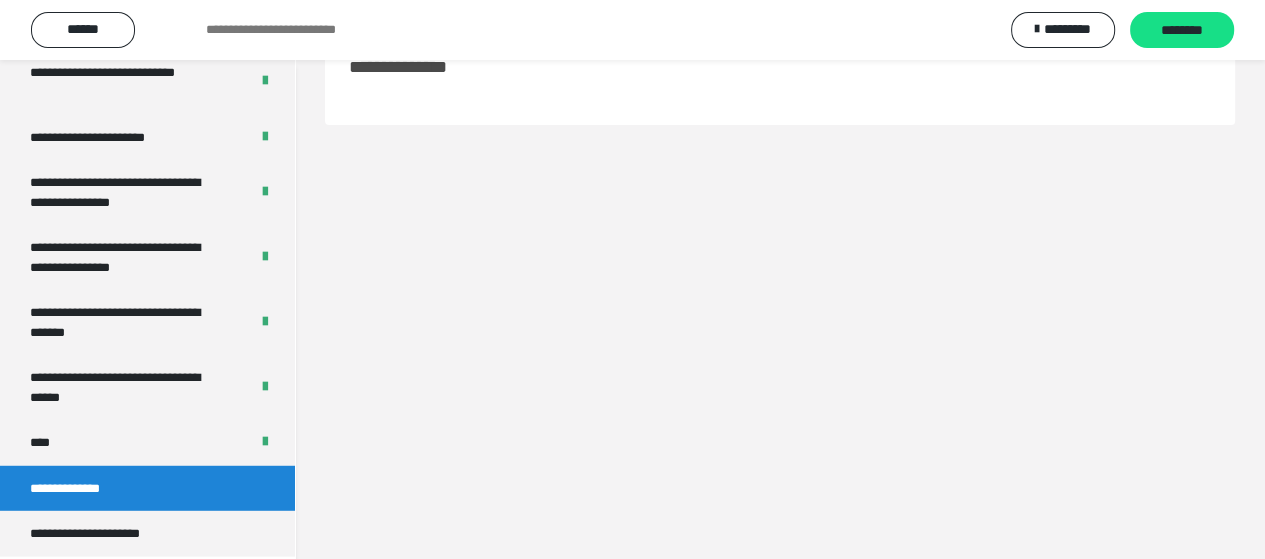 scroll, scrollTop: 60, scrollLeft: 0, axis: vertical 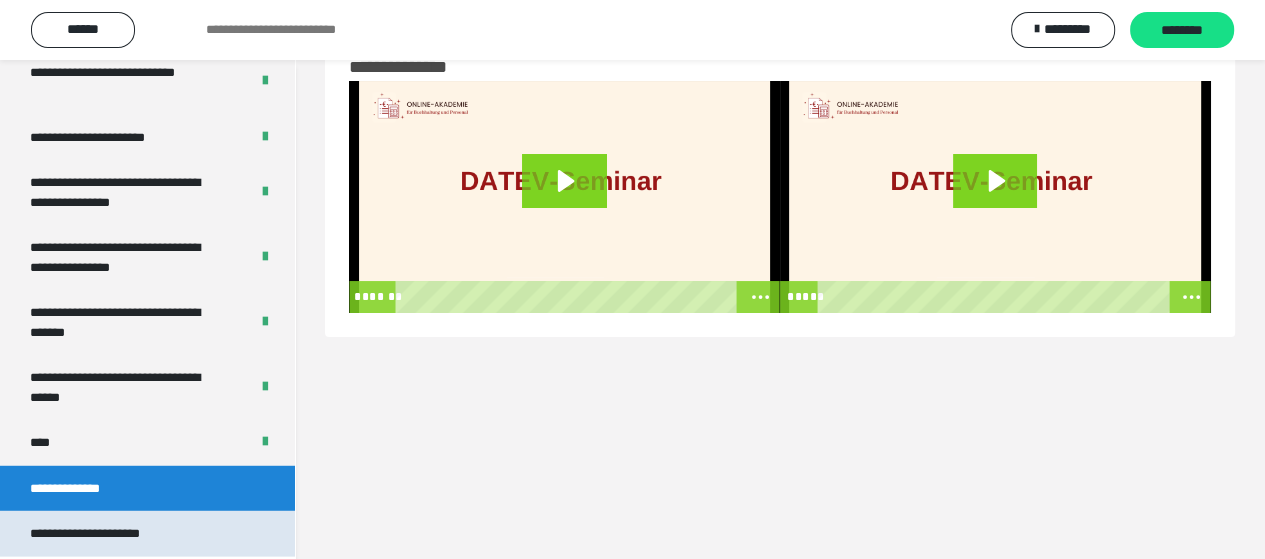 click on "**********" at bounding box center (106, 534) 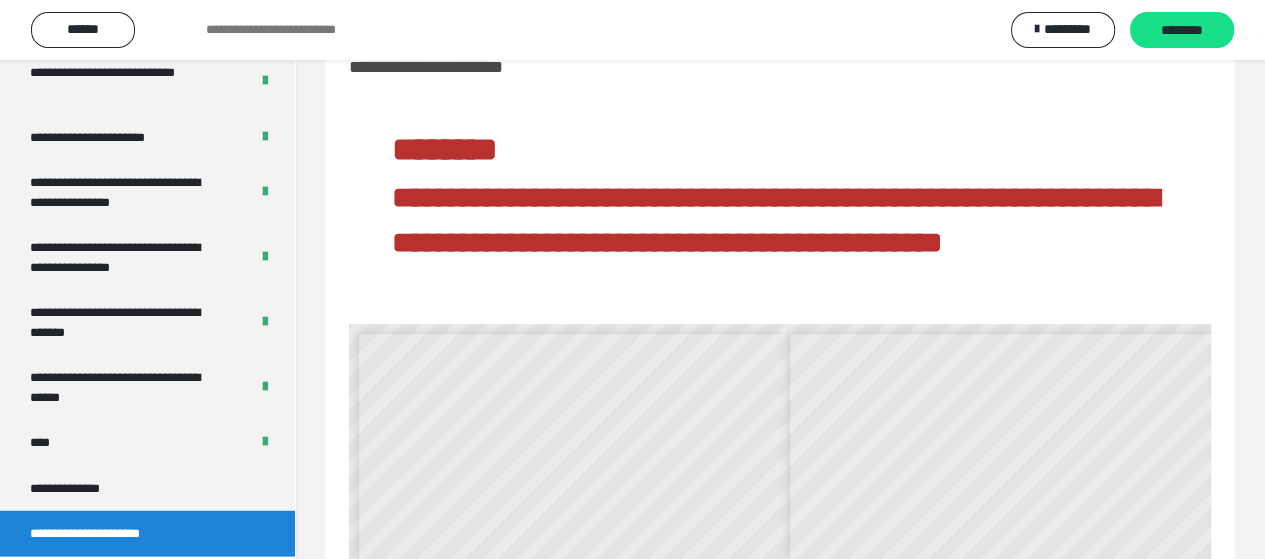scroll, scrollTop: 8, scrollLeft: 0, axis: vertical 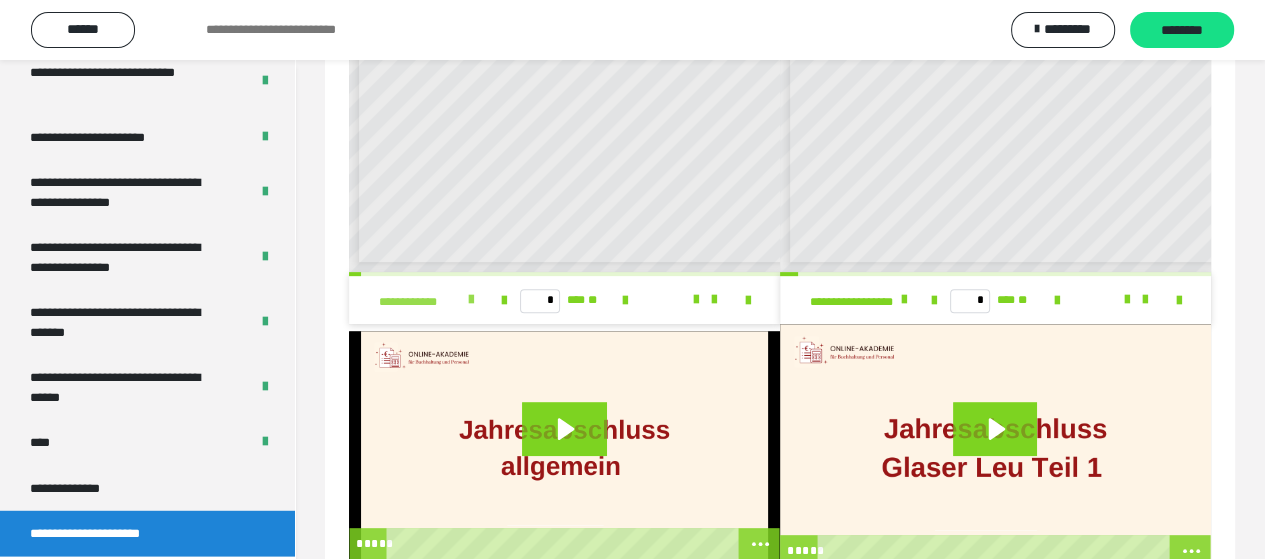 click at bounding box center (471, 300) 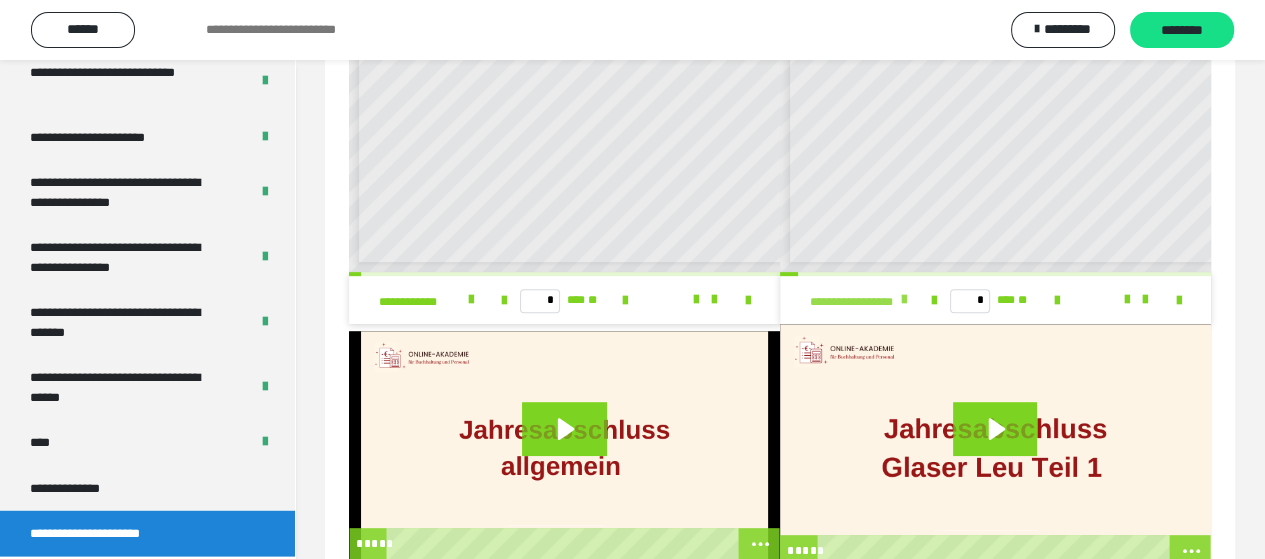click at bounding box center (904, 300) 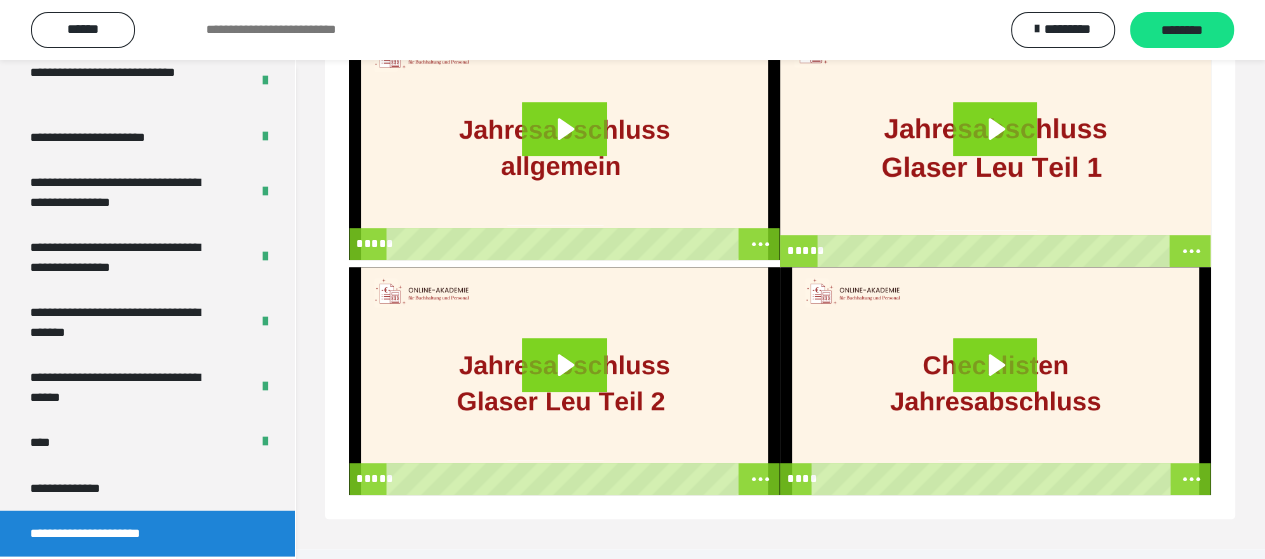 scroll, scrollTop: 895, scrollLeft: 0, axis: vertical 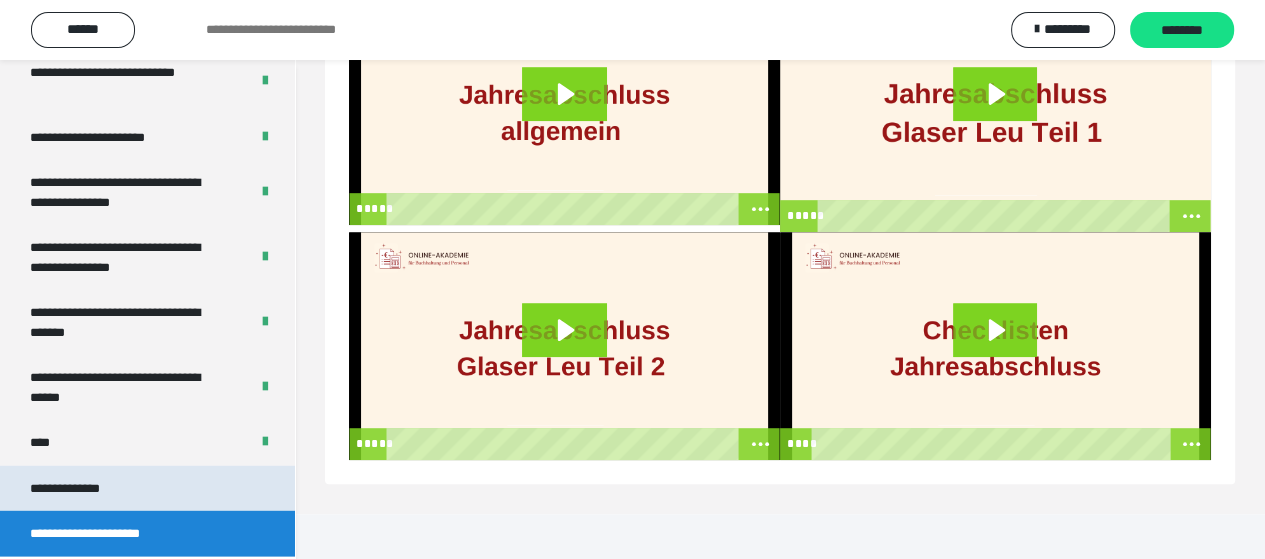 click on "**********" at bounding box center [82, 489] 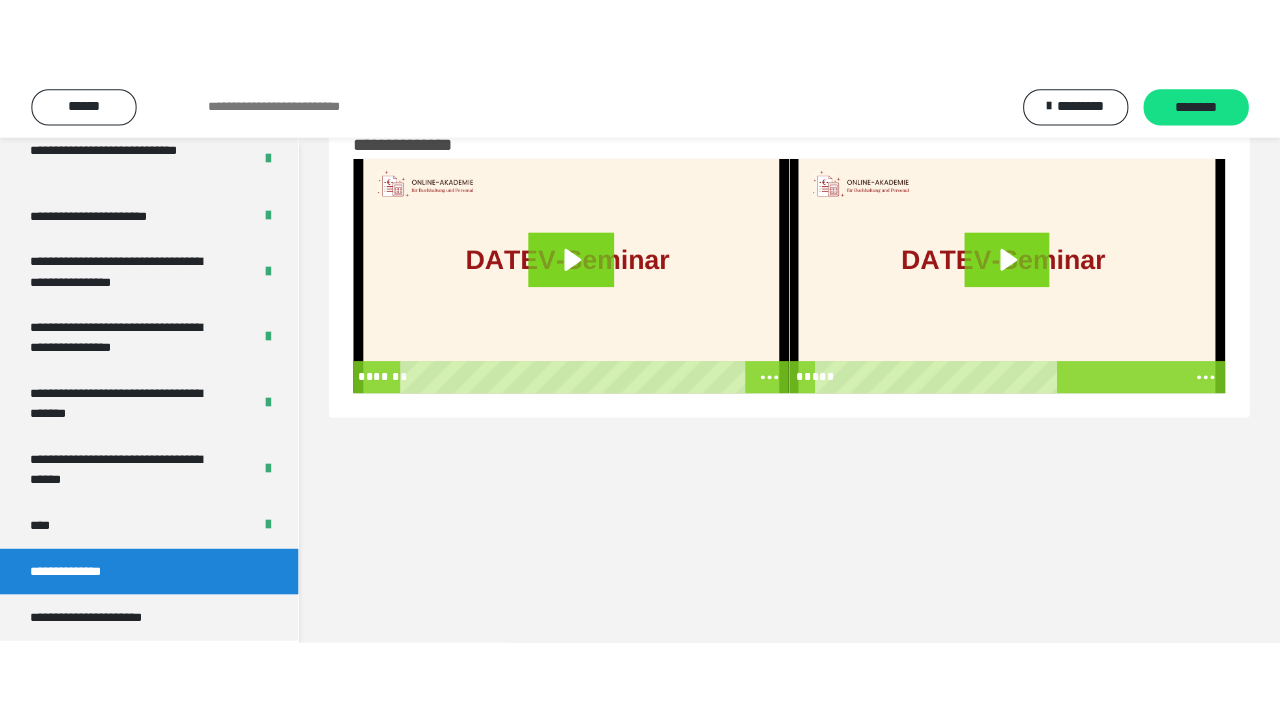 scroll, scrollTop: 60, scrollLeft: 0, axis: vertical 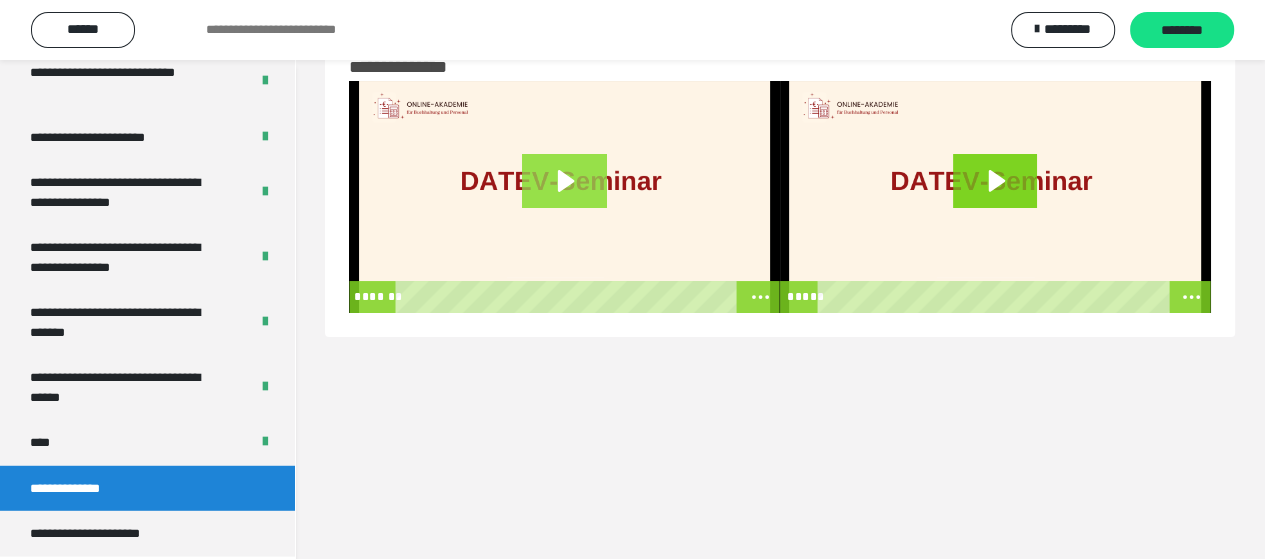 click 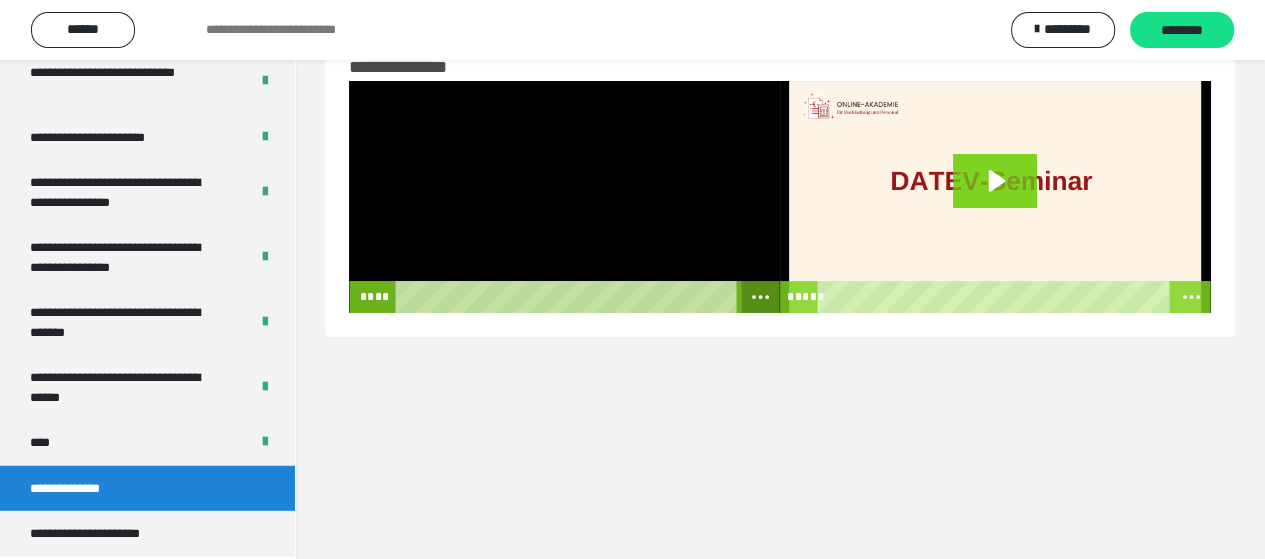 click 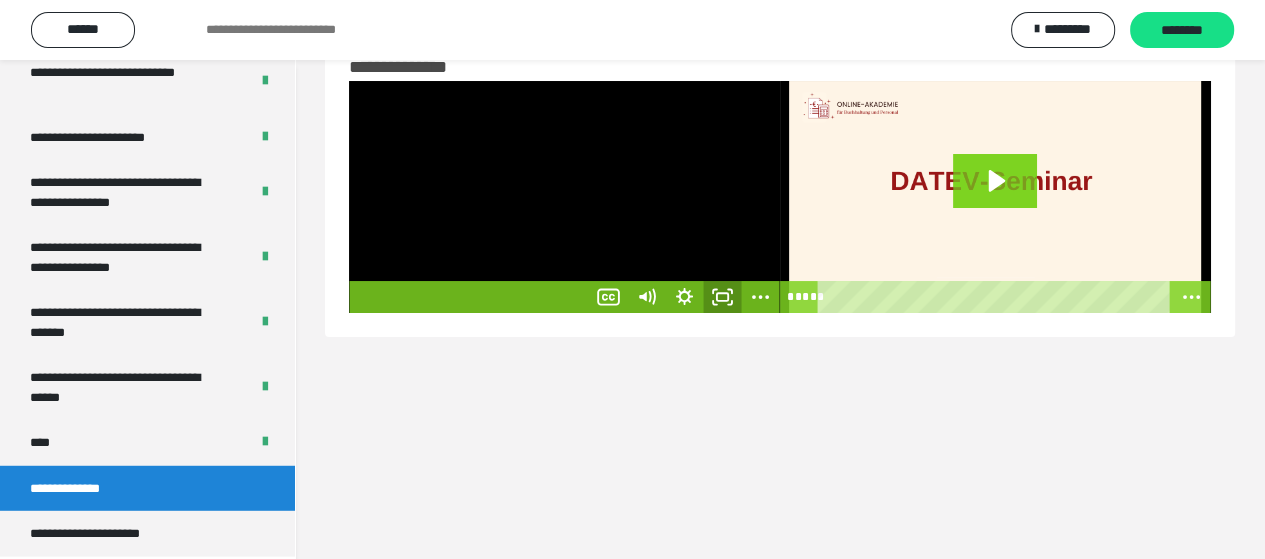 click 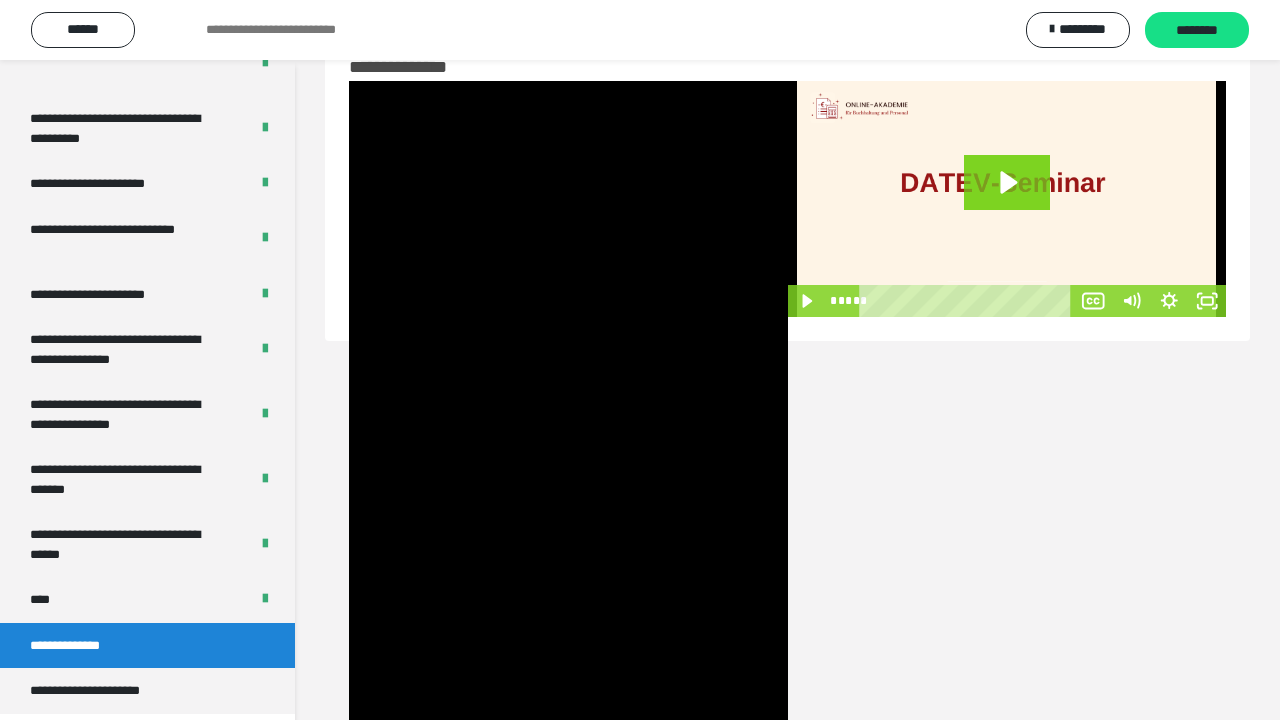 scroll, scrollTop: 4324, scrollLeft: 0, axis: vertical 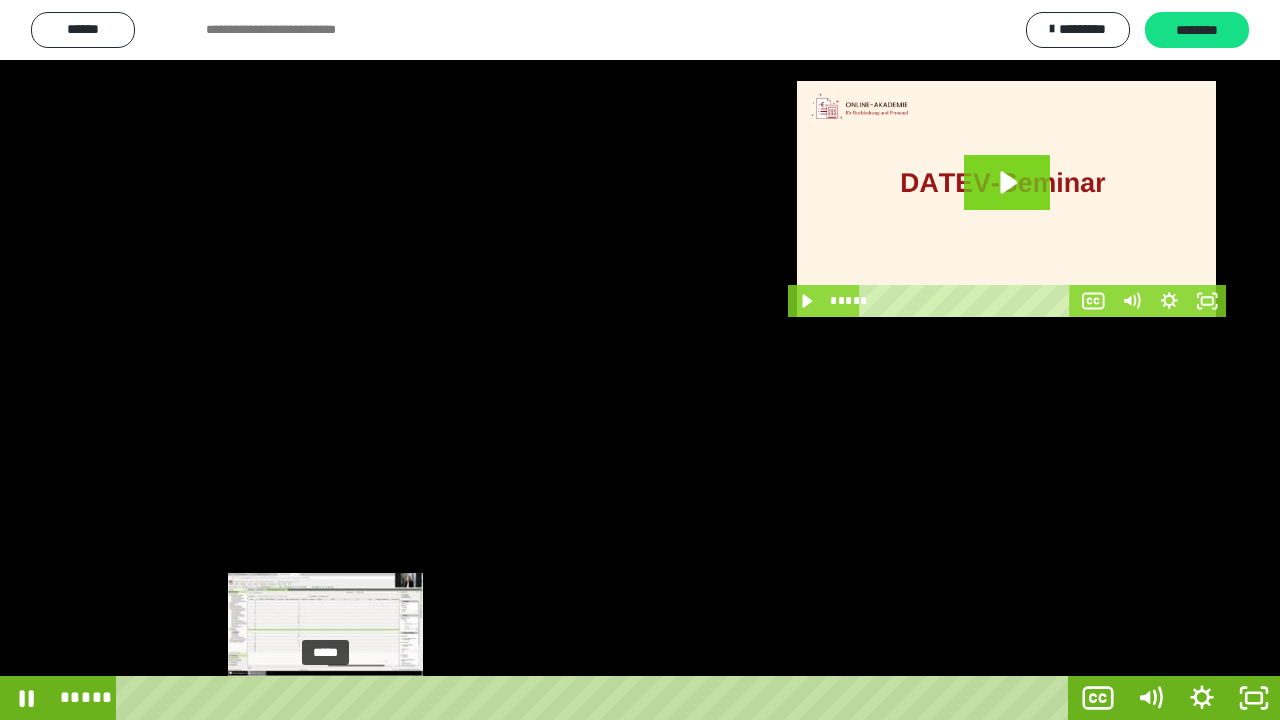 click on "*****" at bounding box center [596, 698] 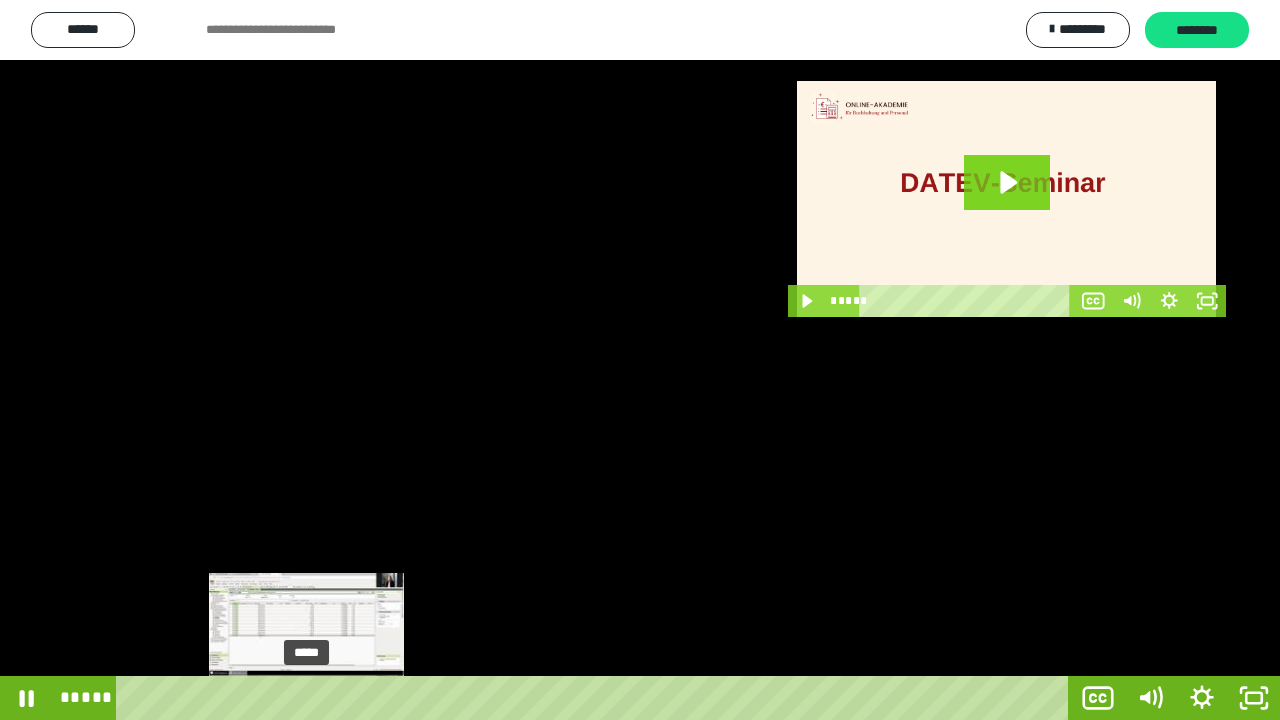 click at bounding box center (306, 698) 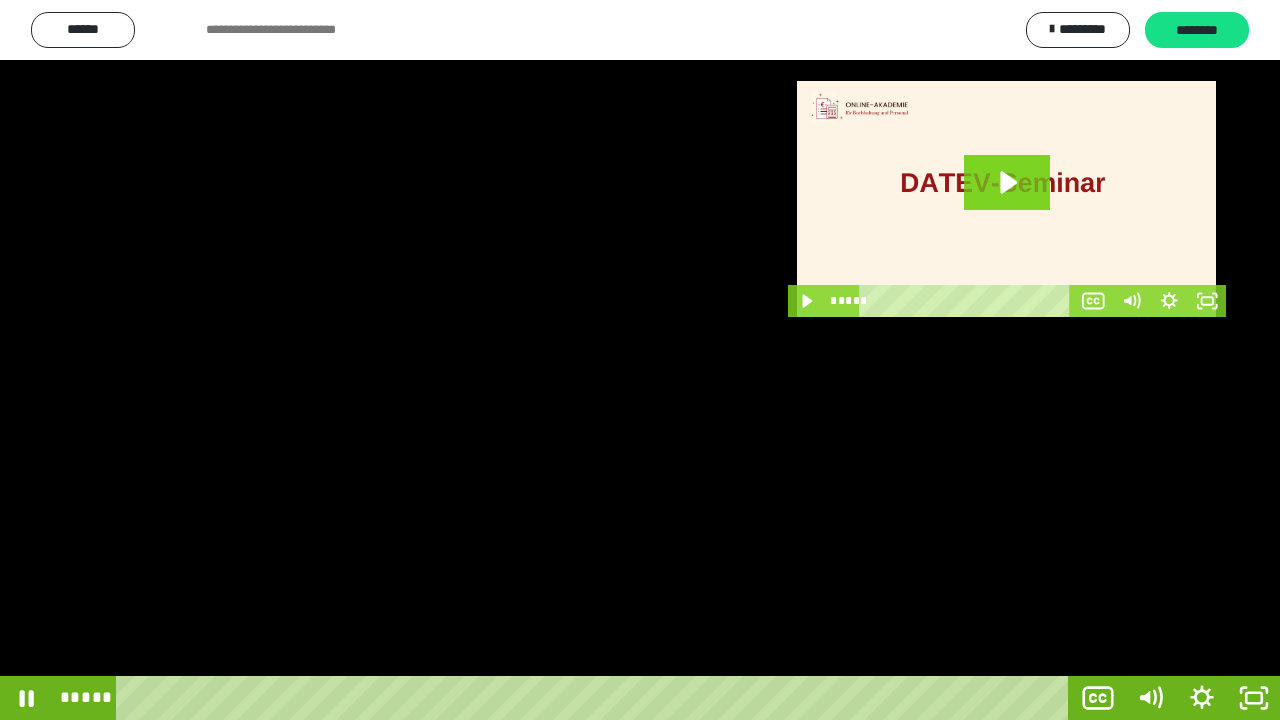 click at bounding box center (640, 360) 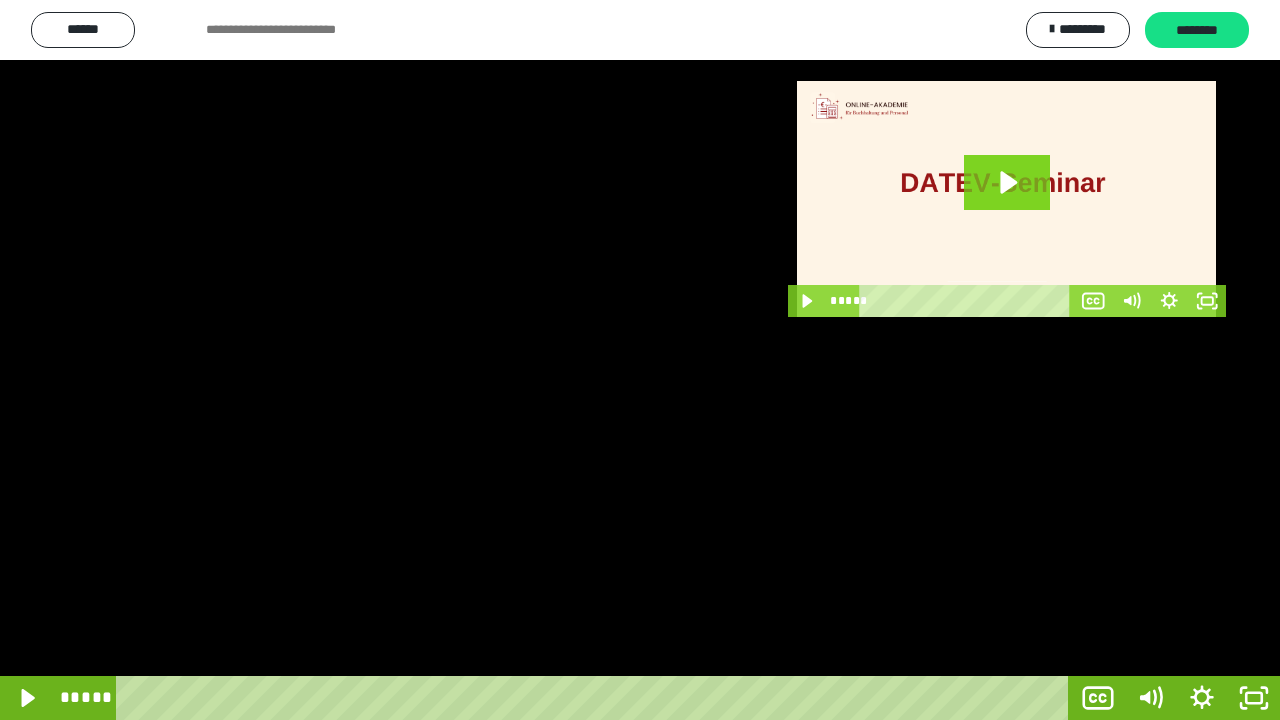 click at bounding box center (640, 360) 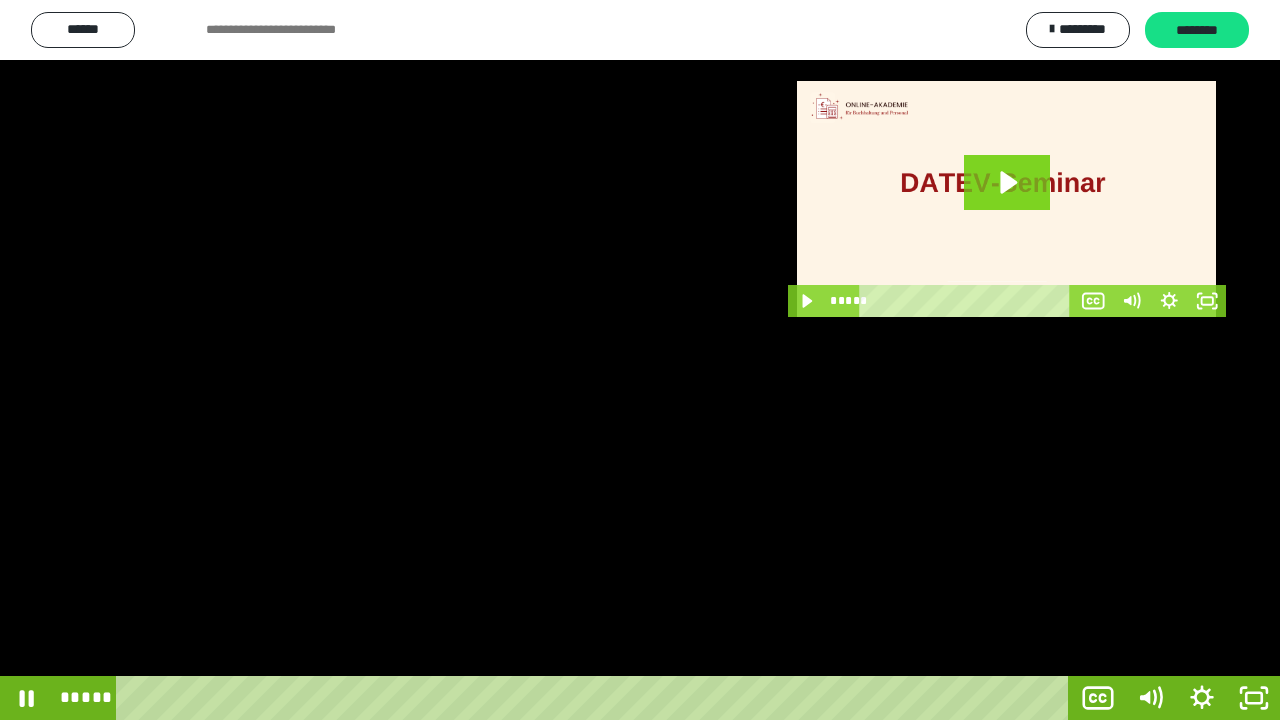 click at bounding box center [640, 360] 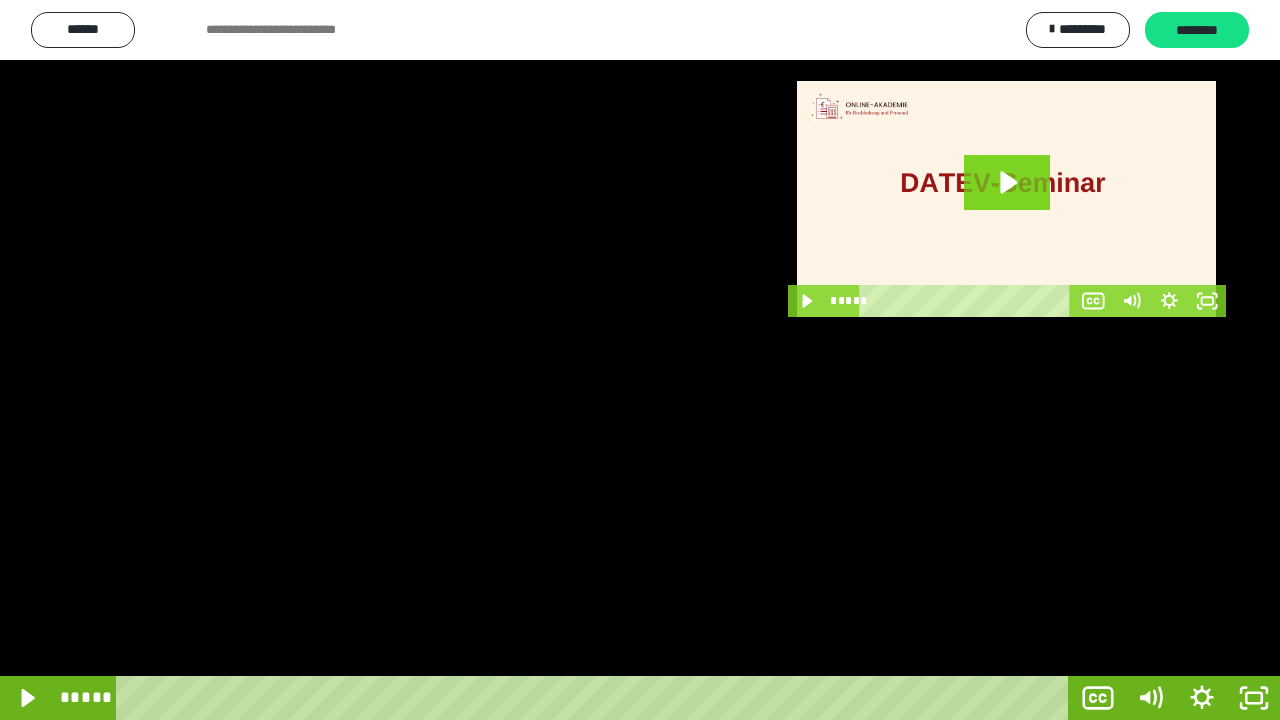 click at bounding box center [640, 360] 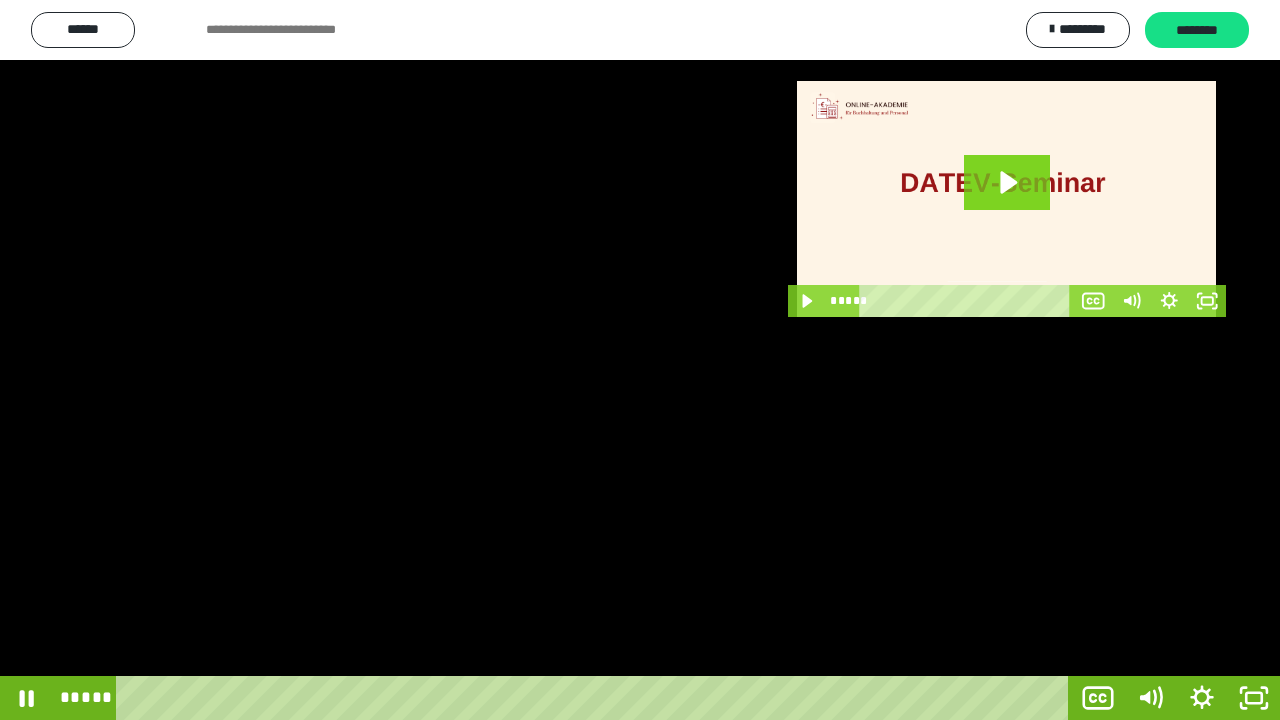 click at bounding box center [640, 360] 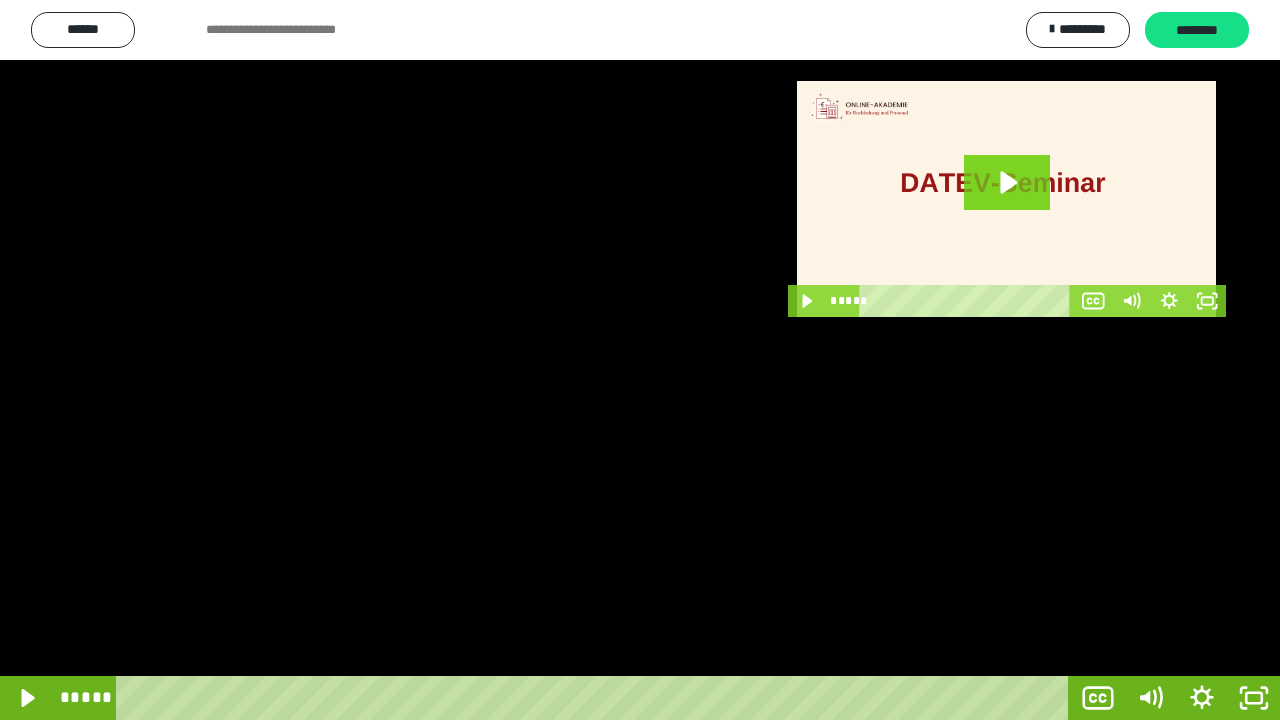 click at bounding box center (640, 360) 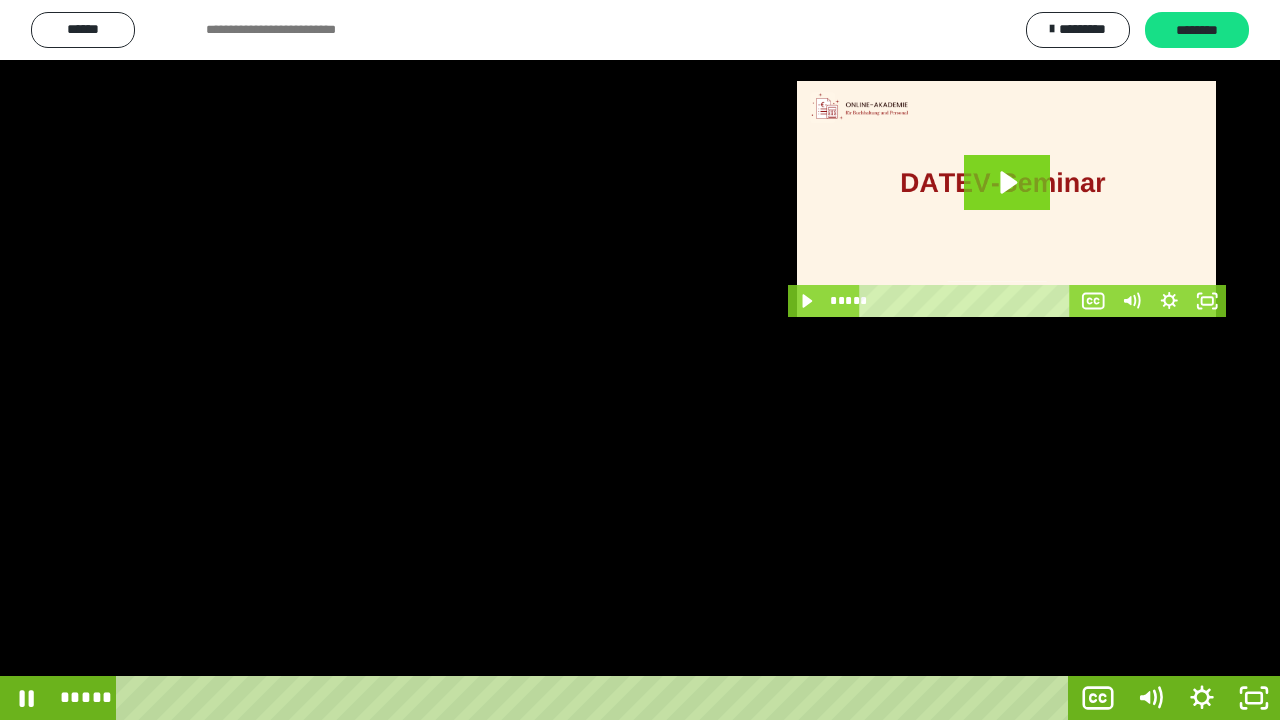click at bounding box center [640, 360] 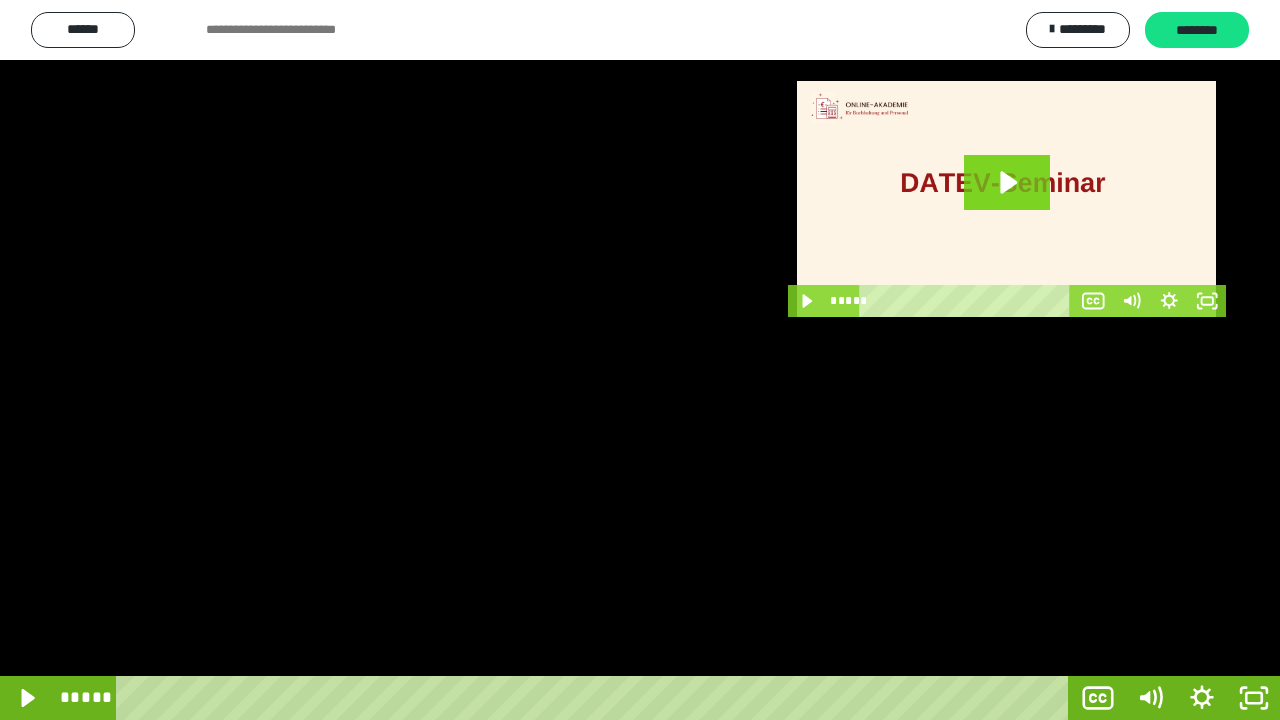 click at bounding box center [640, 360] 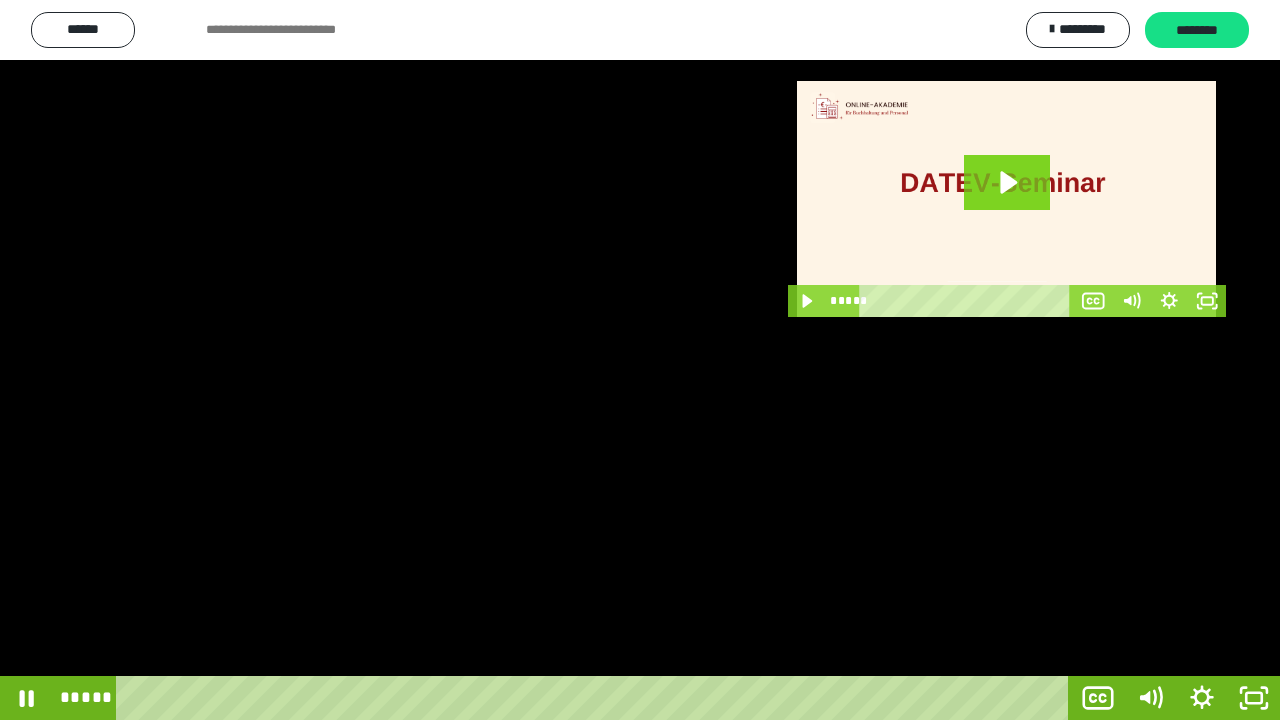 type 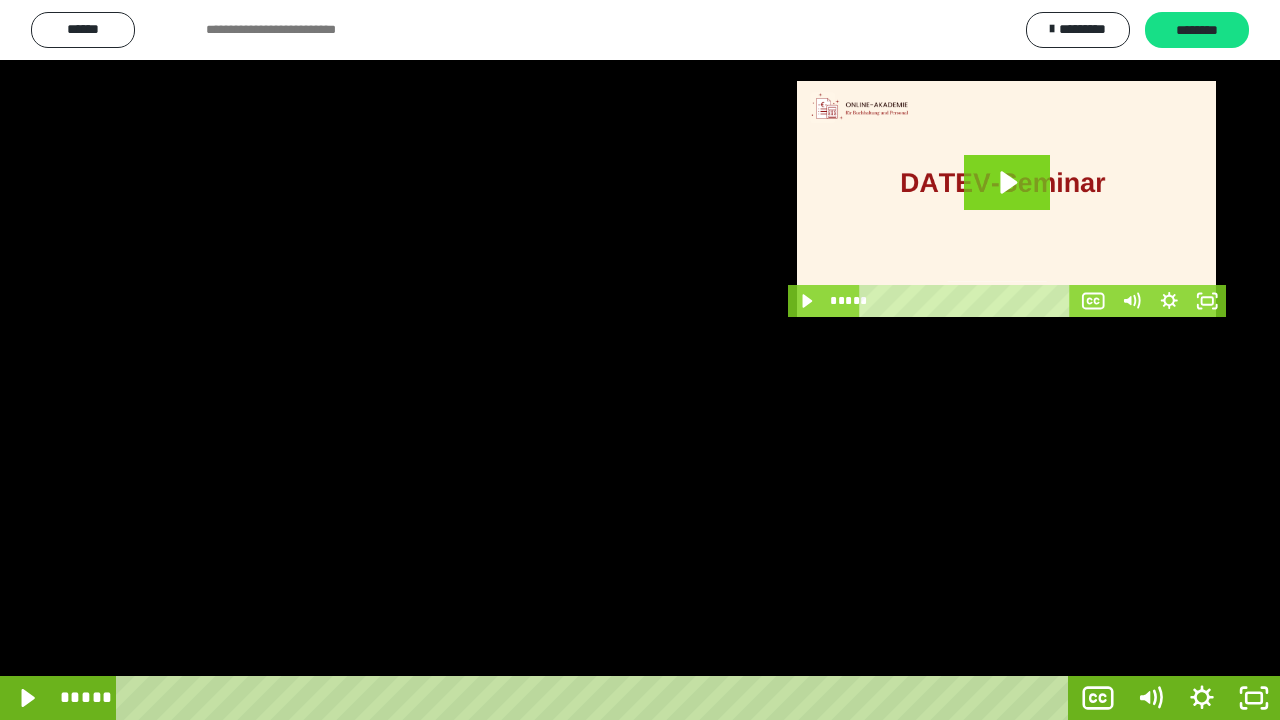 drag, startPoint x: 368, startPoint y: 376, endPoint x: 286, endPoint y: 455, distance: 113.86395 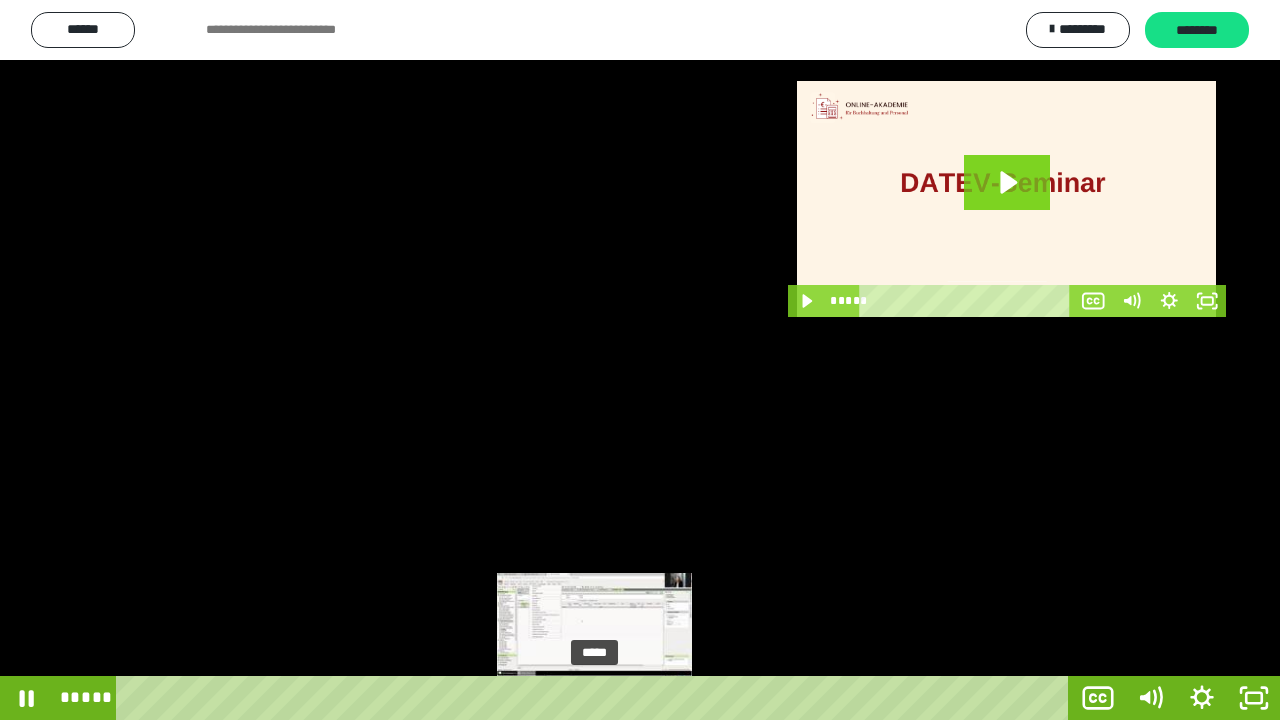 click at bounding box center (594, 698) 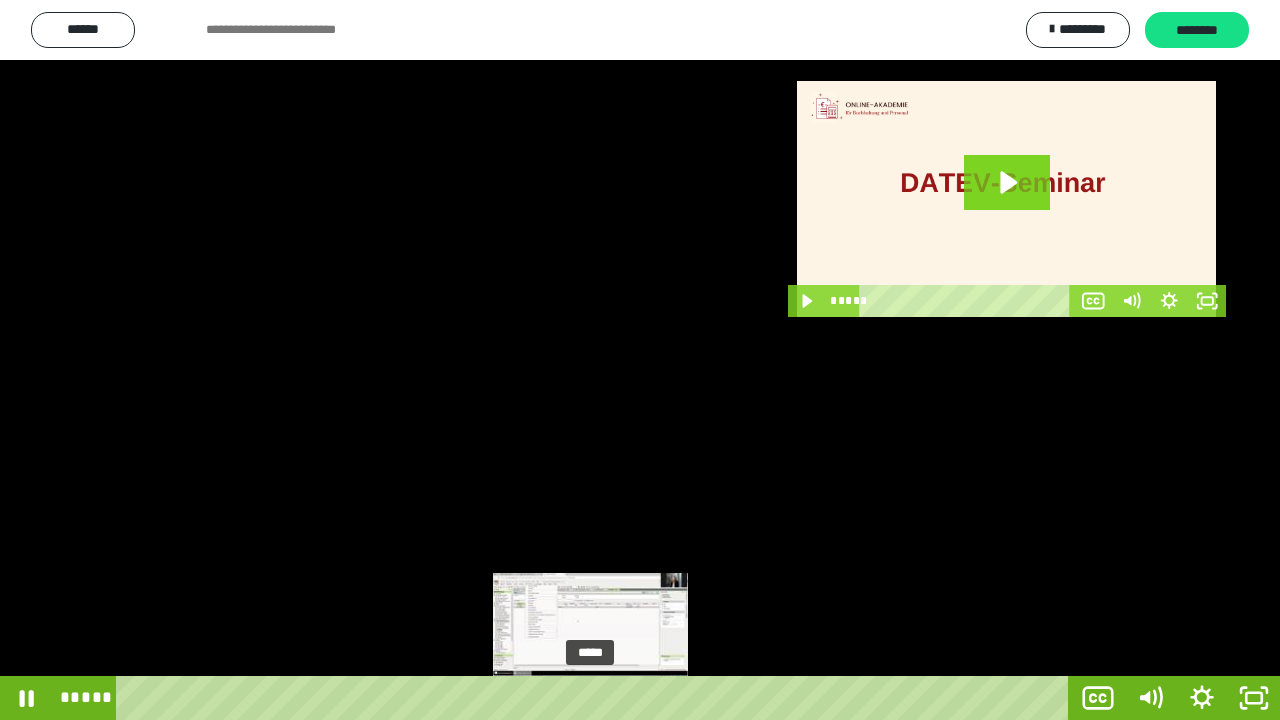 click at bounding box center [590, 698] 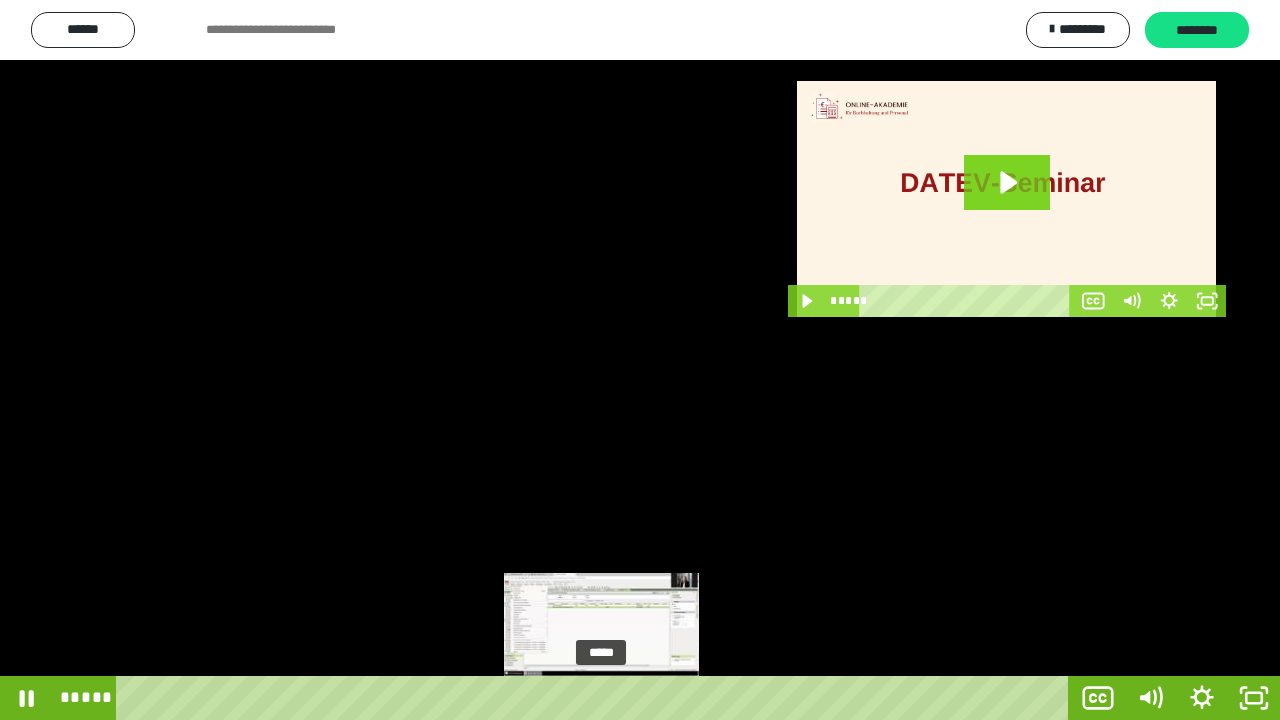 click on "*****" at bounding box center [596, 698] 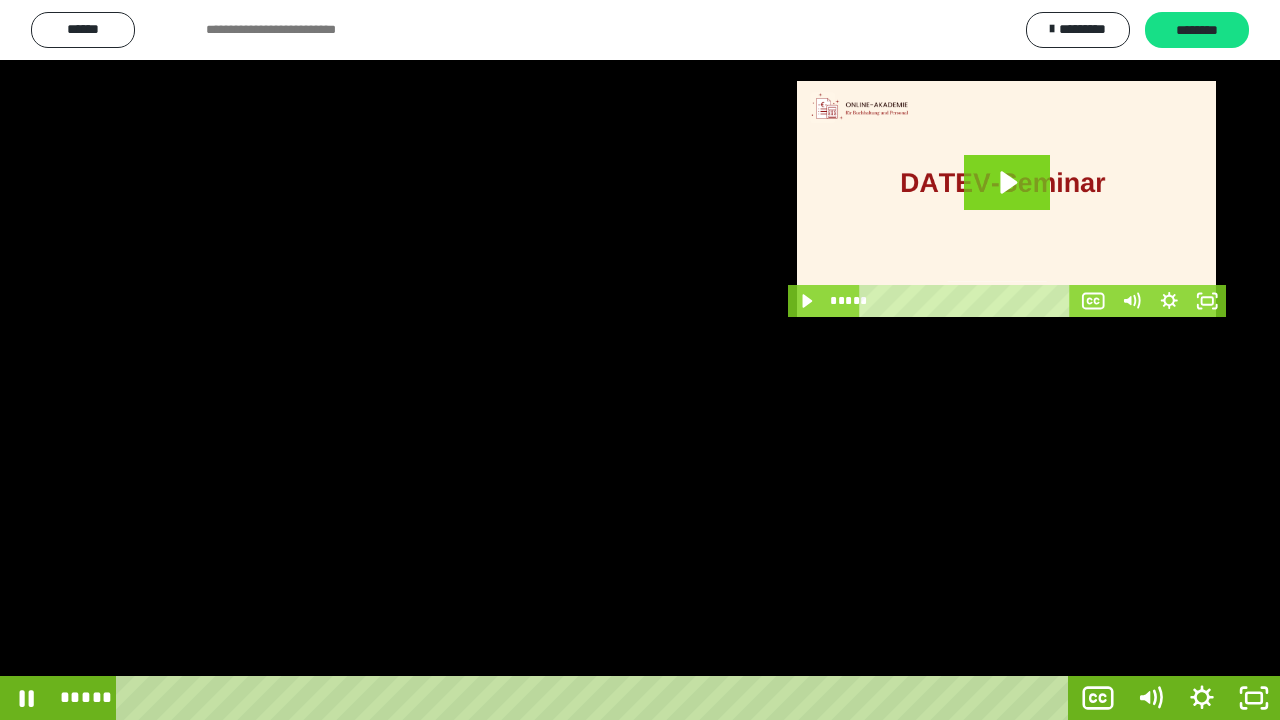 click at bounding box center [640, 360] 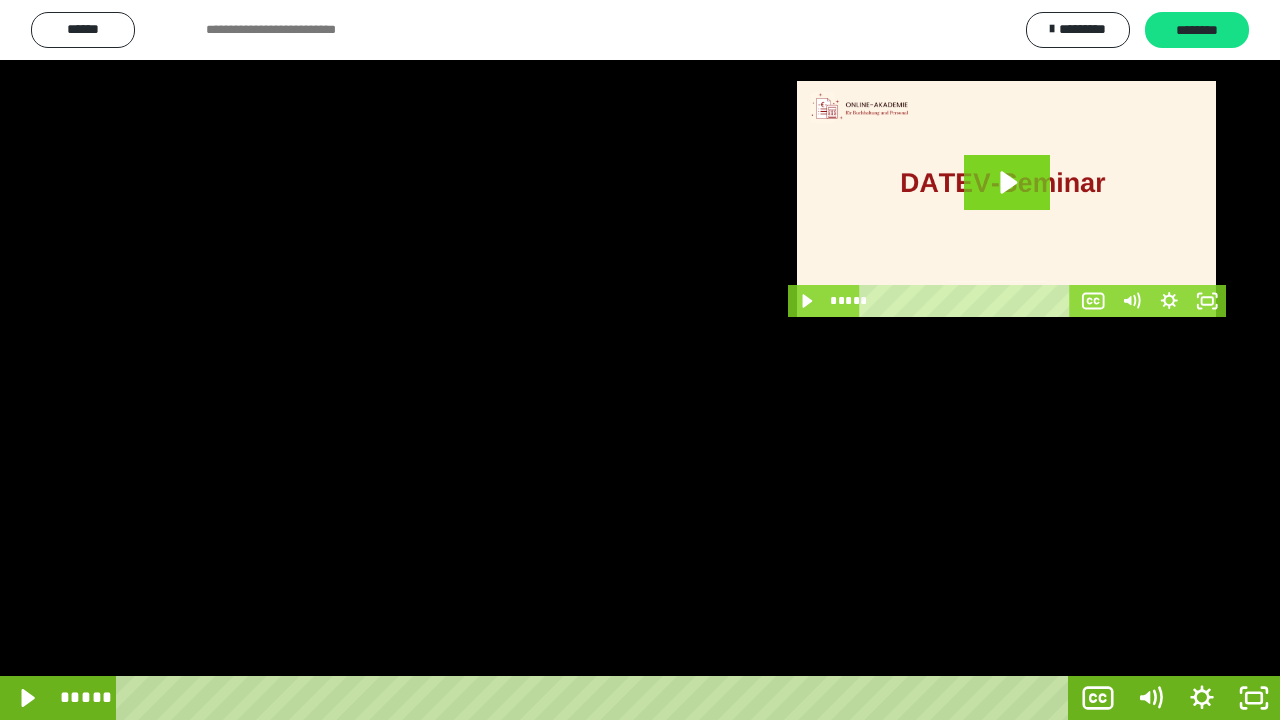 click at bounding box center [640, 360] 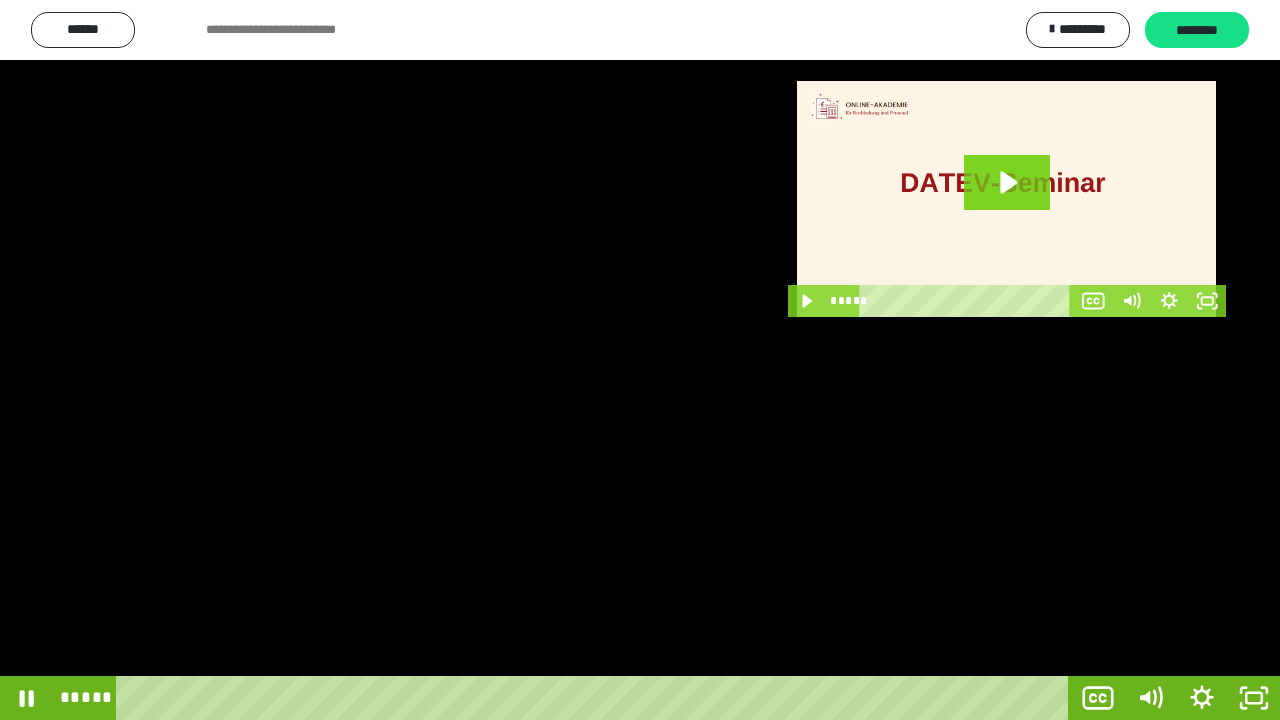 click at bounding box center (640, 360) 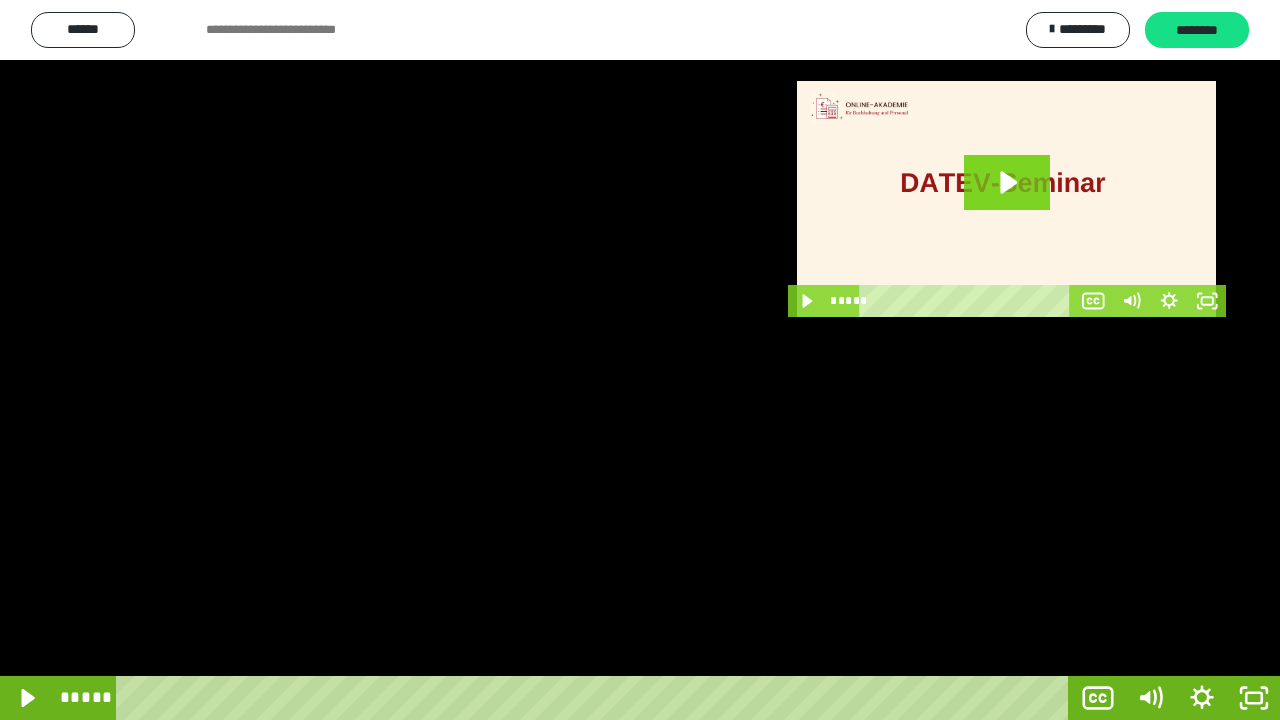 click at bounding box center (640, 360) 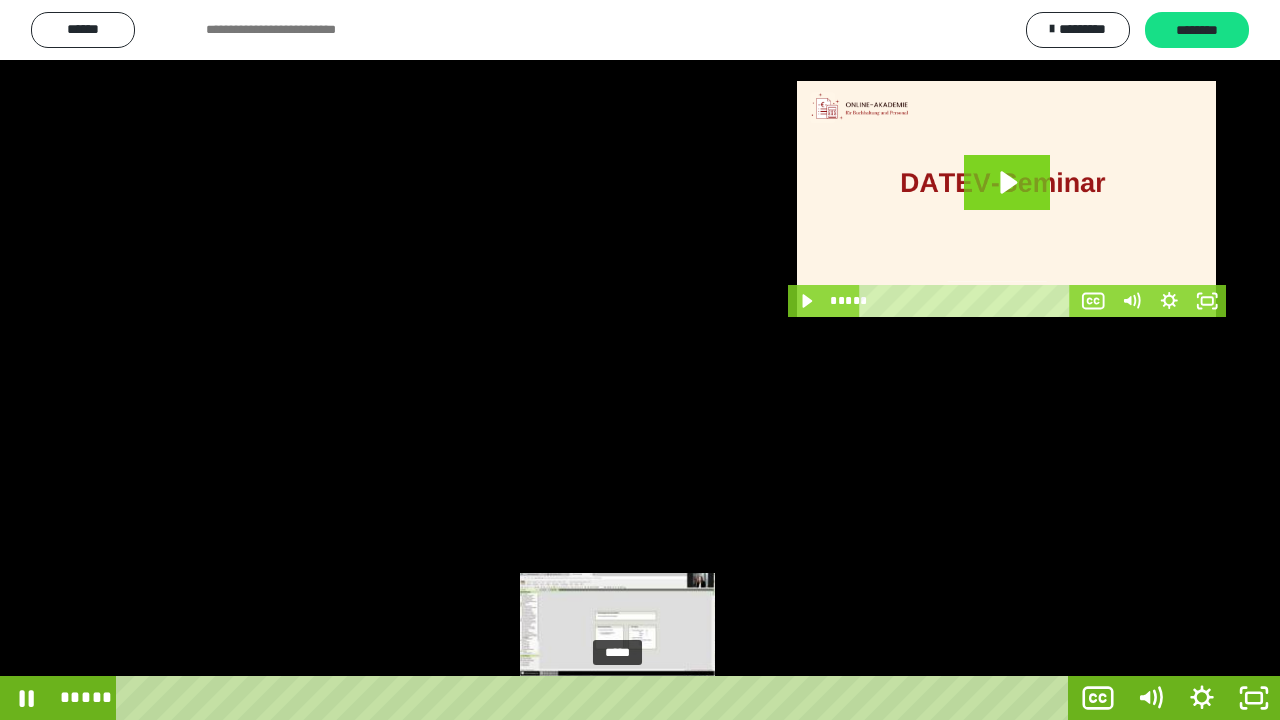 click at bounding box center [617, 698] 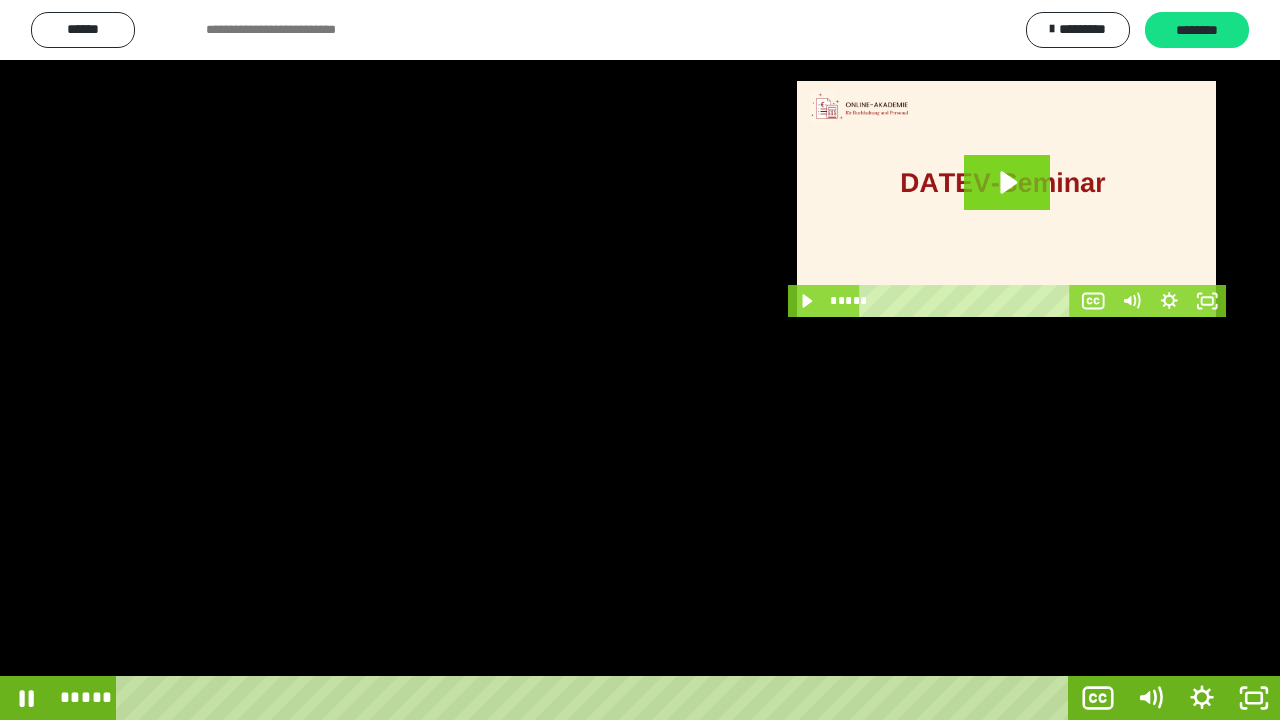click at bounding box center [640, 360] 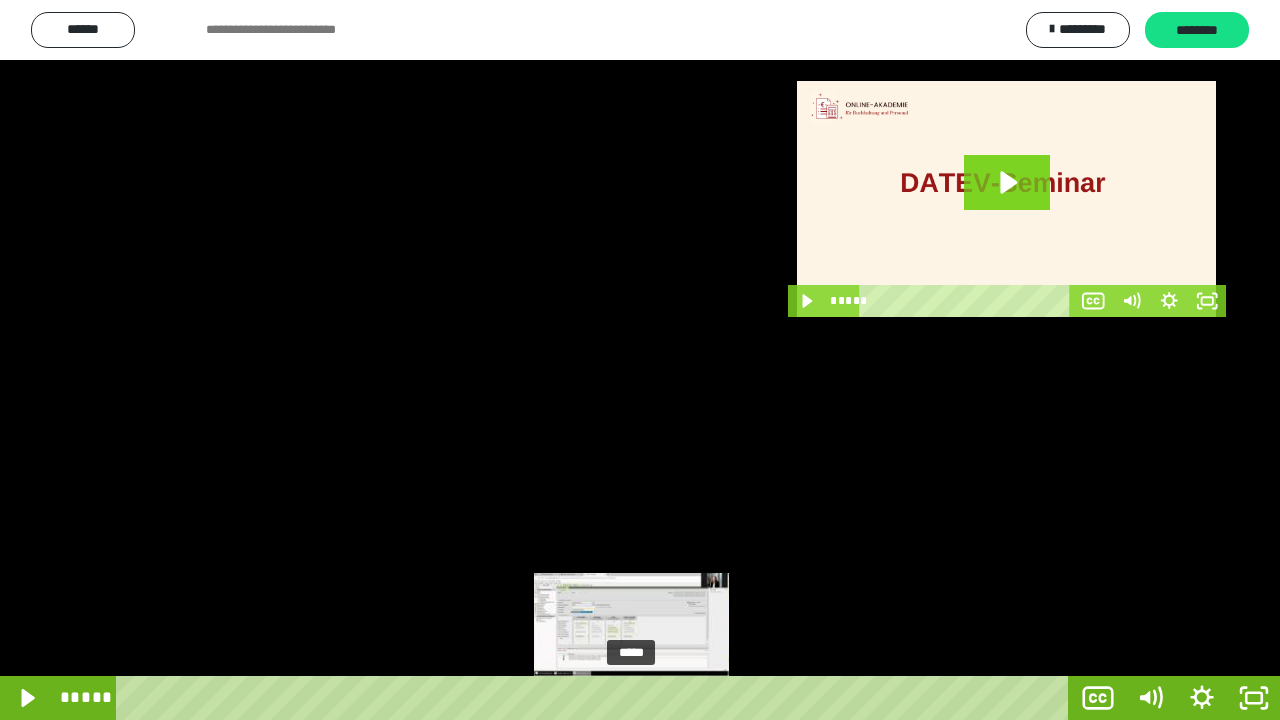 click on "*****" at bounding box center [596, 698] 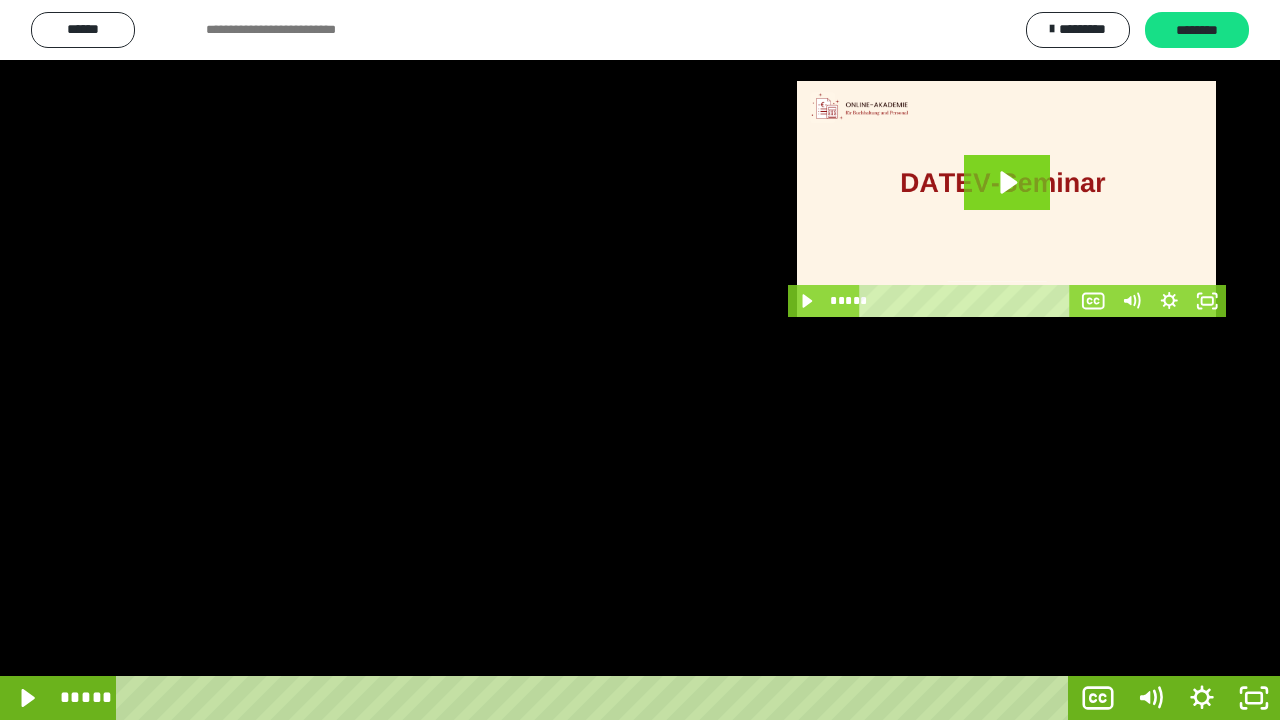 click at bounding box center (640, 360) 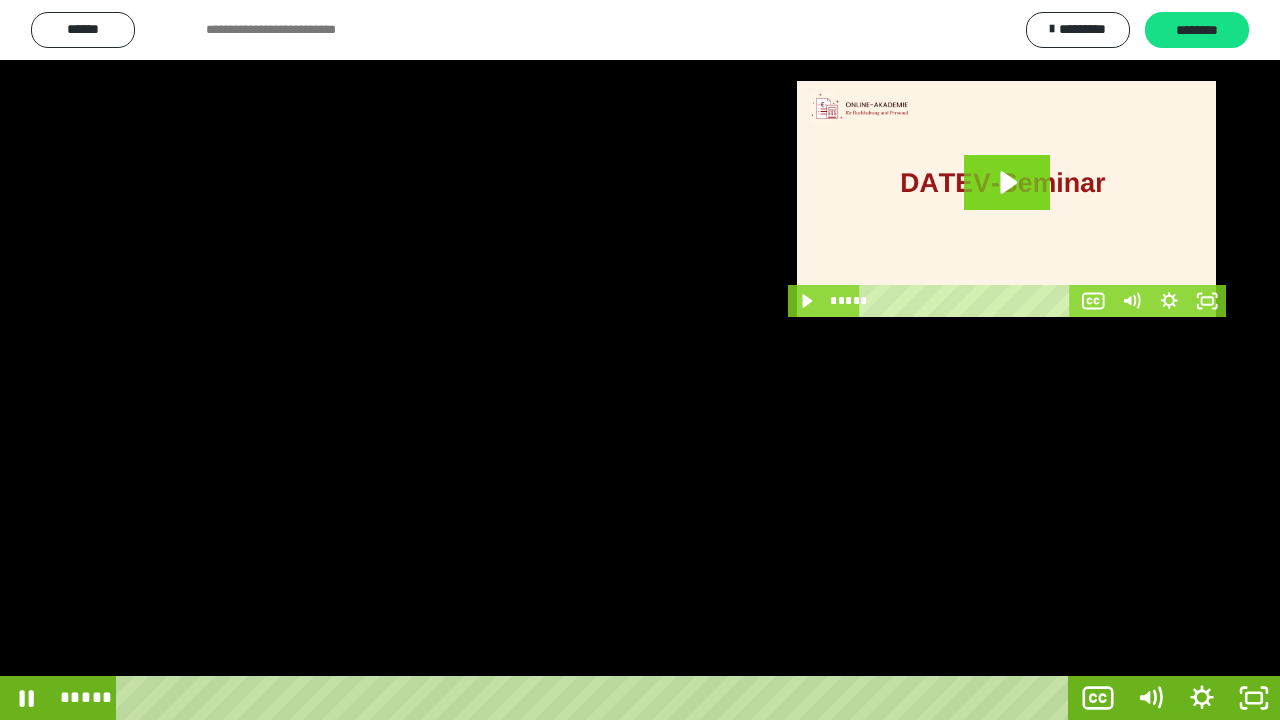 click at bounding box center [640, 360] 